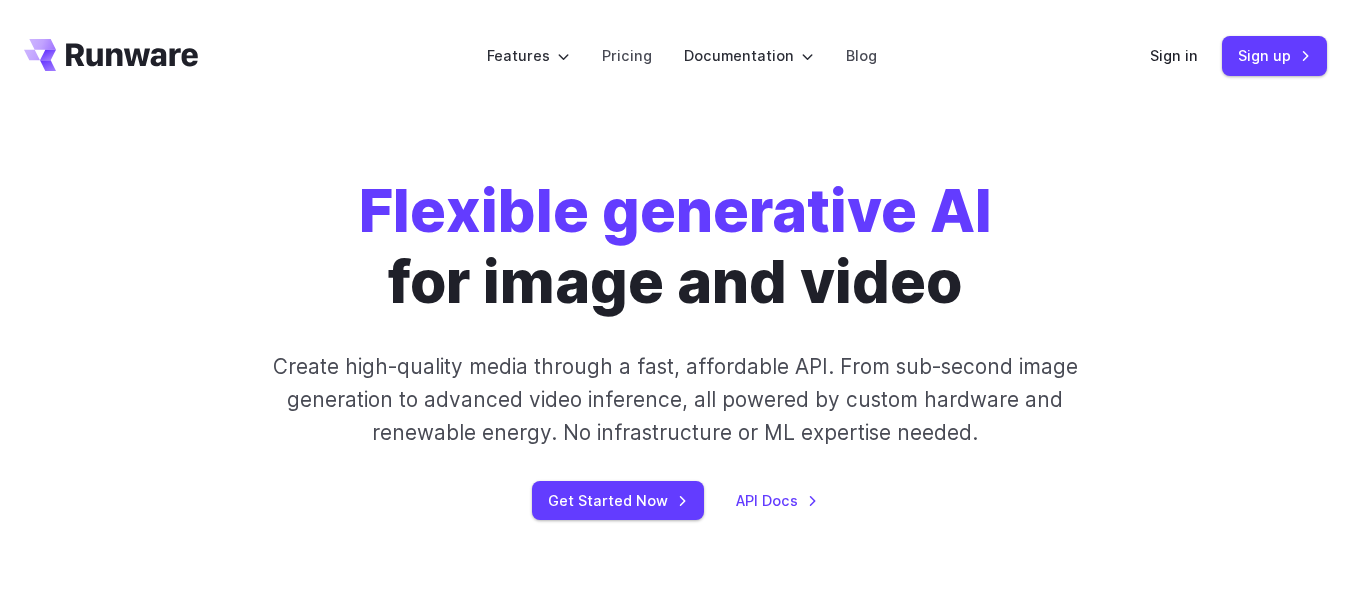 scroll, scrollTop: 0, scrollLeft: 0, axis: both 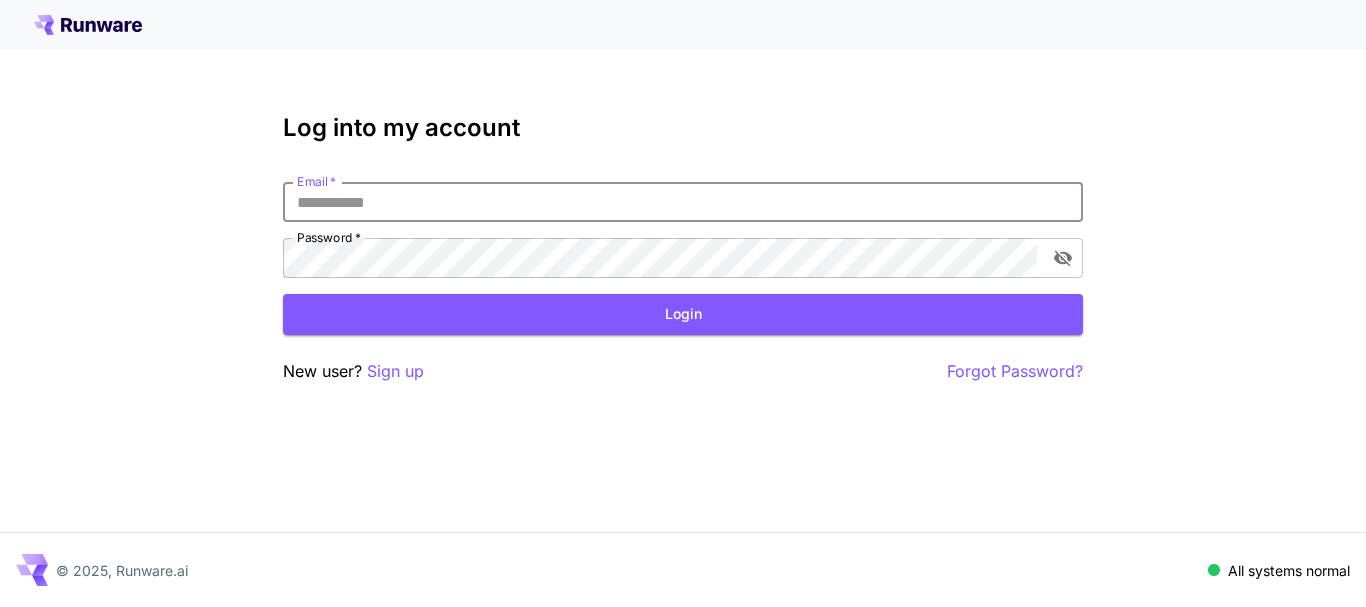 click on "Email   *" at bounding box center [683, 202] 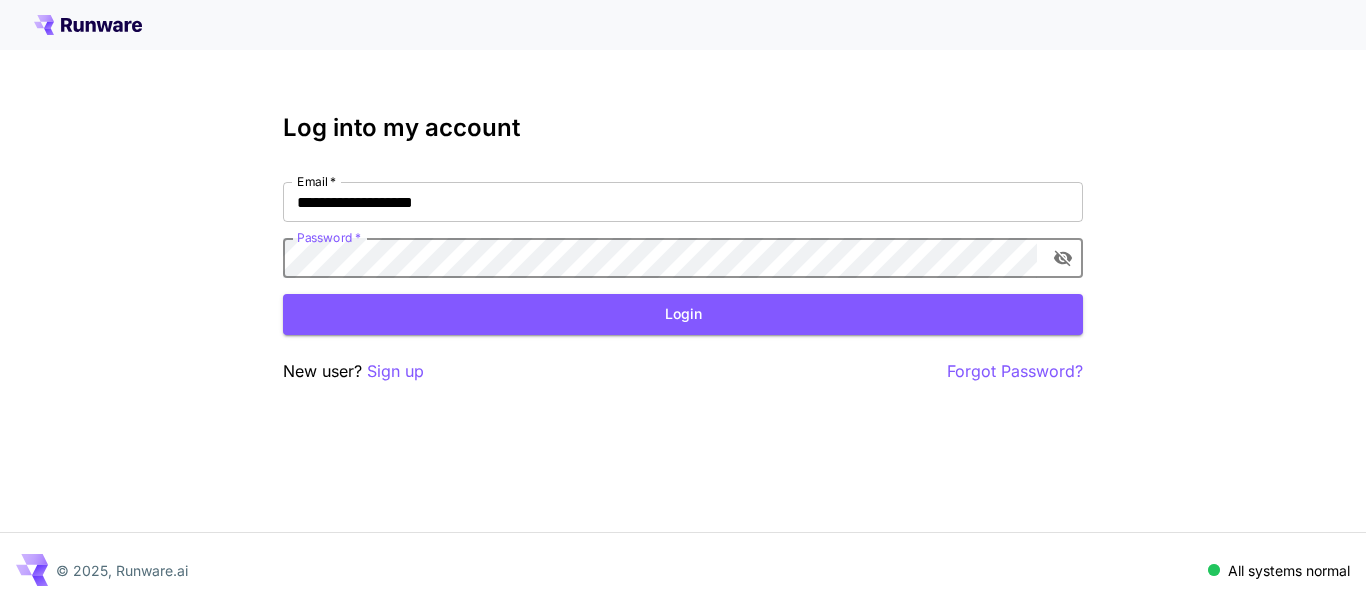 click on "Login" at bounding box center [683, 314] 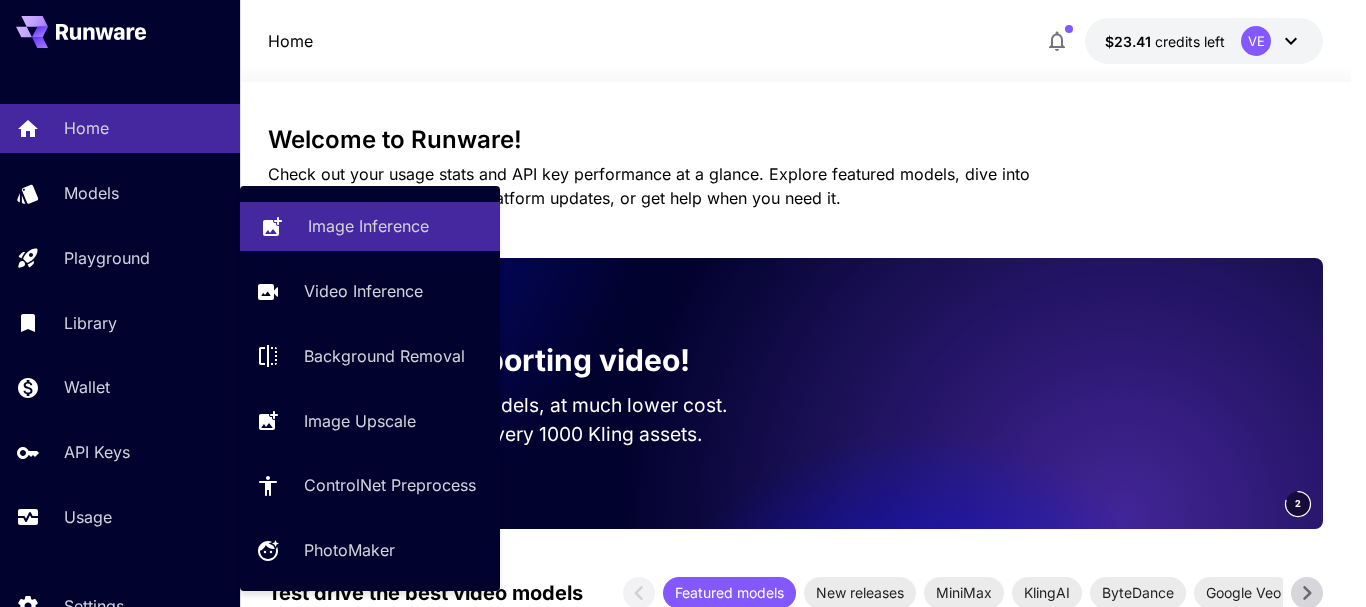 click on "Image Inference" at bounding box center (368, 226) 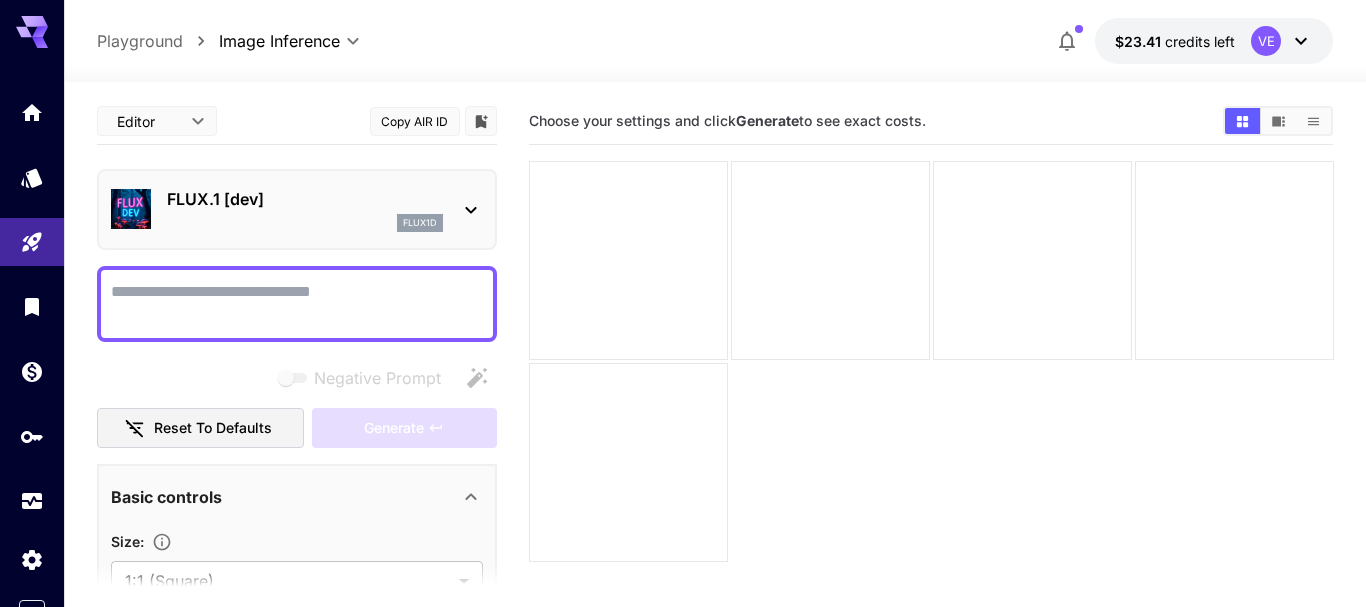 type on "**********" 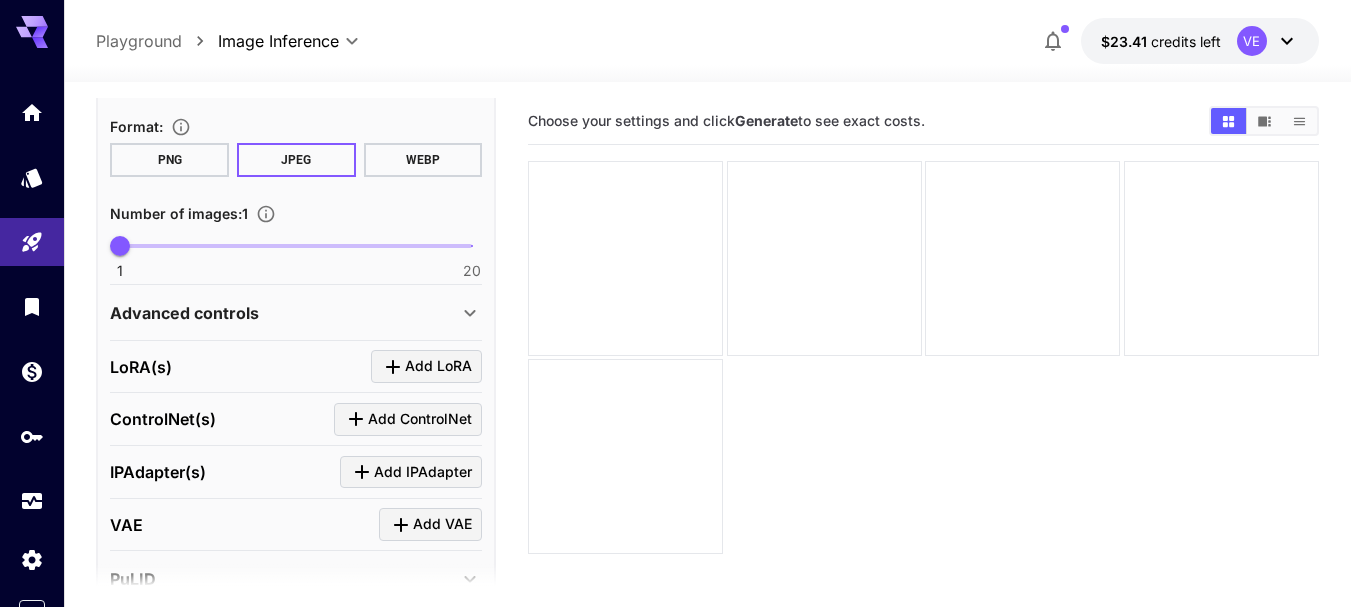 scroll, scrollTop: 600, scrollLeft: 0, axis: vertical 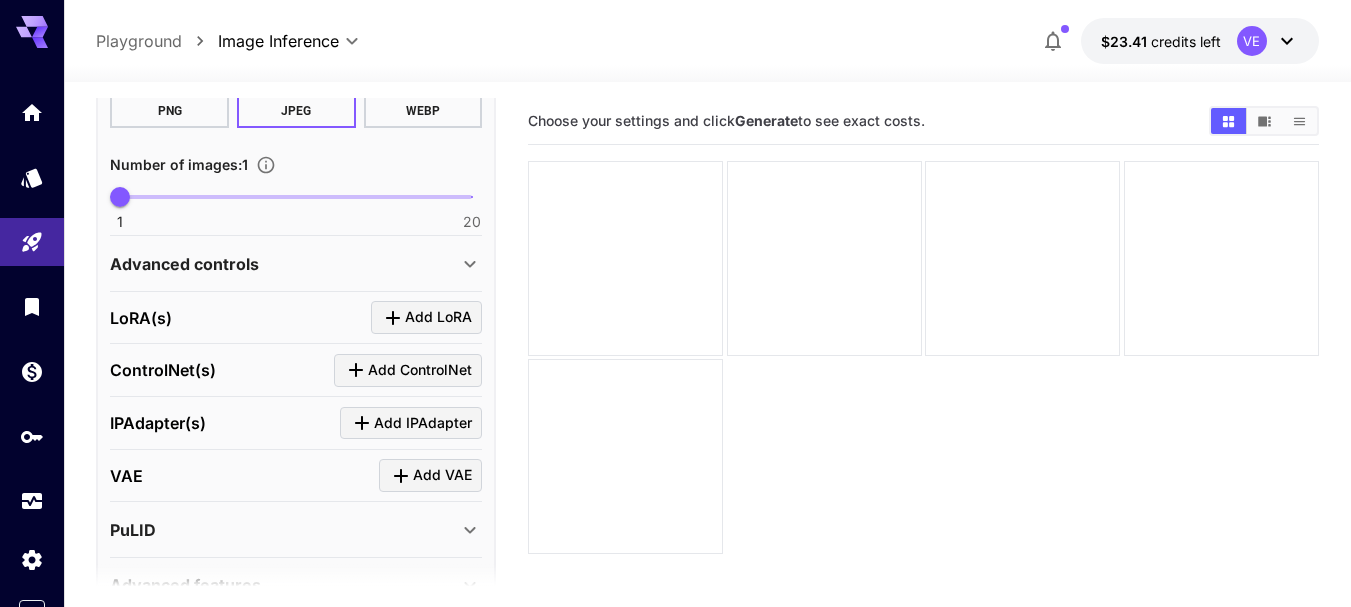 click on "1 20 1" at bounding box center [296, 197] 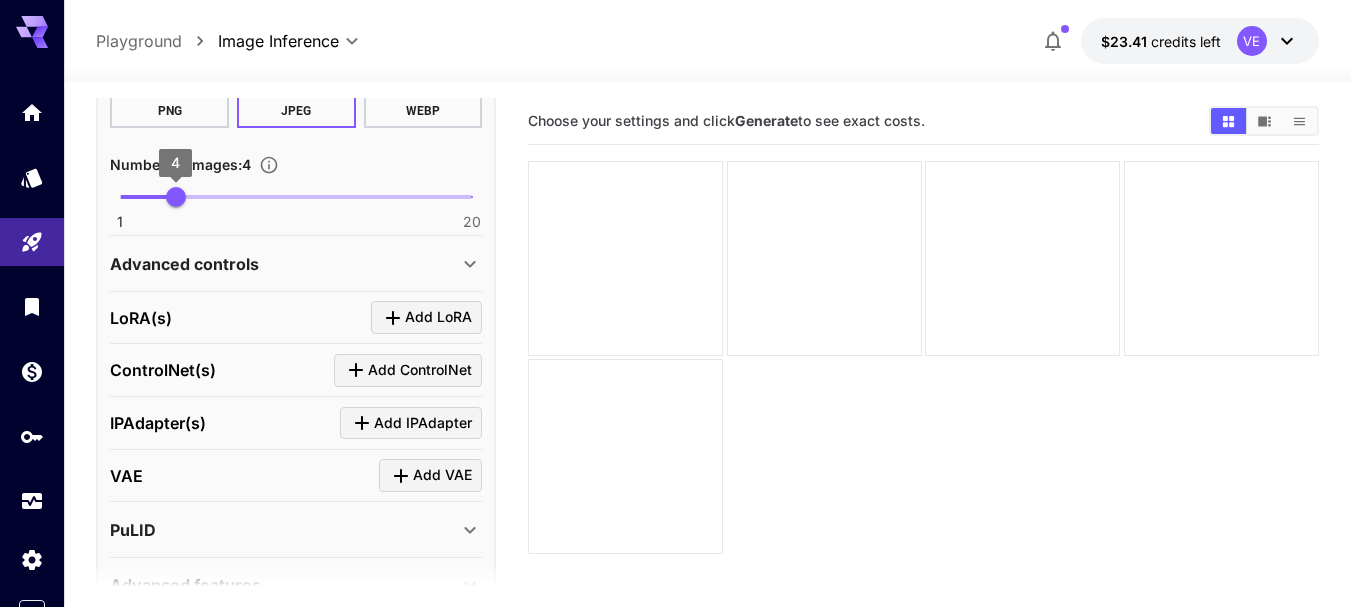 type on "*" 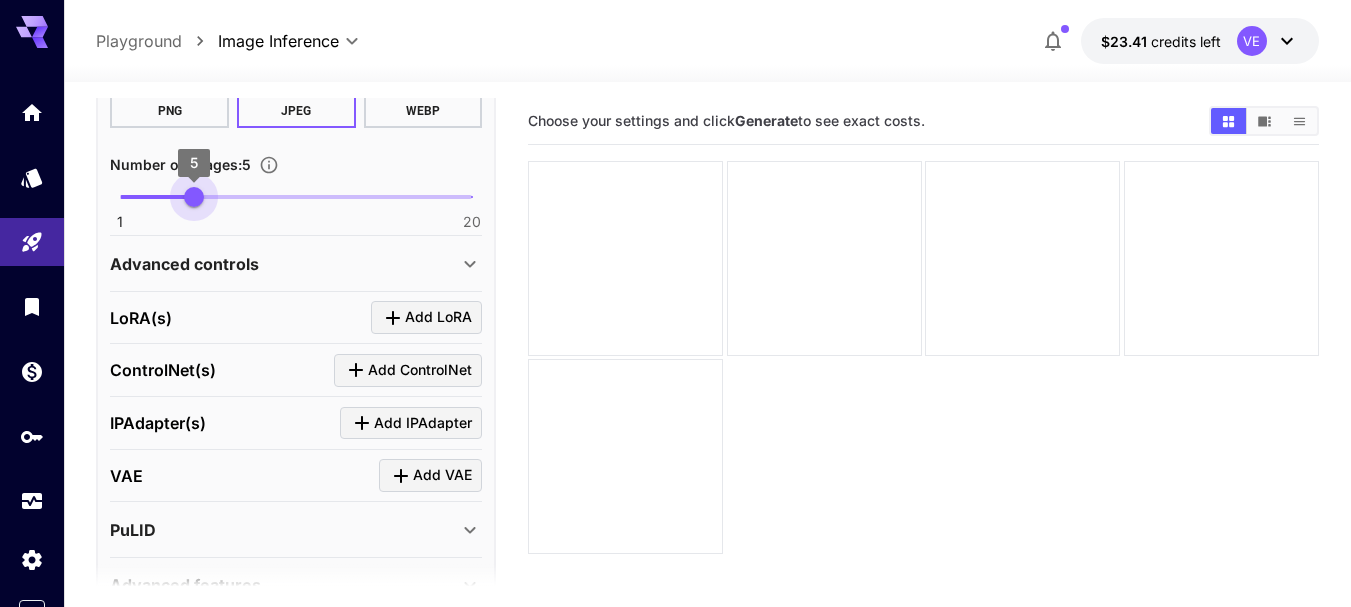 drag, startPoint x: 178, startPoint y: 199, endPoint x: 190, endPoint y: 201, distance: 12.165525 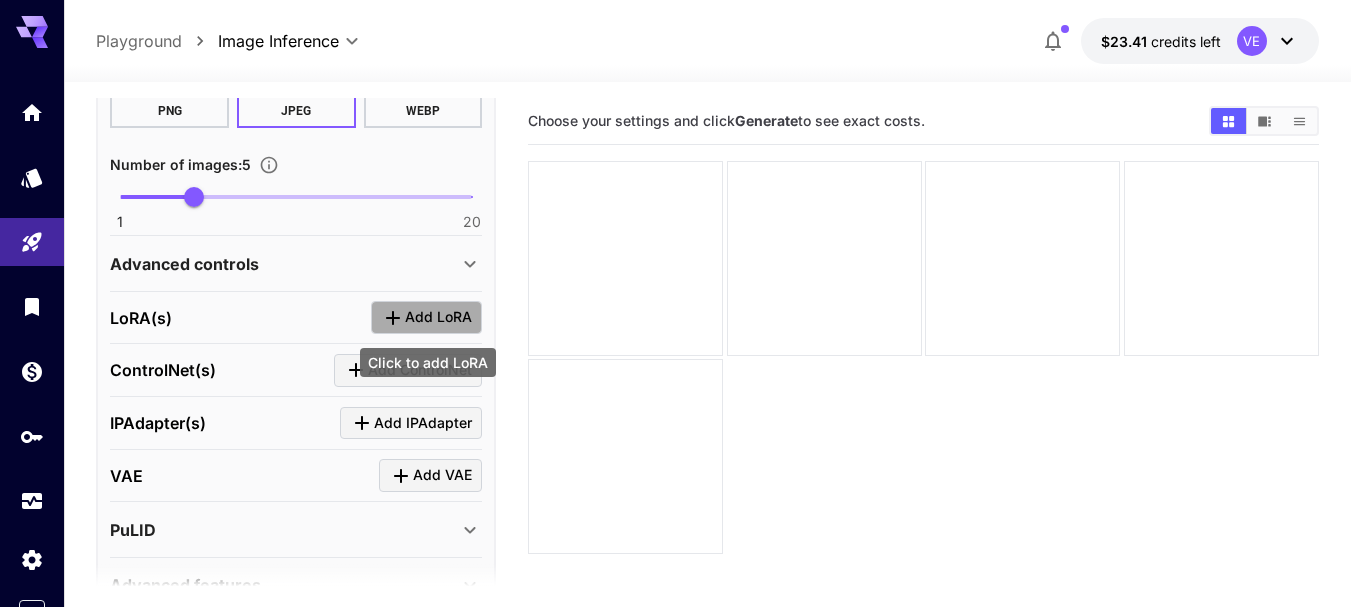 click on "Add LoRA" at bounding box center (438, 317) 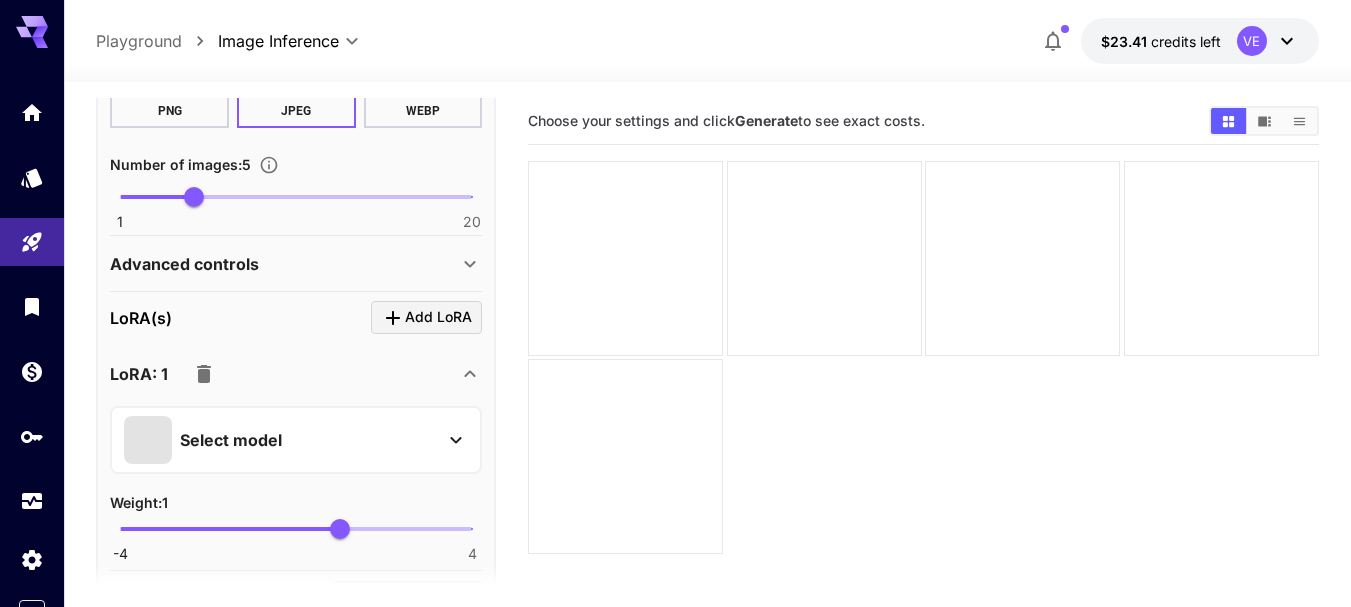 click on "Select model" at bounding box center [280, 440] 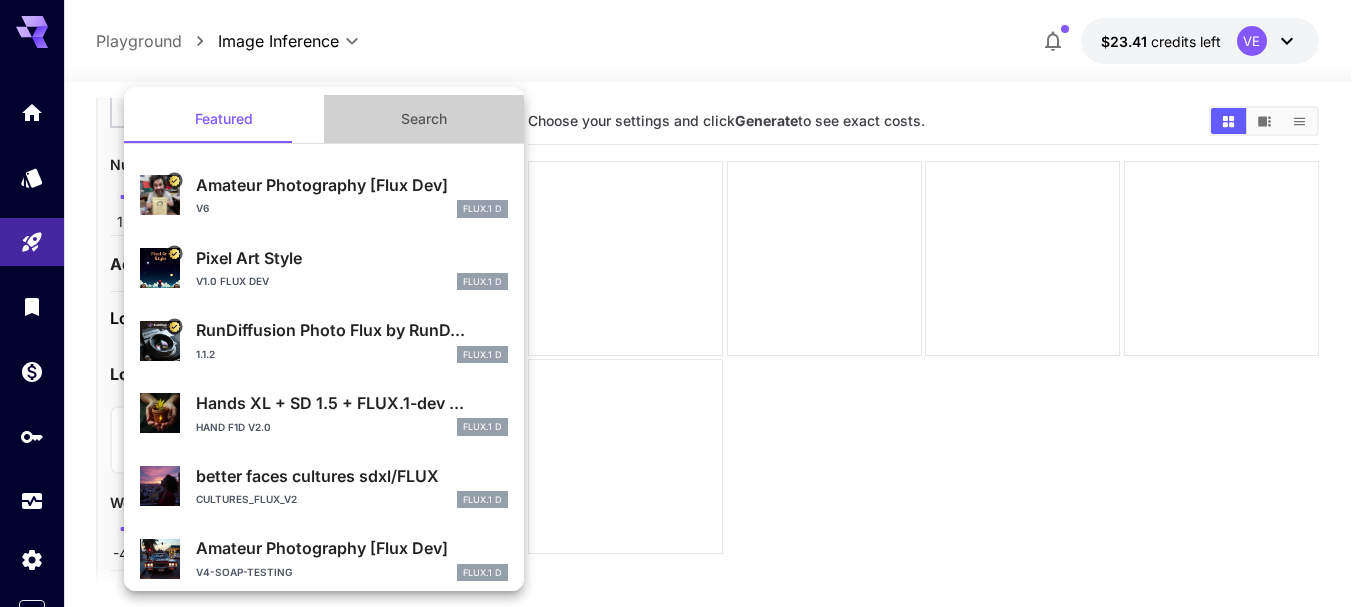 click on "Search" at bounding box center [424, 119] 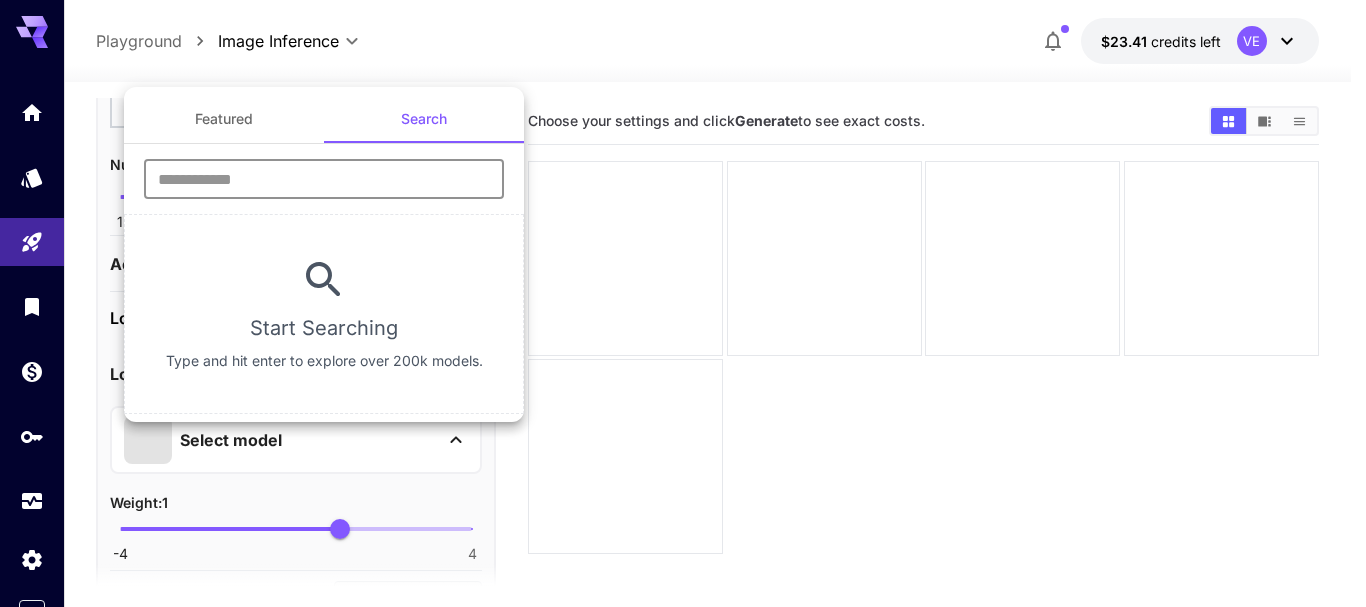 click at bounding box center (324, 179) 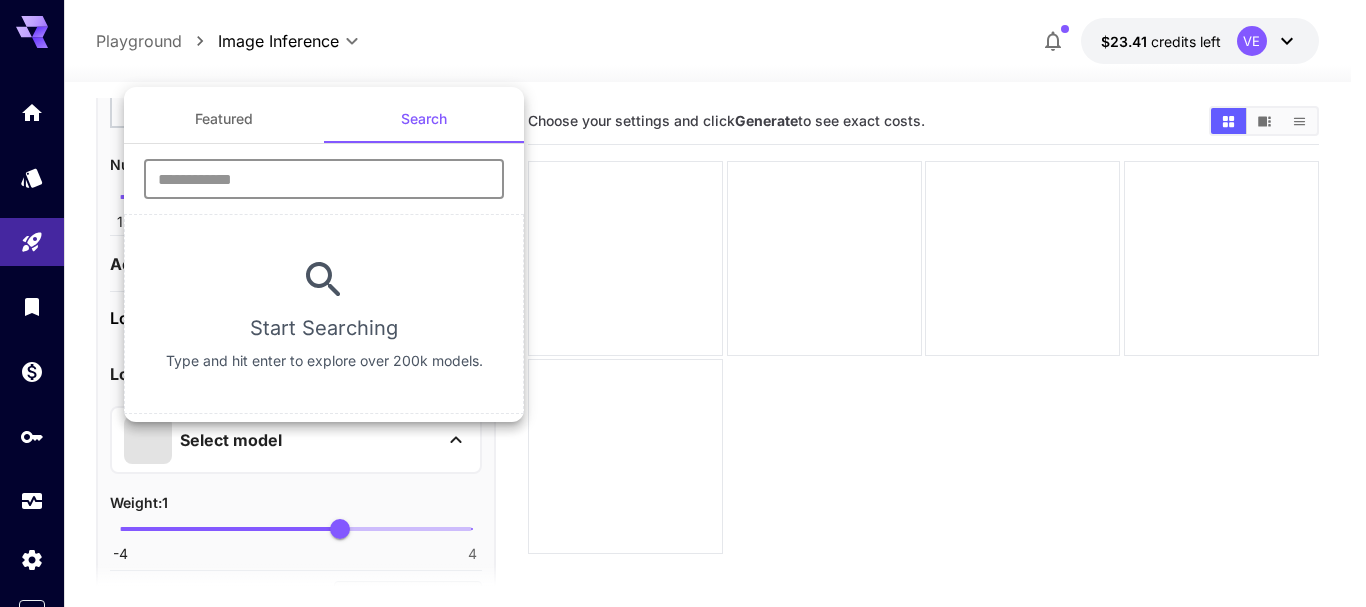type on "******" 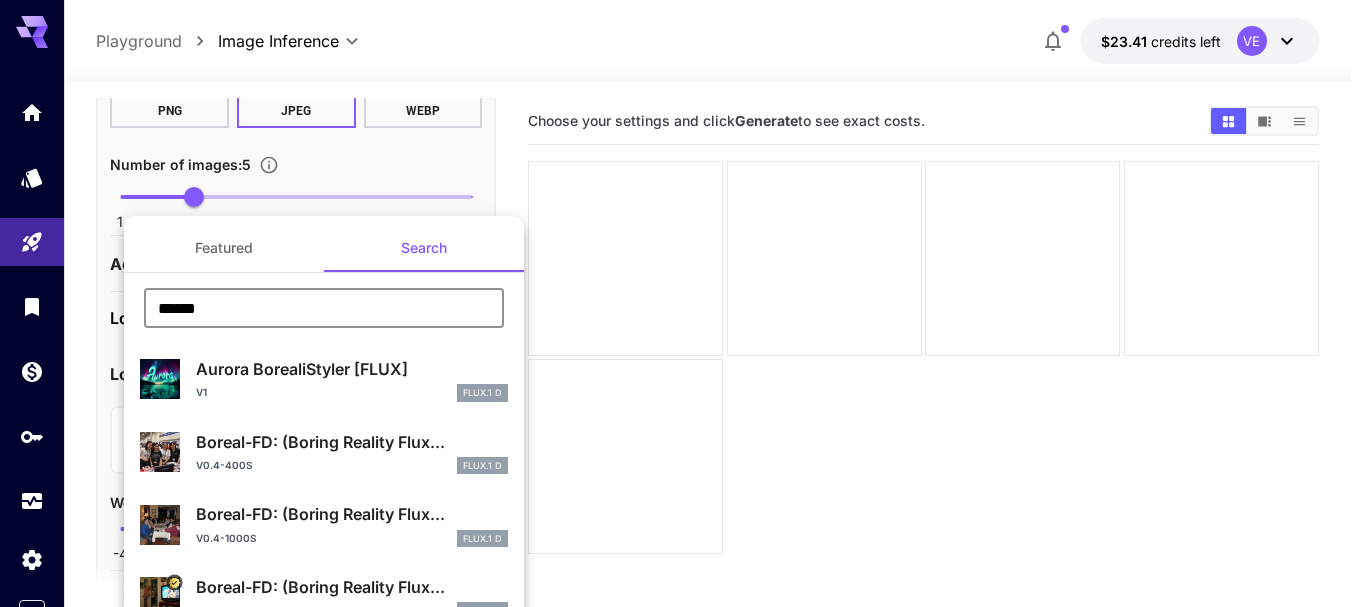 click on "Boreal-FD: (Boring Reality Flux..." at bounding box center (352, 587) 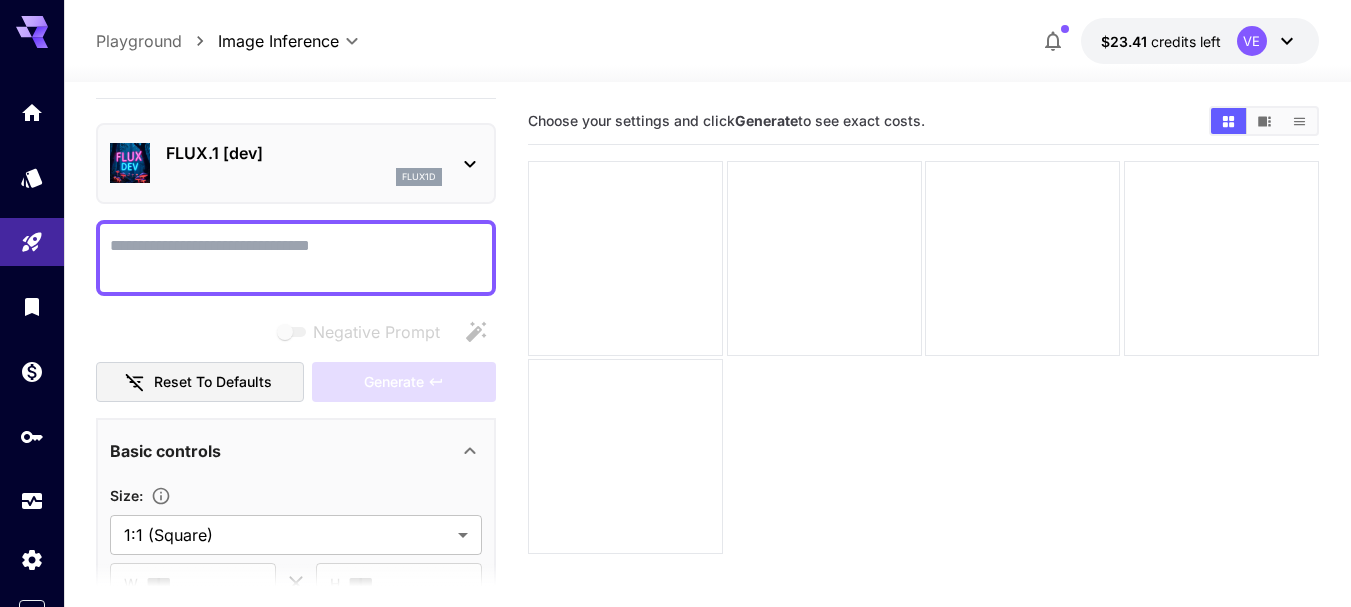 scroll, scrollTop: 0, scrollLeft: 0, axis: both 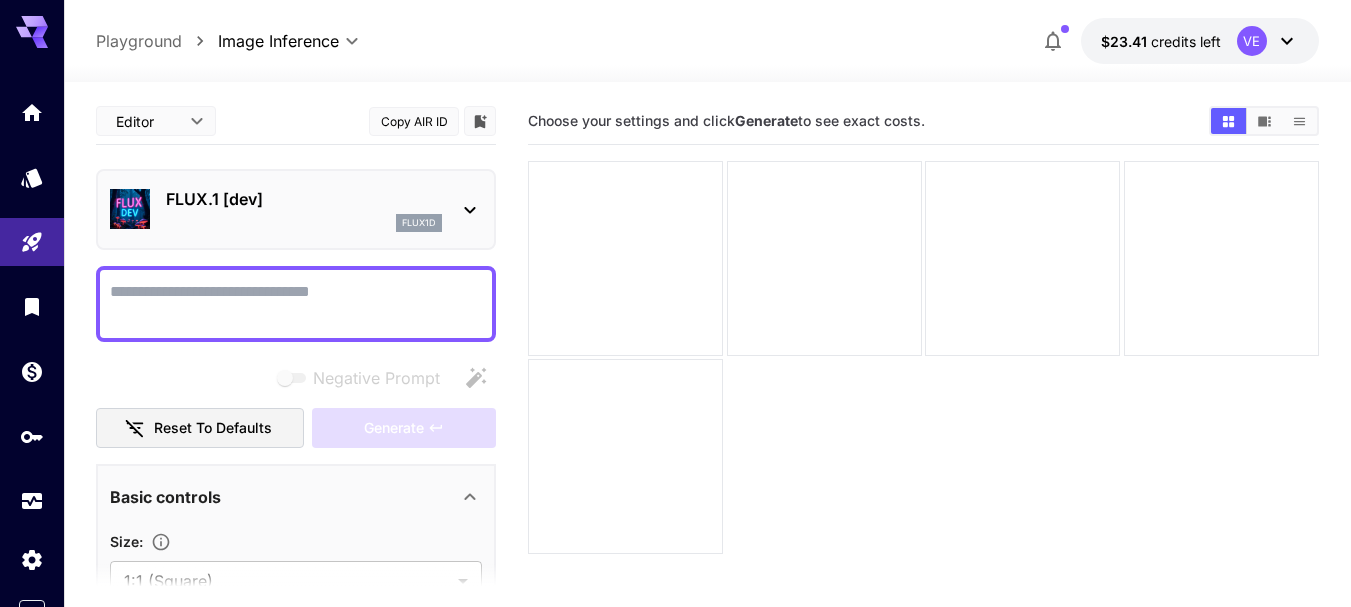 click on "Negative Prompt" at bounding box center [296, 304] 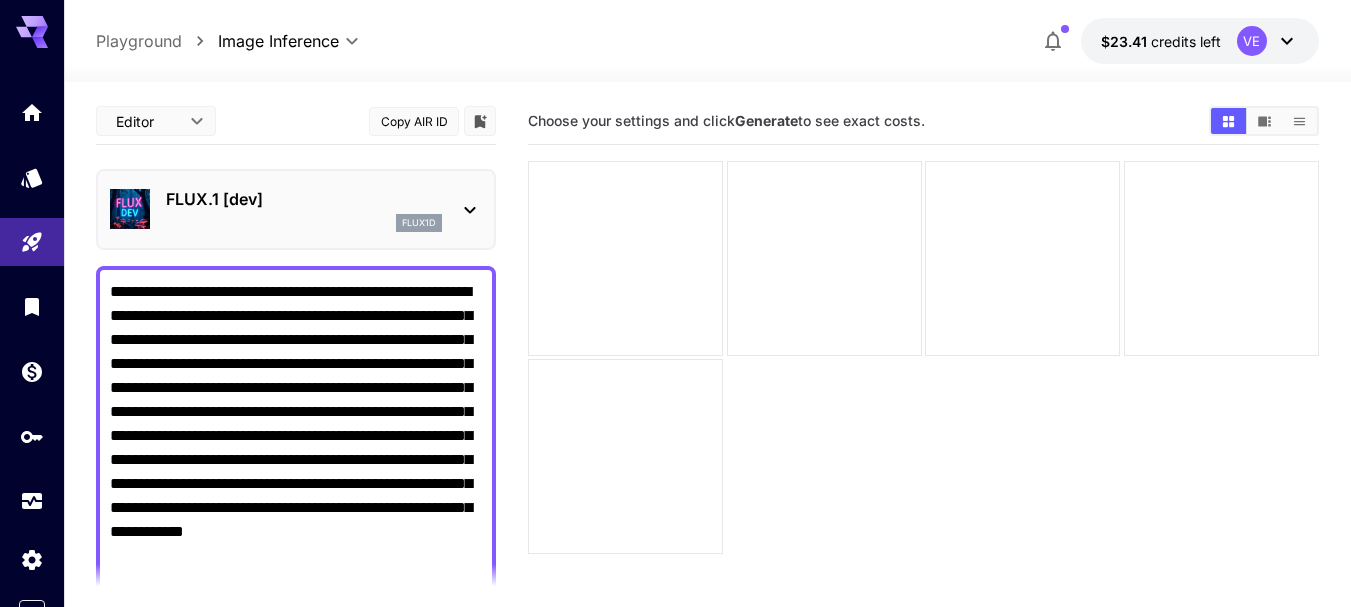 scroll, scrollTop: 7, scrollLeft: 0, axis: vertical 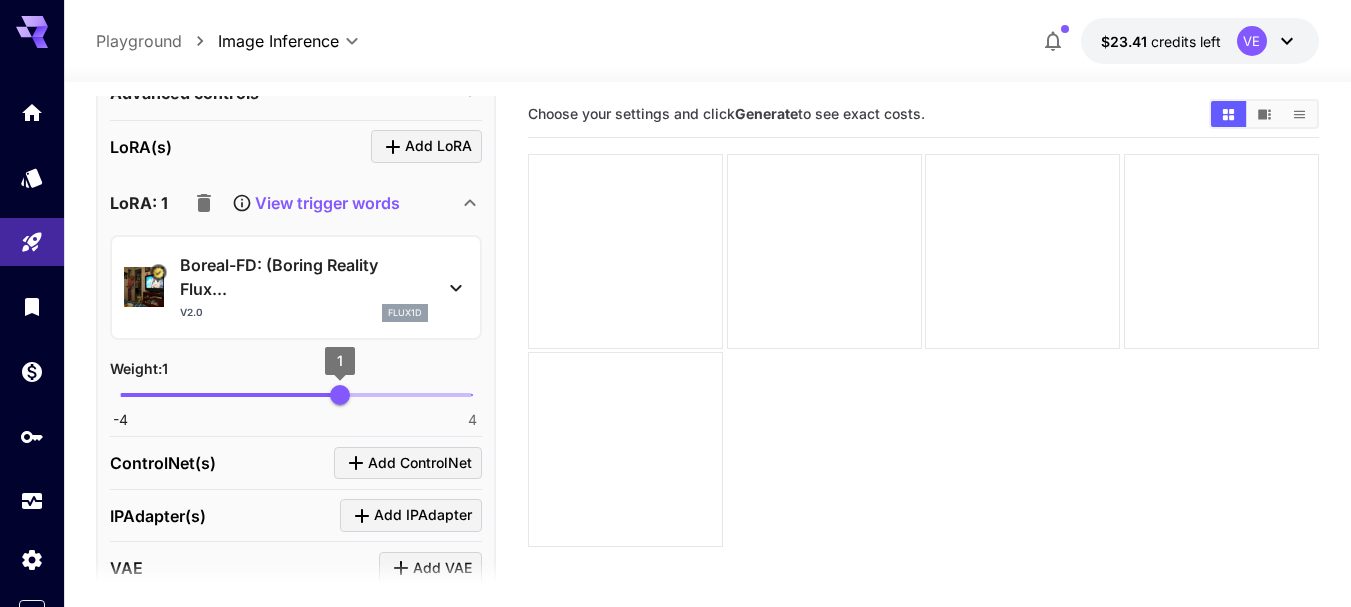 type on "**********" 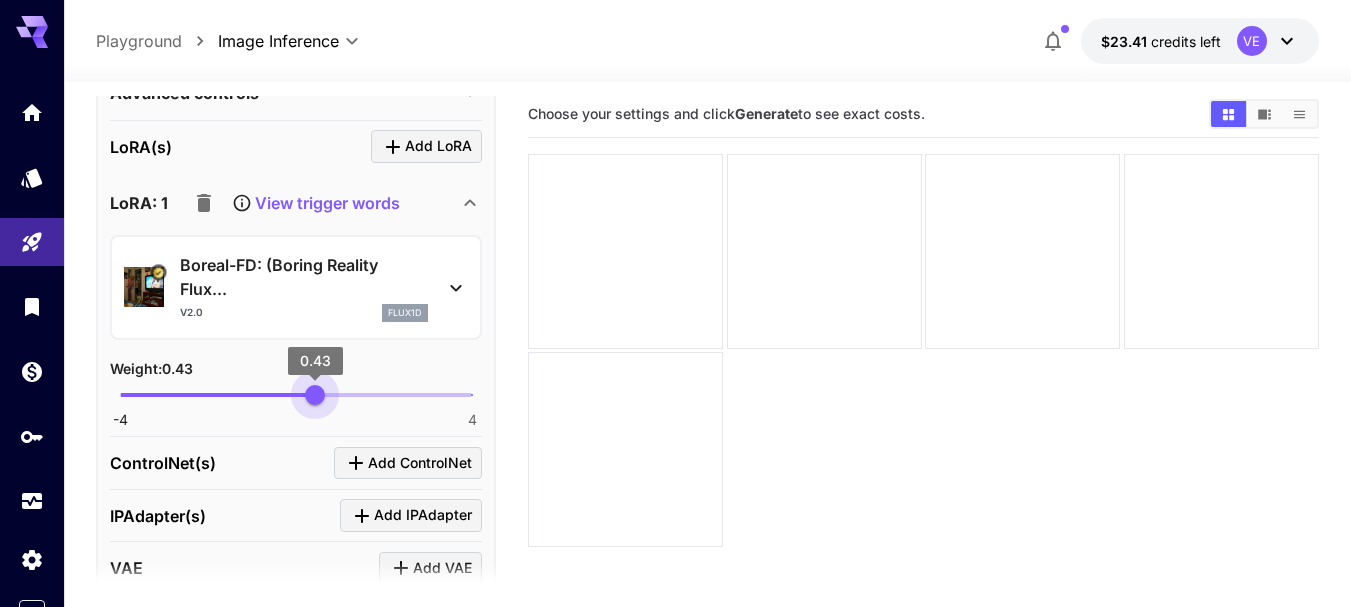 drag, startPoint x: 342, startPoint y: 400, endPoint x: 315, endPoint y: 402, distance: 27.073973 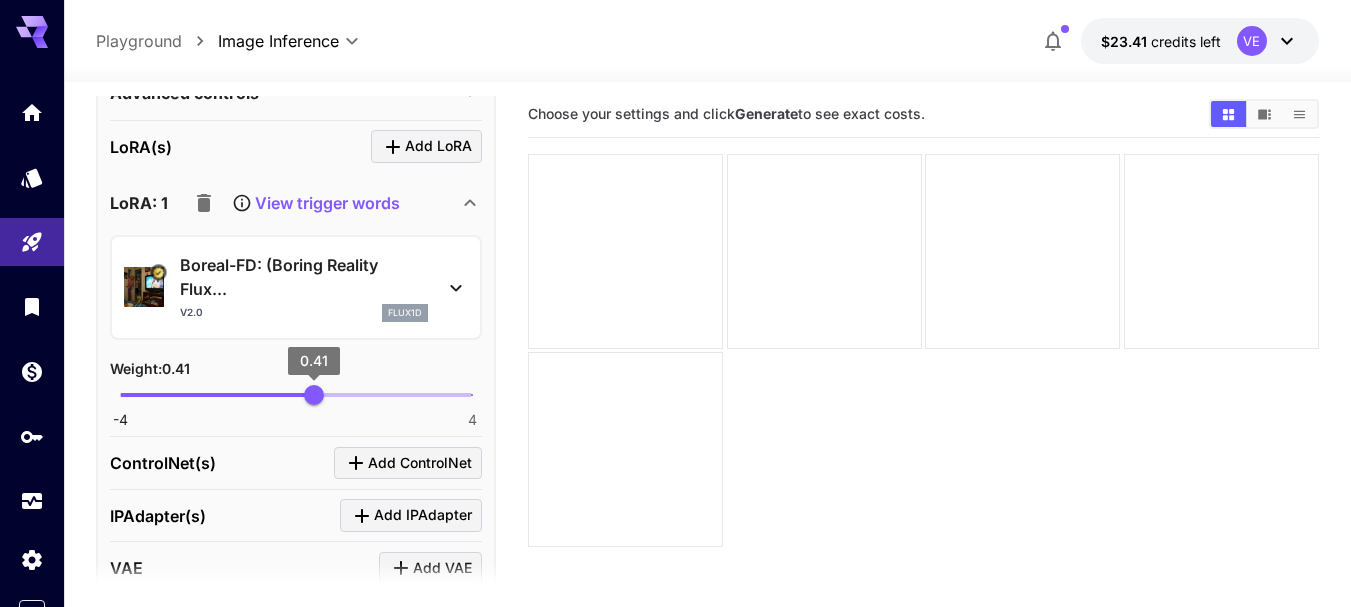 type on "***" 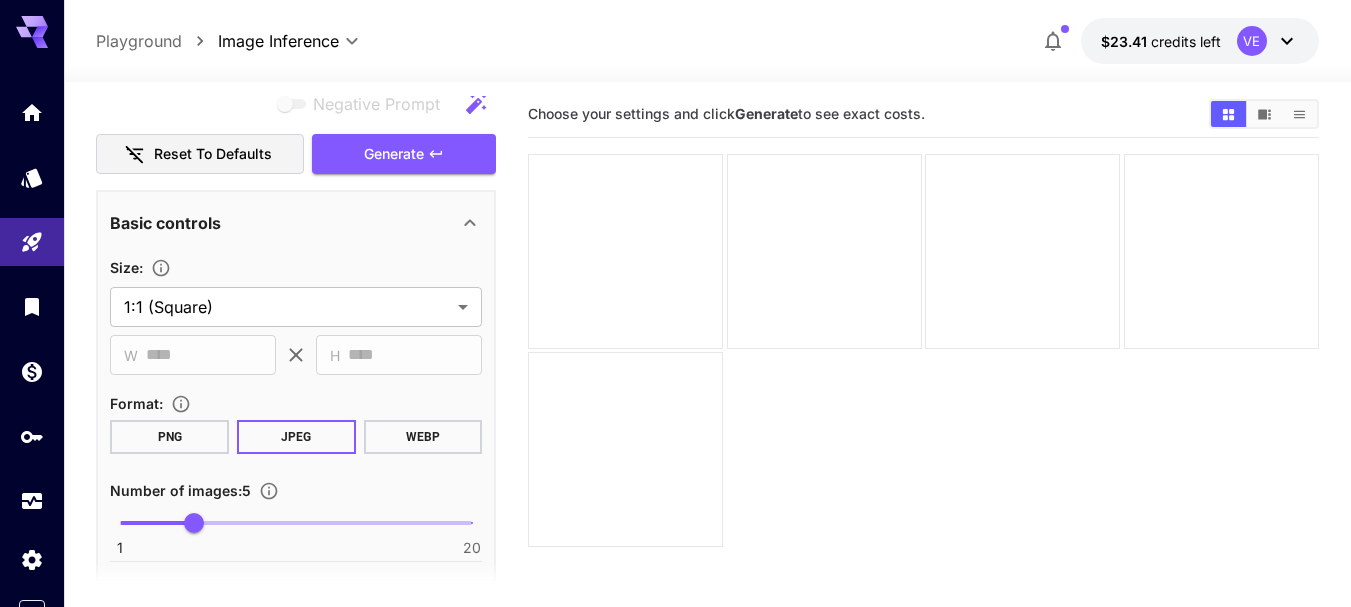 scroll, scrollTop: 581, scrollLeft: 0, axis: vertical 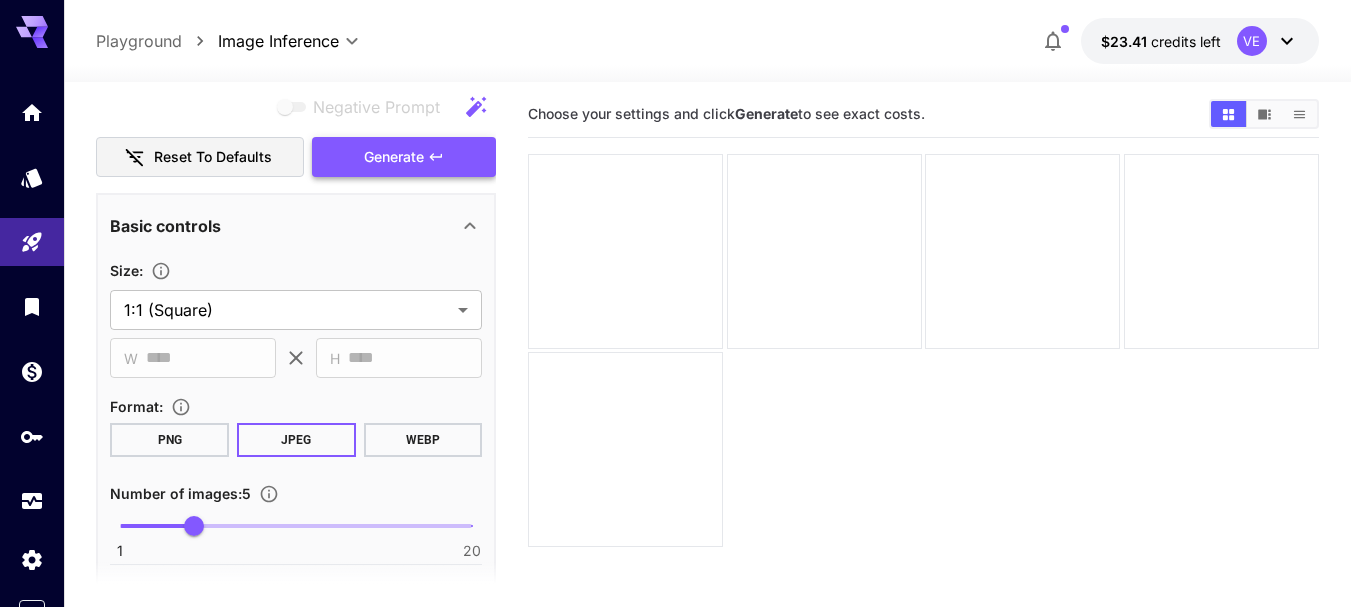 click on "Generate" at bounding box center [404, 157] 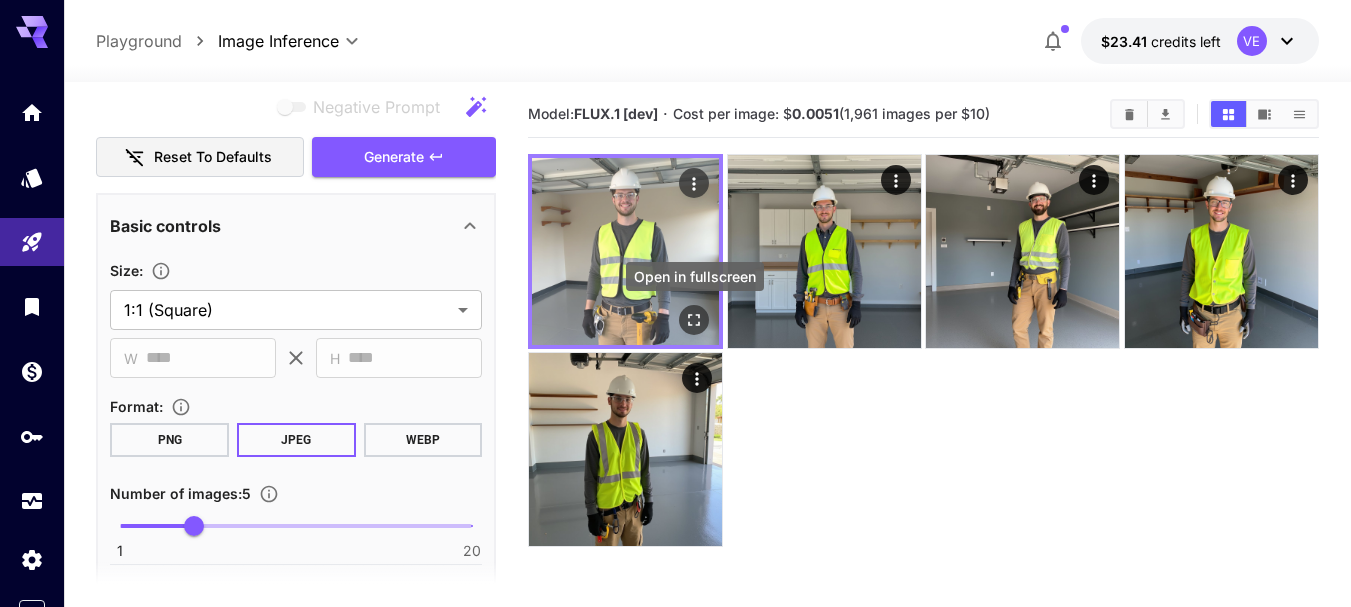 click 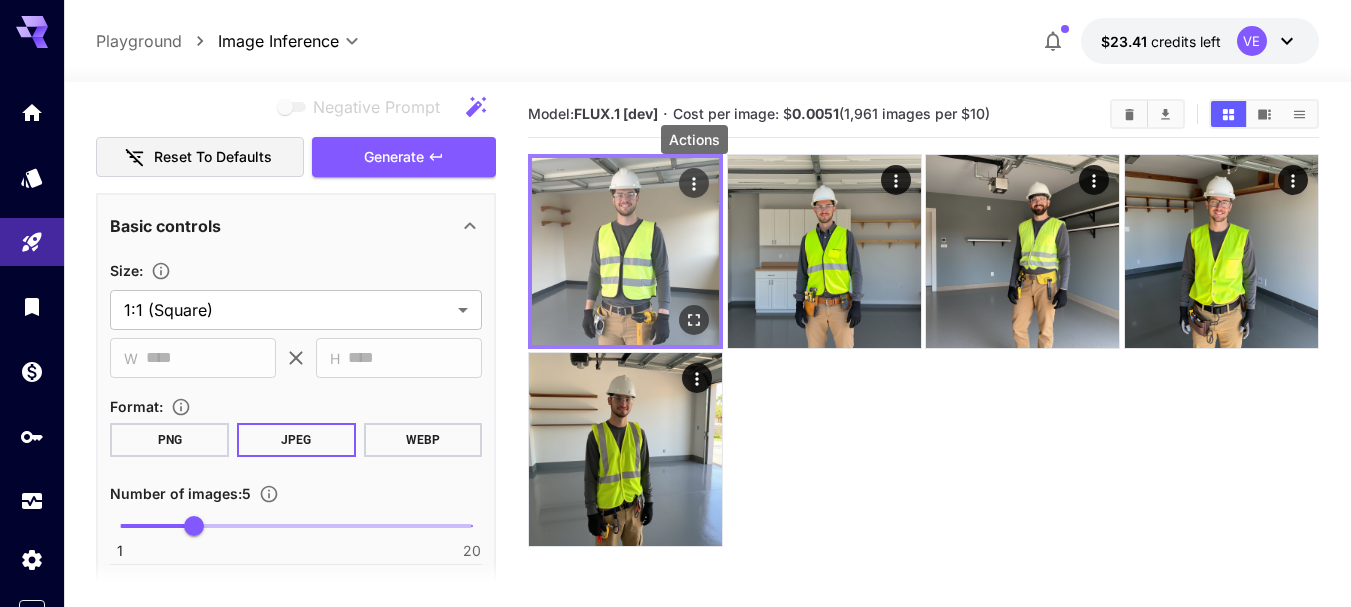 click 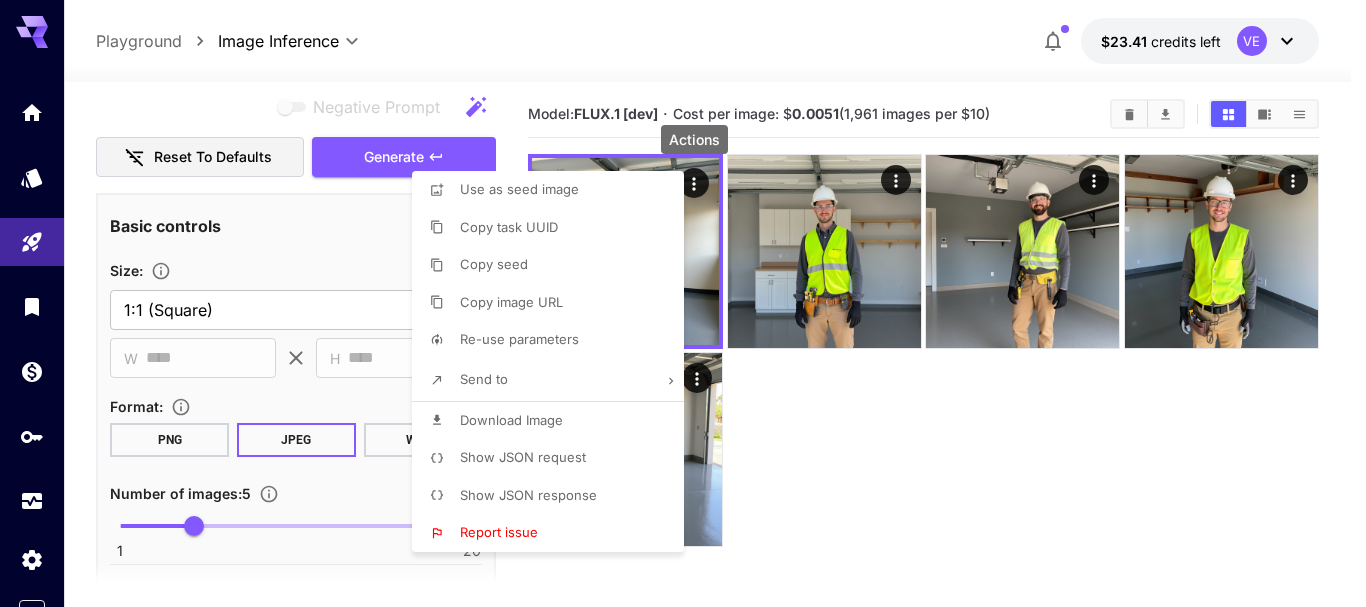 click on "Download Image" at bounding box center (554, 421) 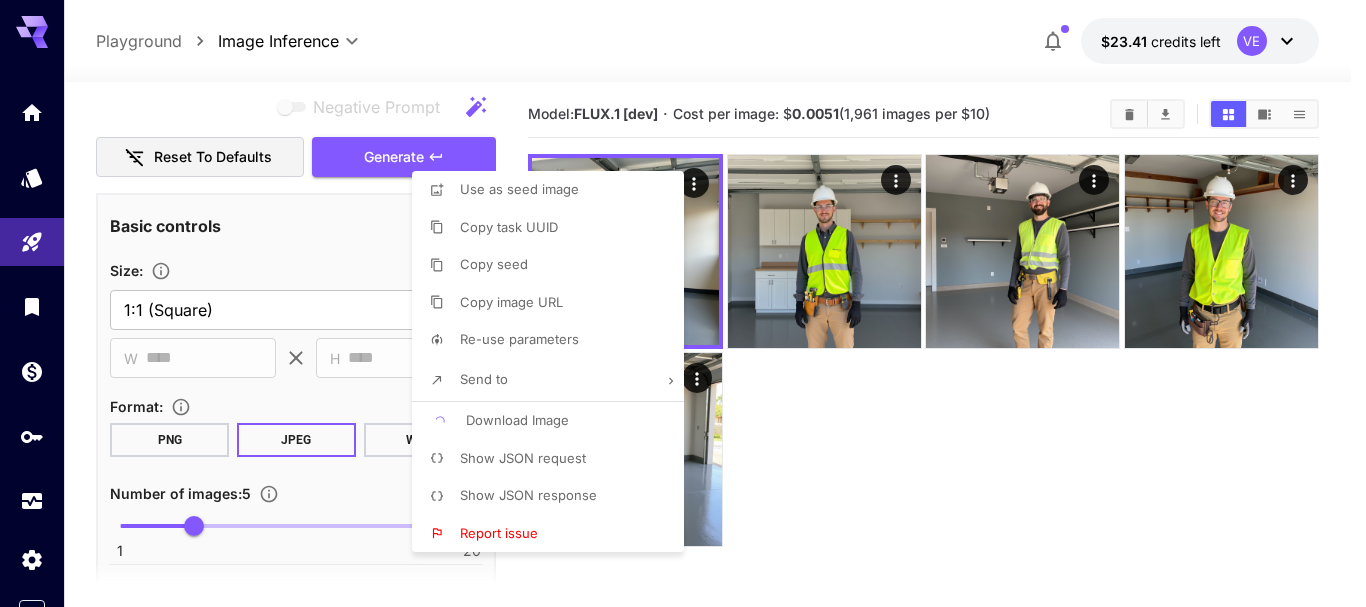type 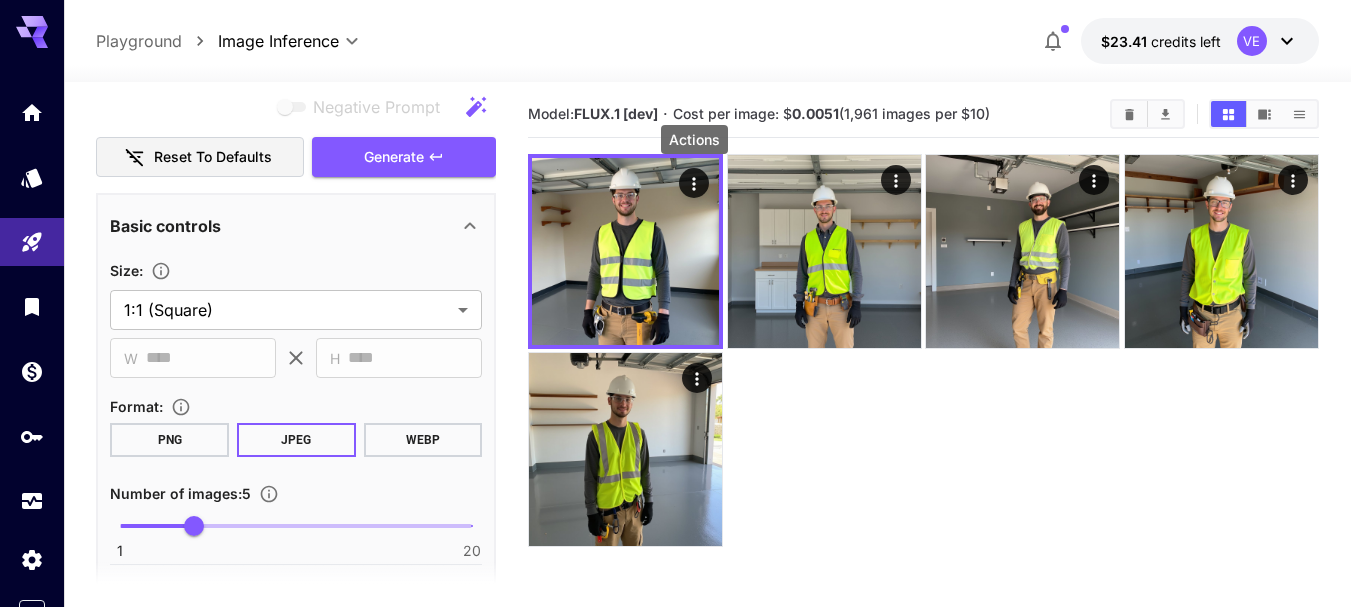 type 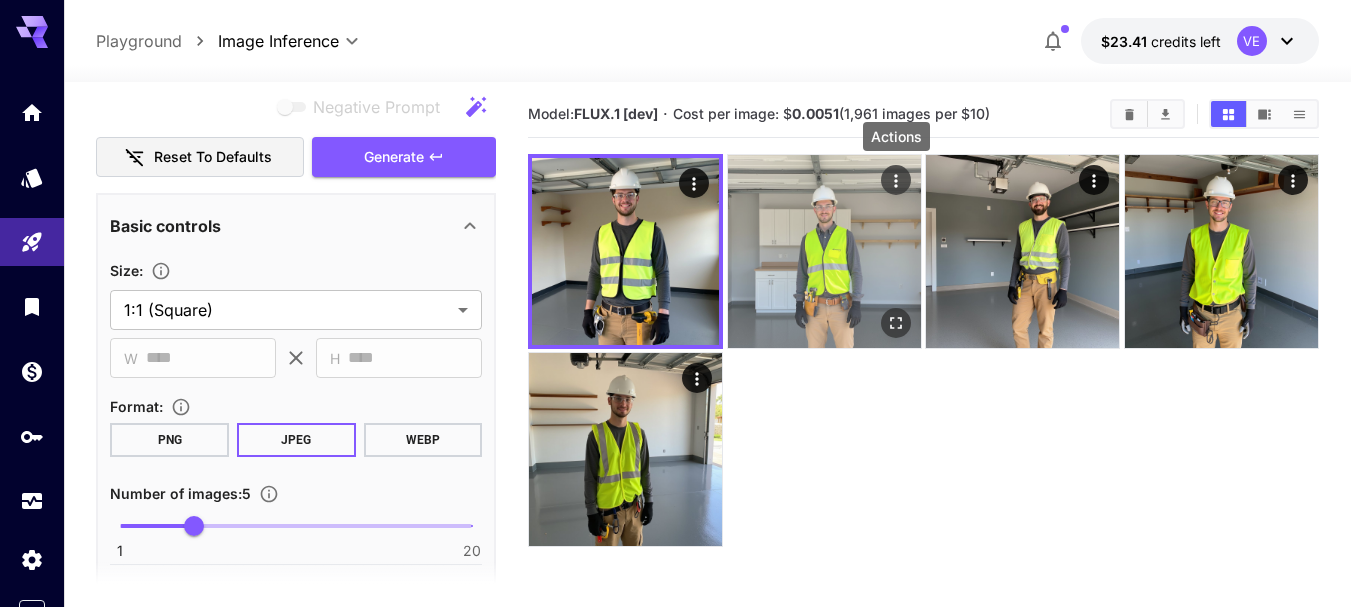 click 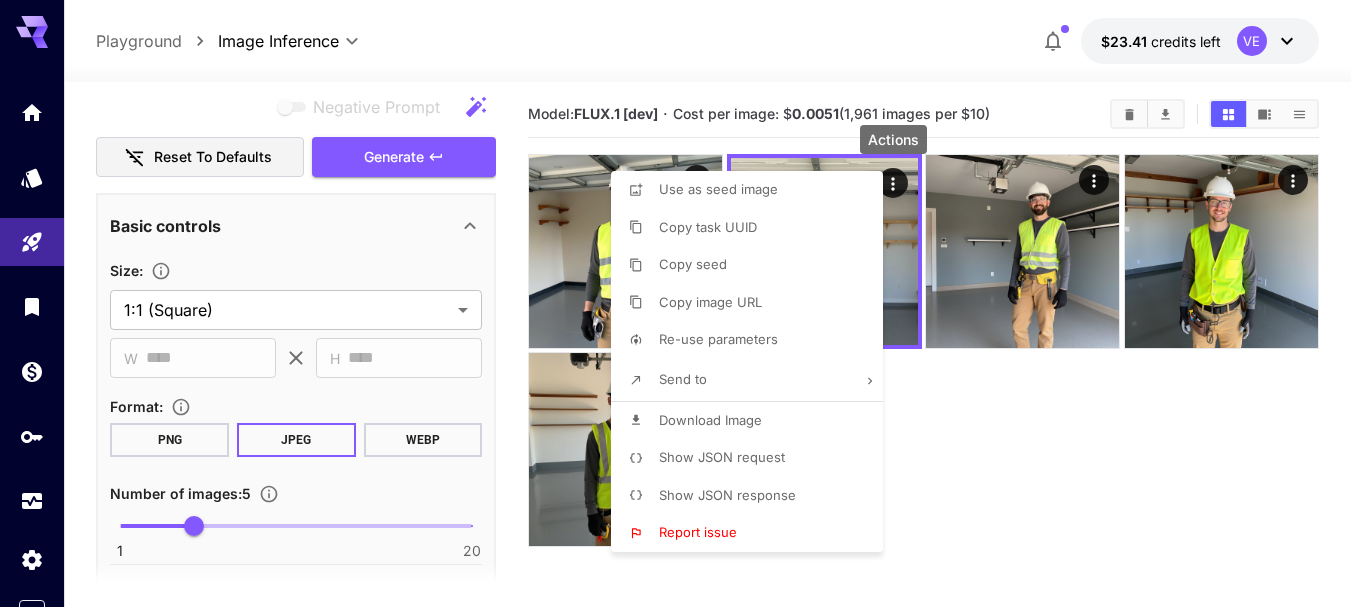 drag, startPoint x: 747, startPoint y: 417, endPoint x: 922, endPoint y: 366, distance: 182.28 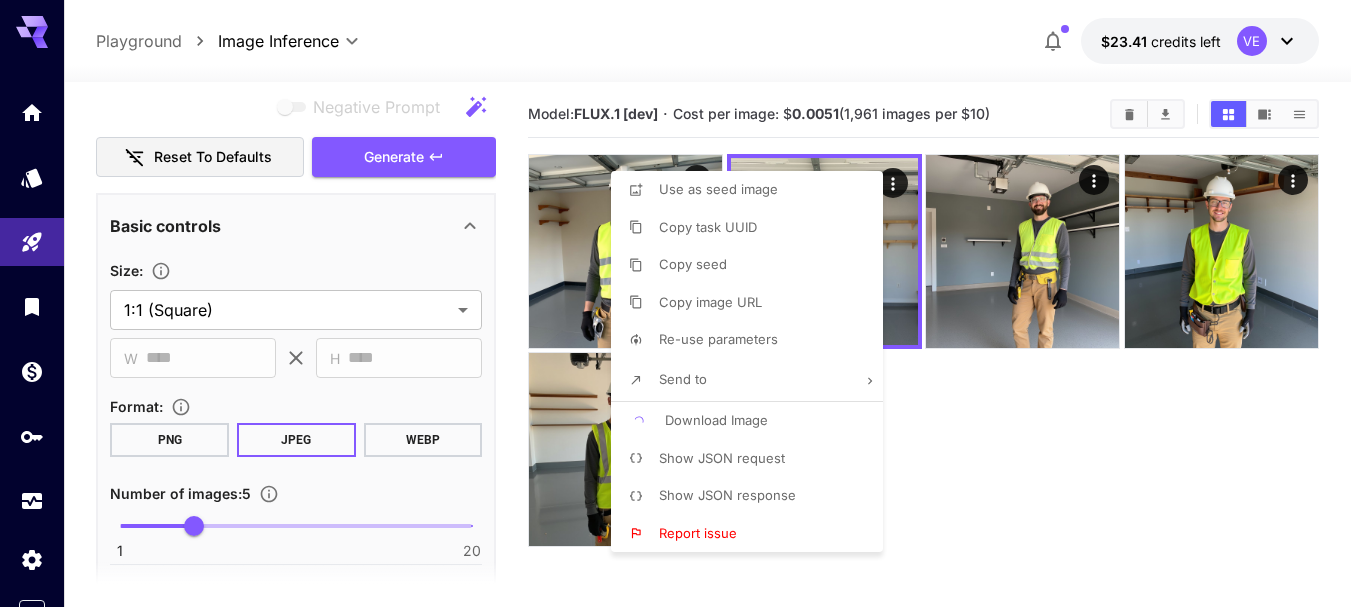 type 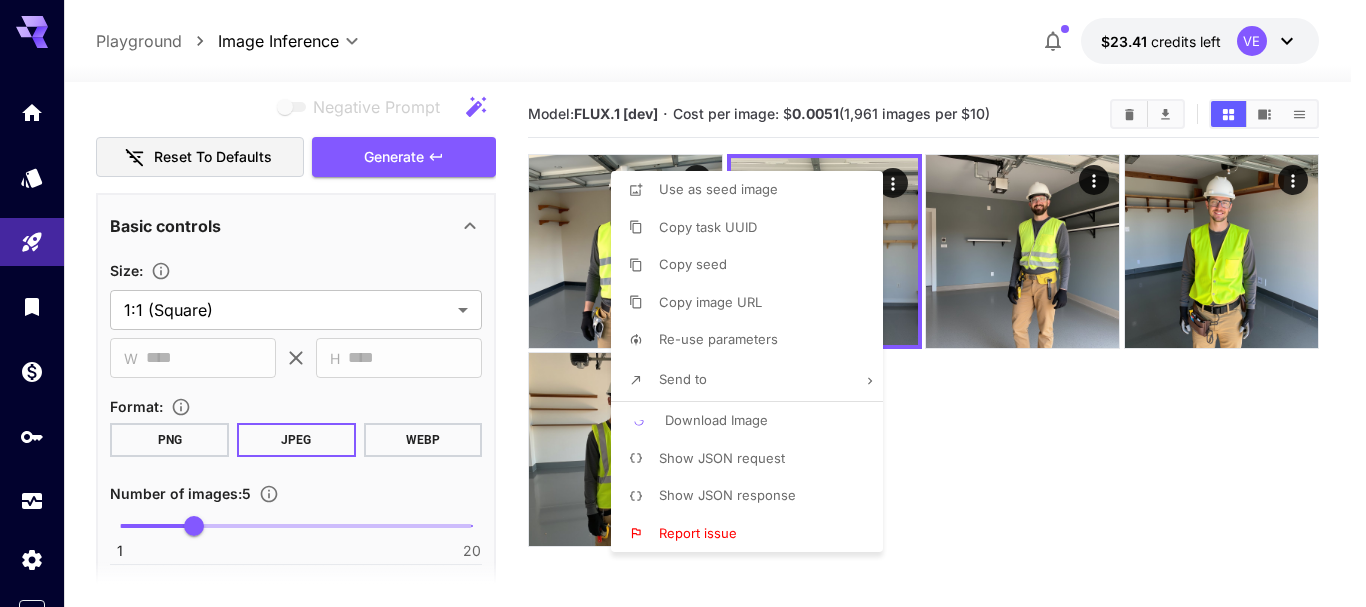 type 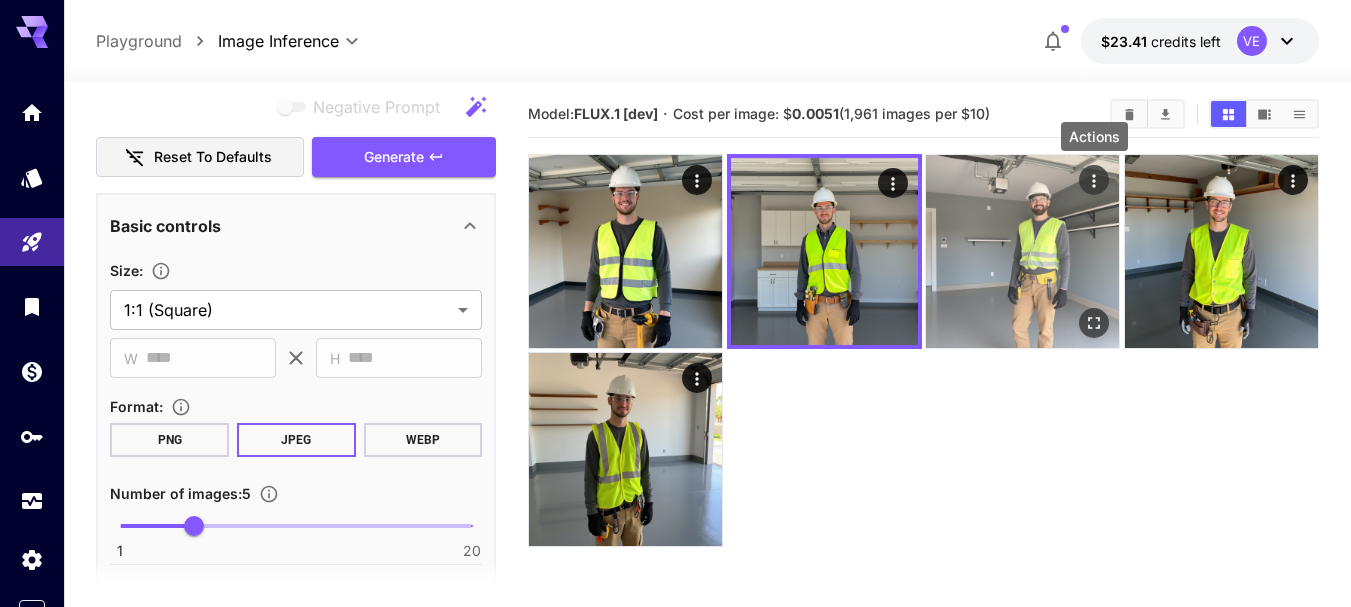 click 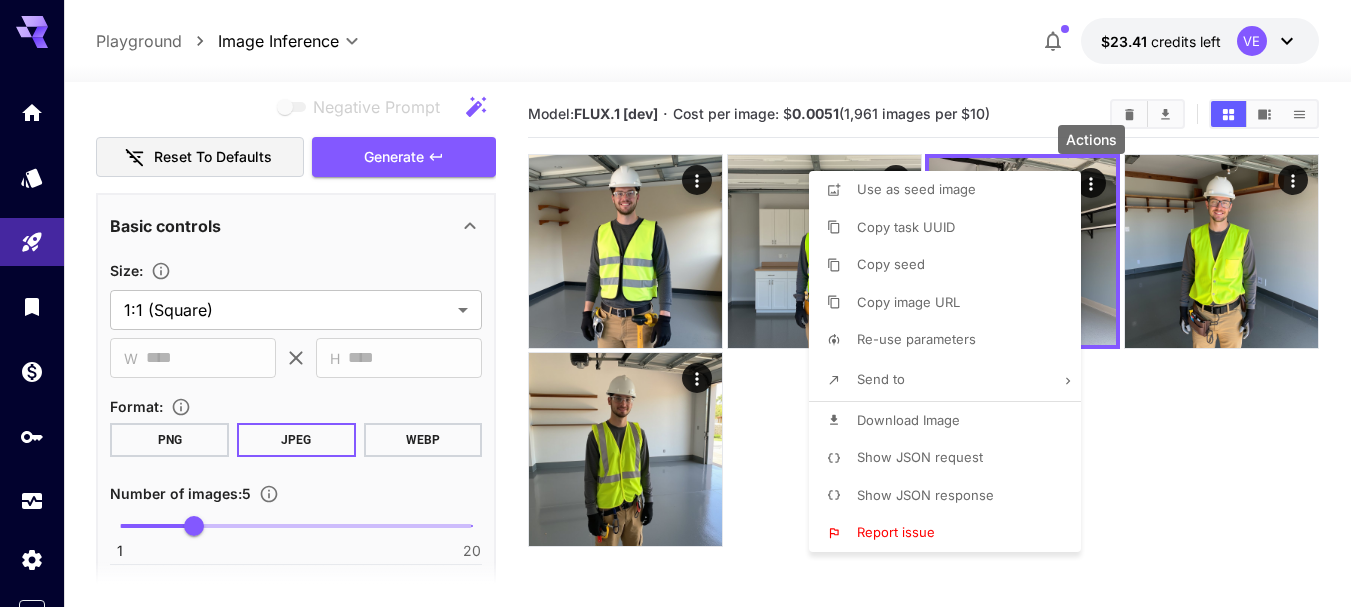 drag, startPoint x: 914, startPoint y: 422, endPoint x: 1336, endPoint y: 197, distance: 478.2353 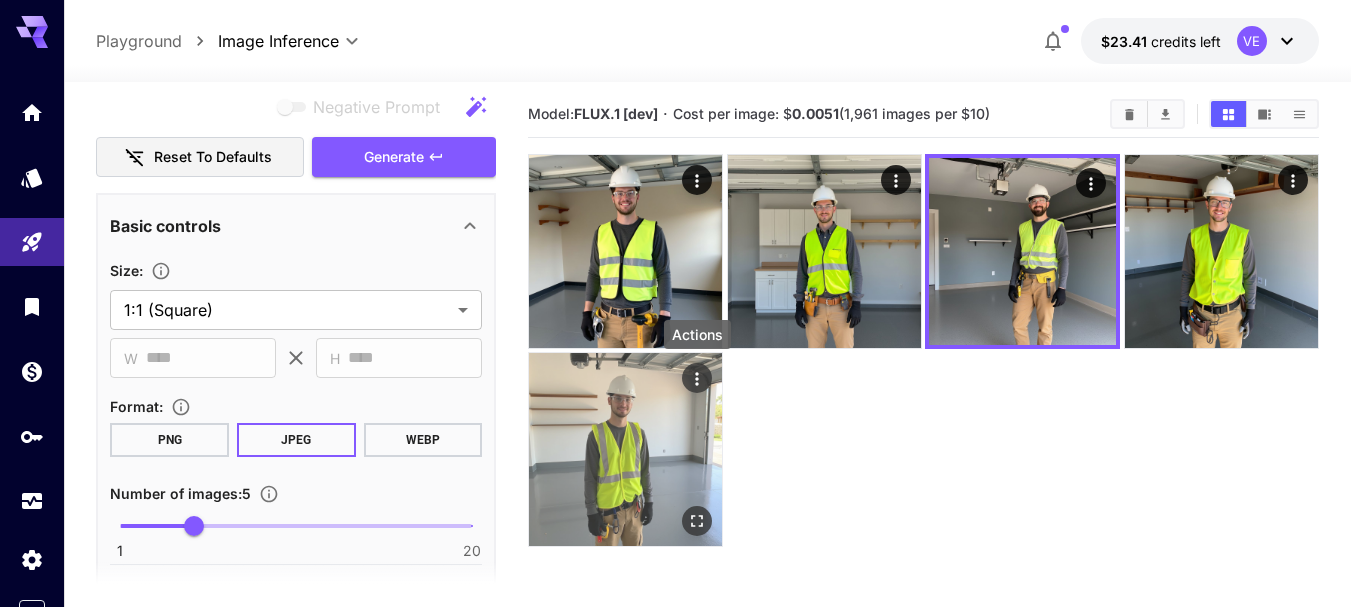 click 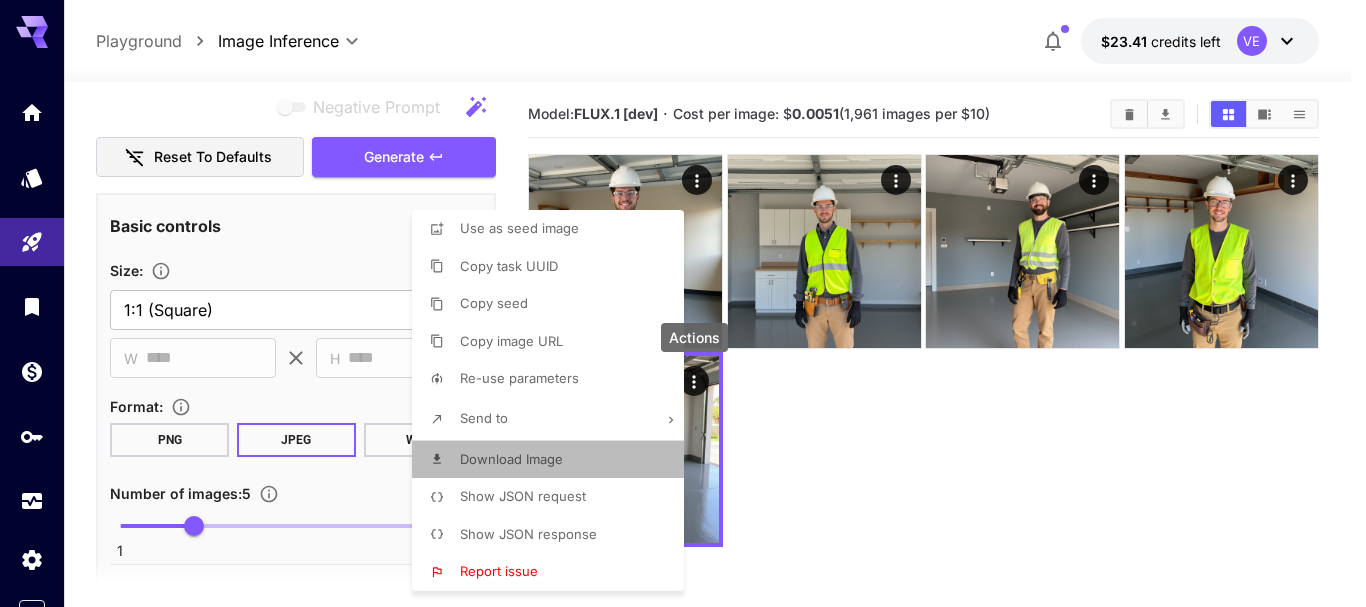 click on "Download Image" at bounding box center [511, 459] 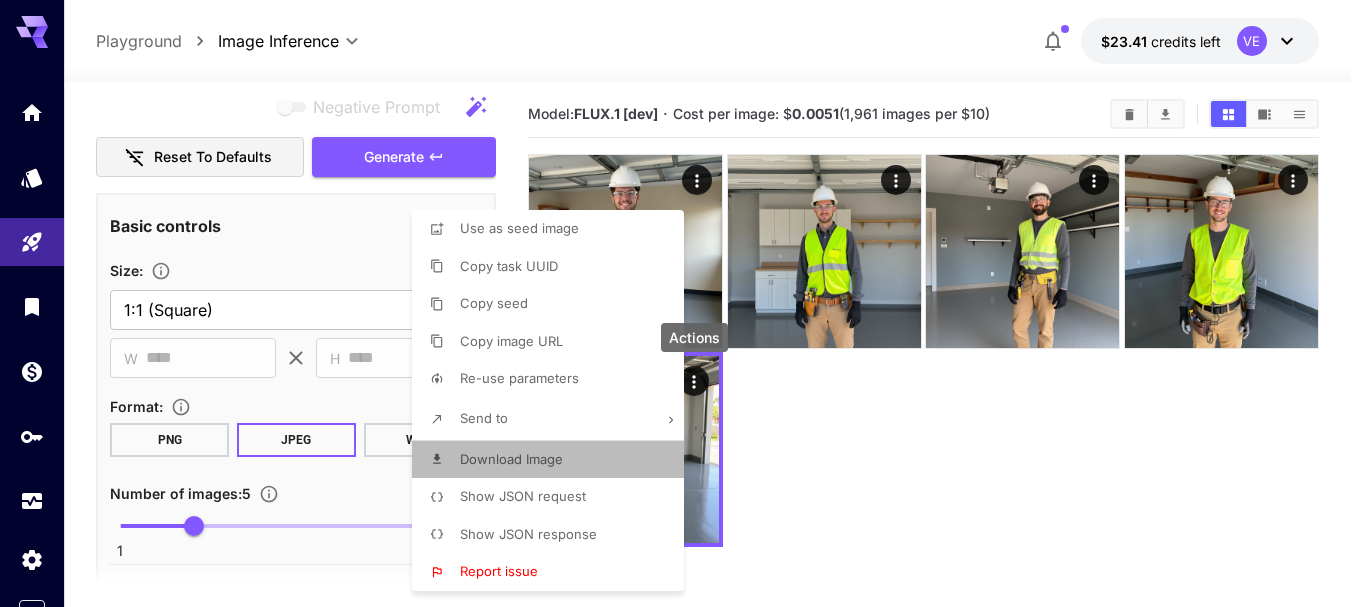 click on "Download Image" at bounding box center (511, 459) 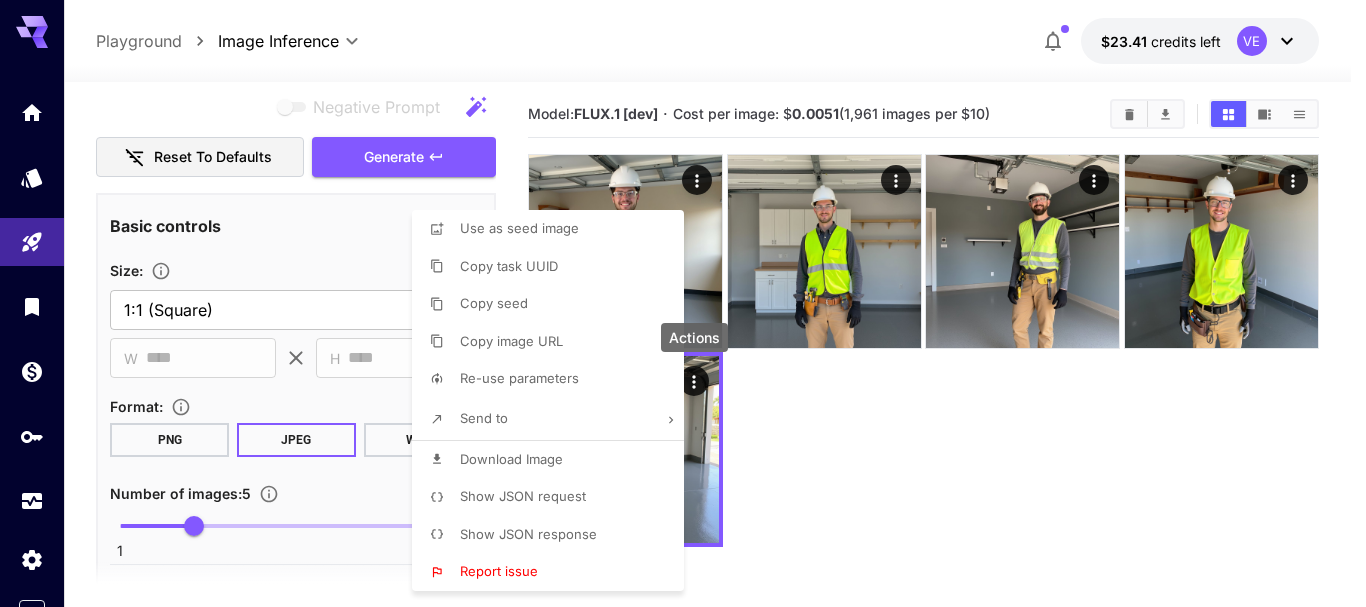 click at bounding box center [683, 303] 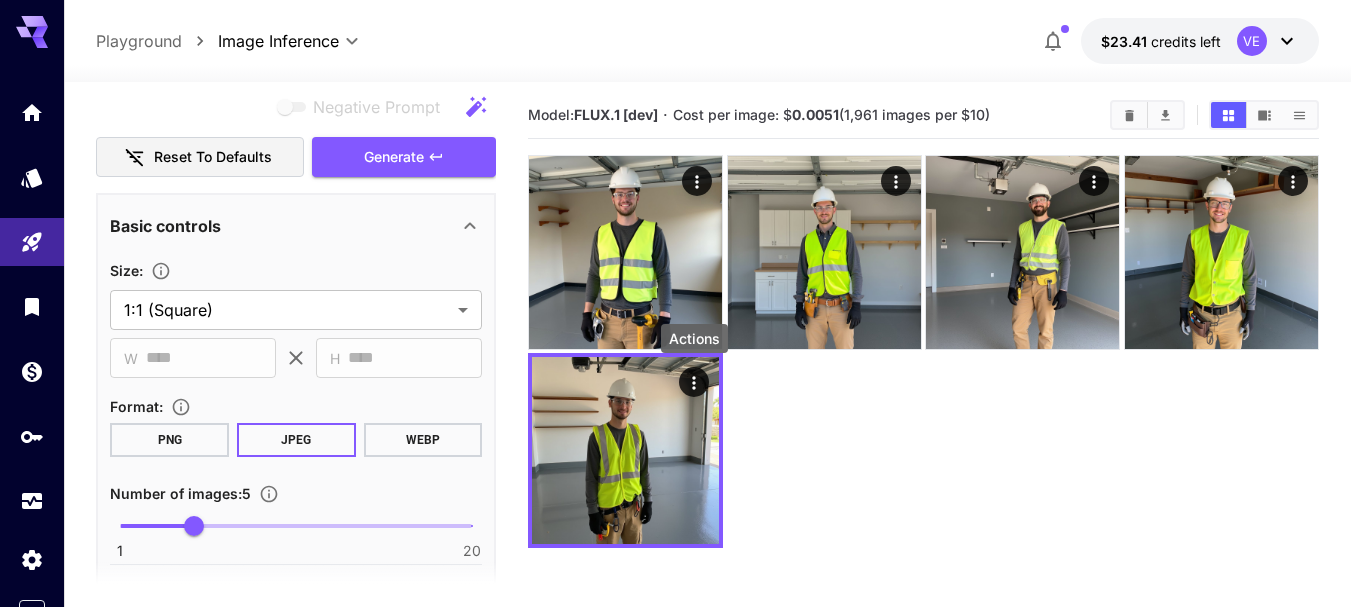 scroll, scrollTop: 0, scrollLeft: 0, axis: both 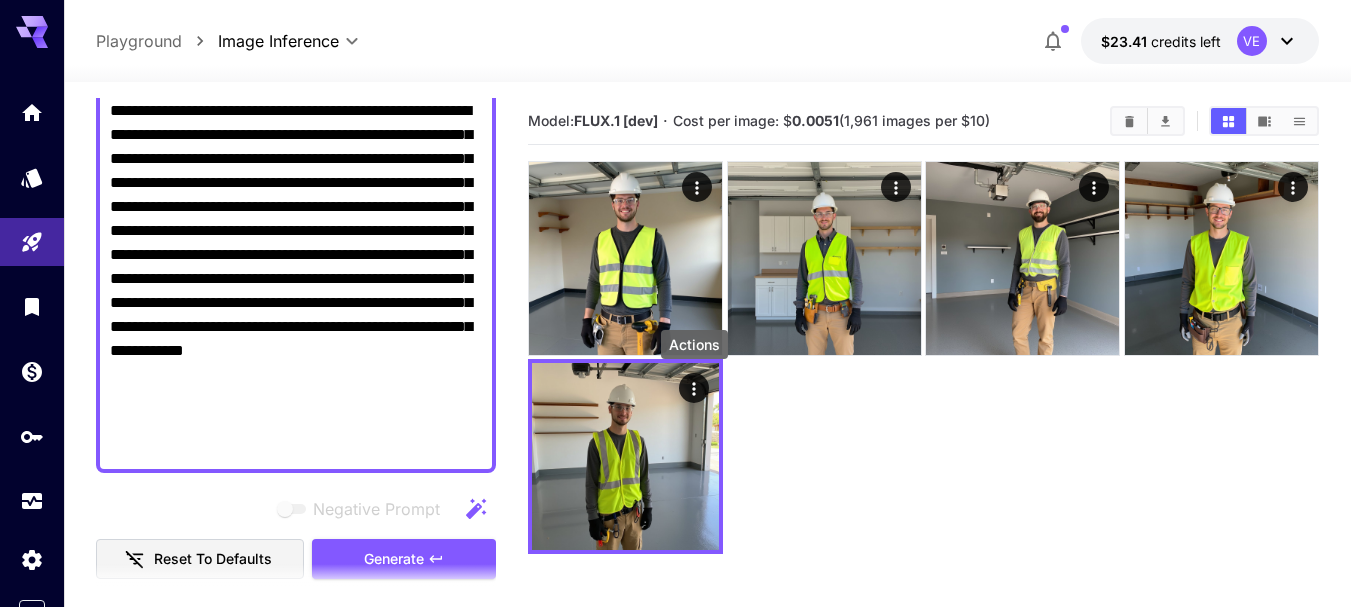 click on "**********" at bounding box center [296, 279] 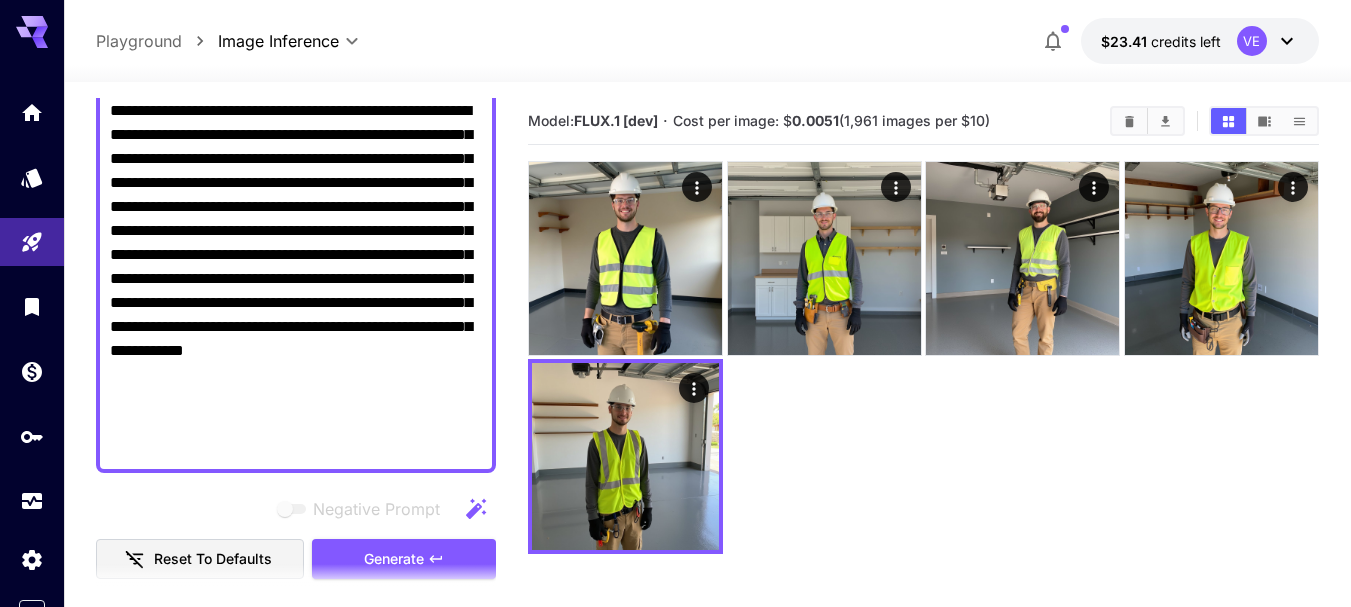 click on "**********" at bounding box center (296, 279) 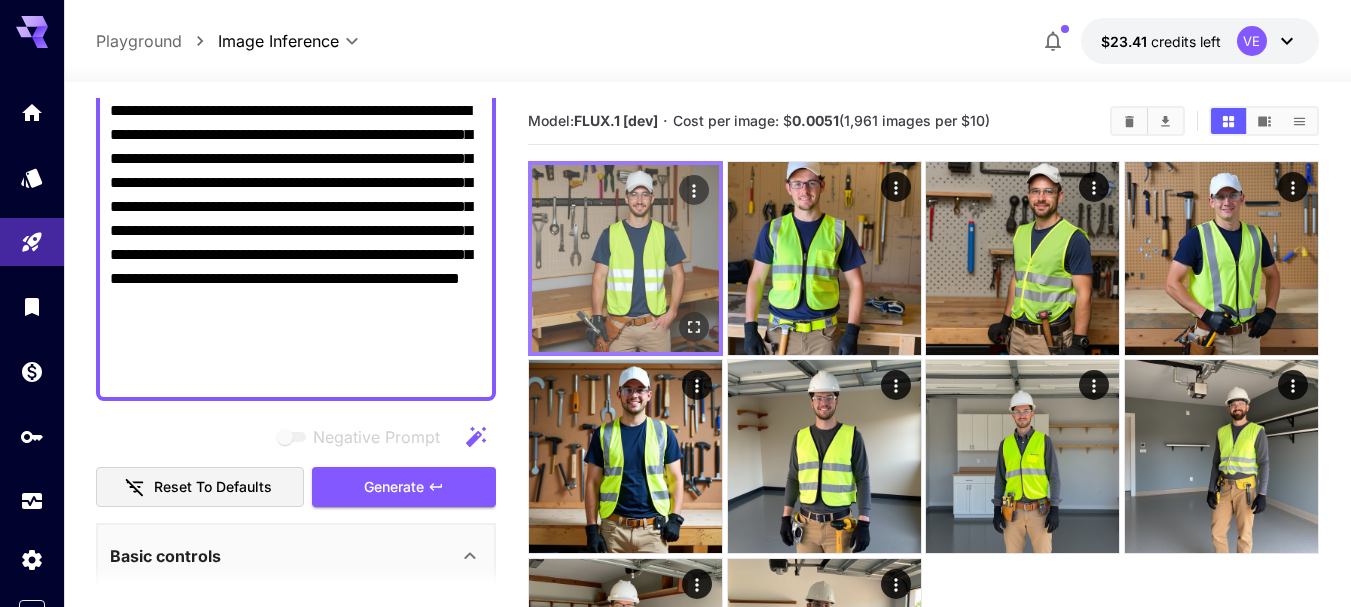 type on "**********" 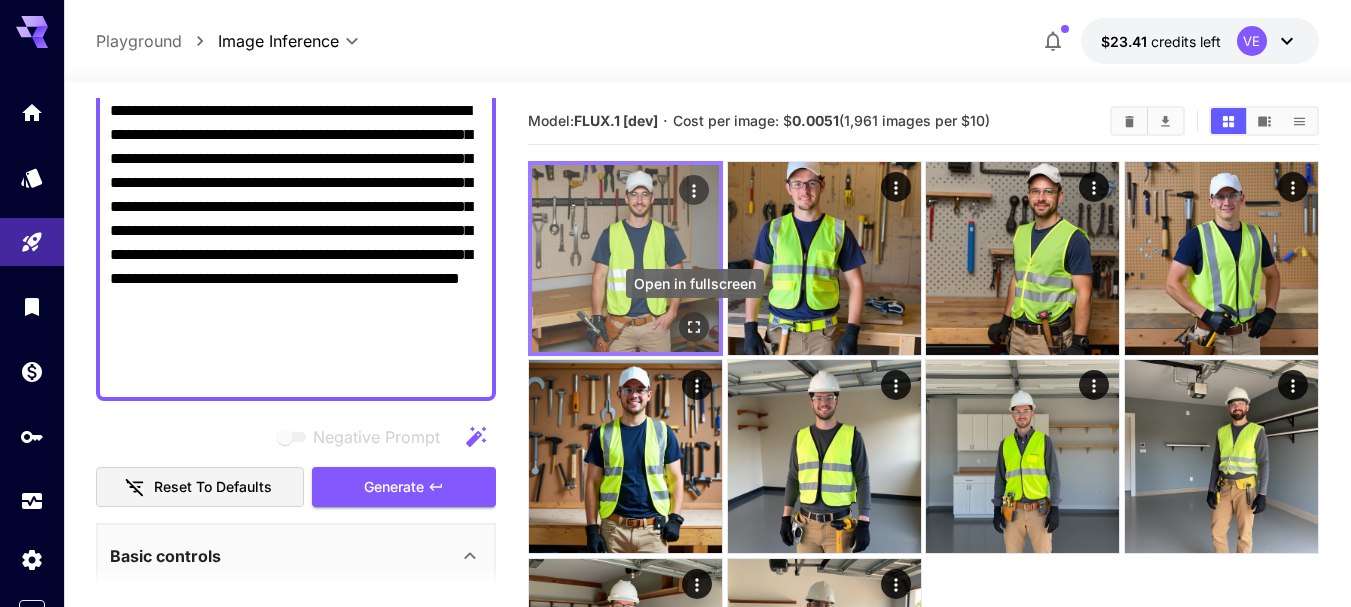 click 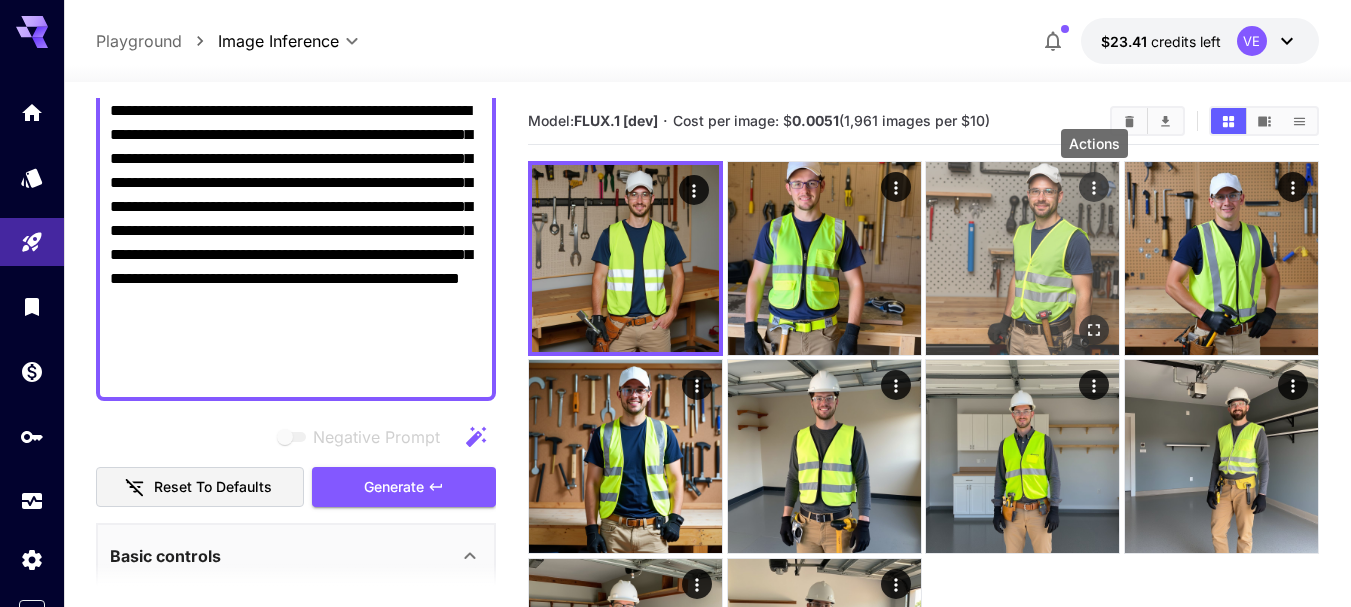 click 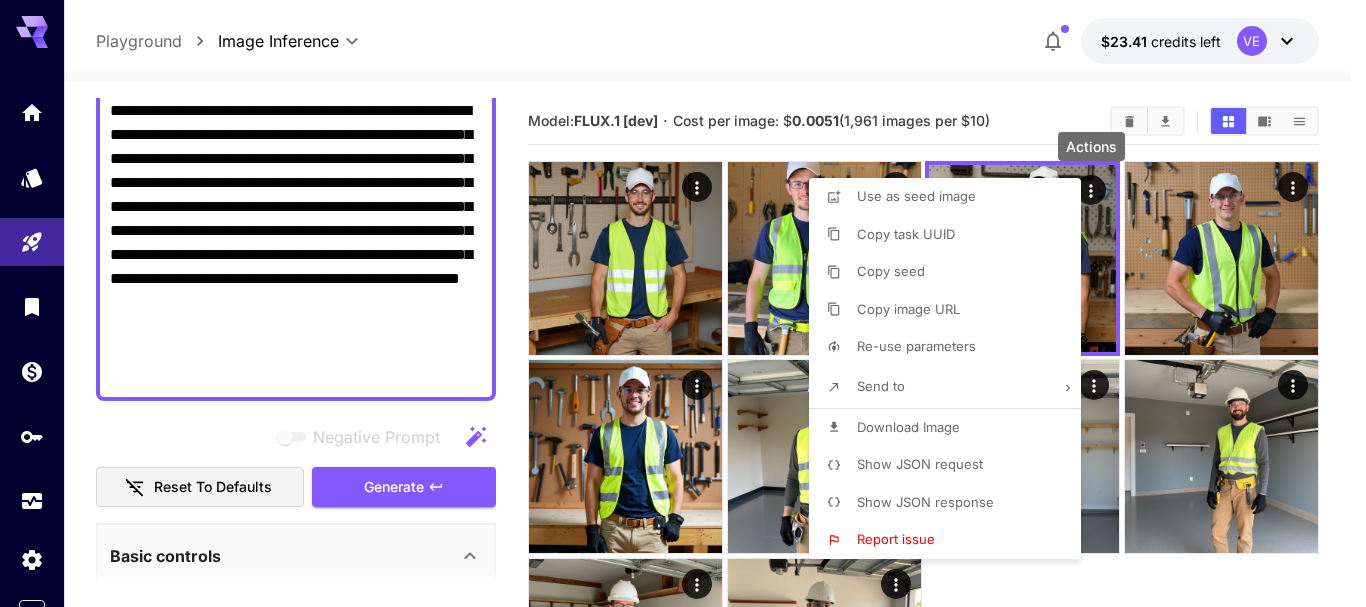 click on "Download Image" at bounding box center [908, 427] 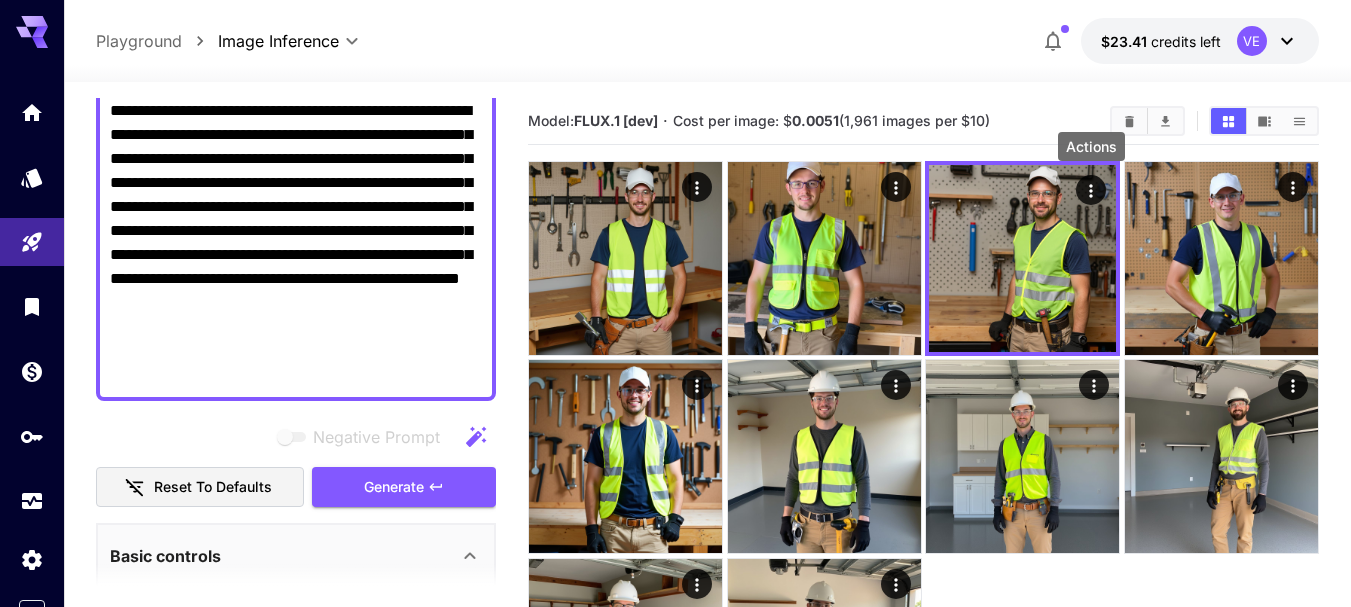 type 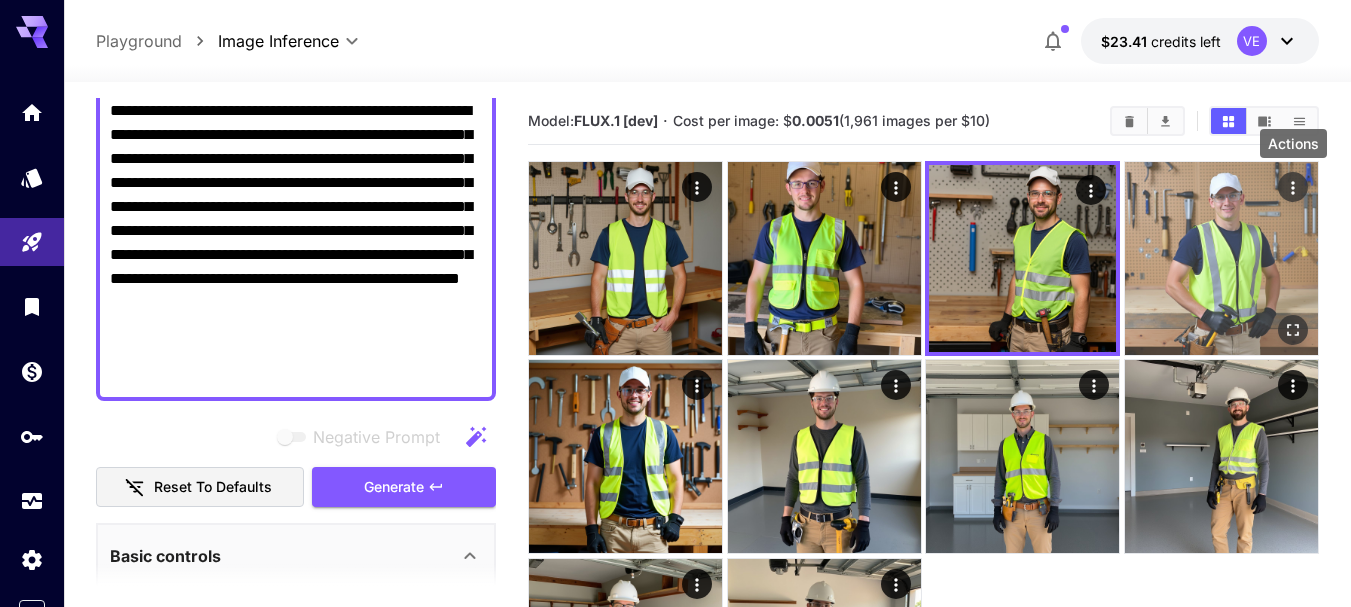 click 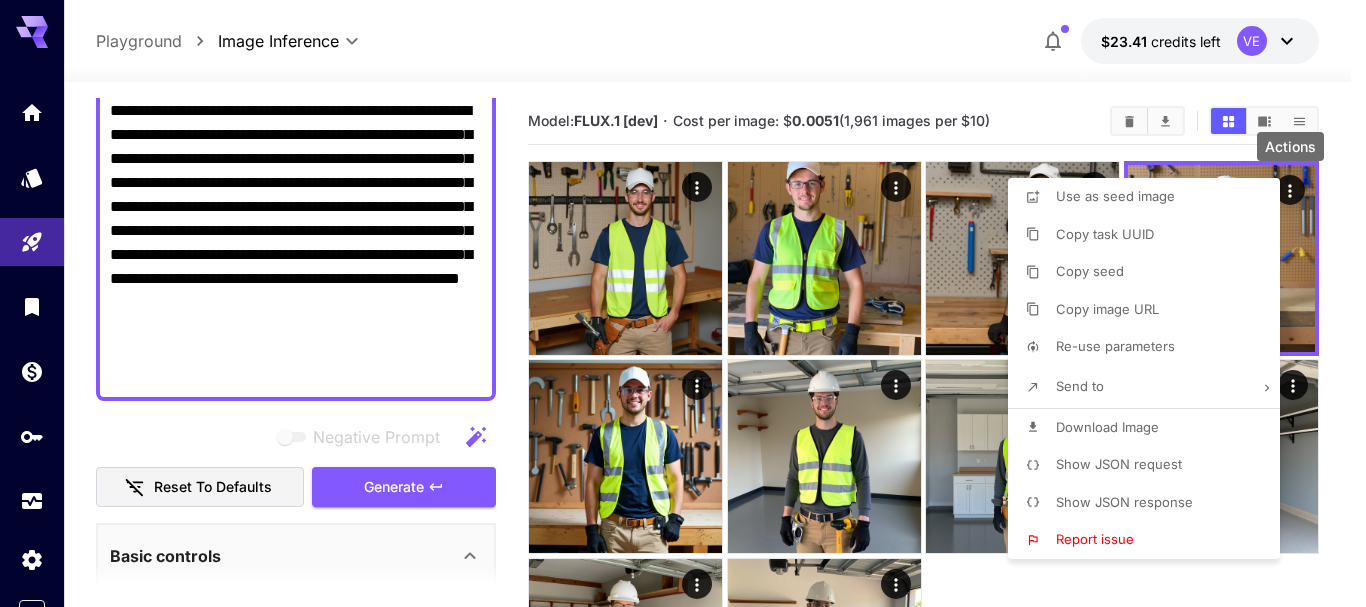 click on "Download Image" at bounding box center (1150, 428) 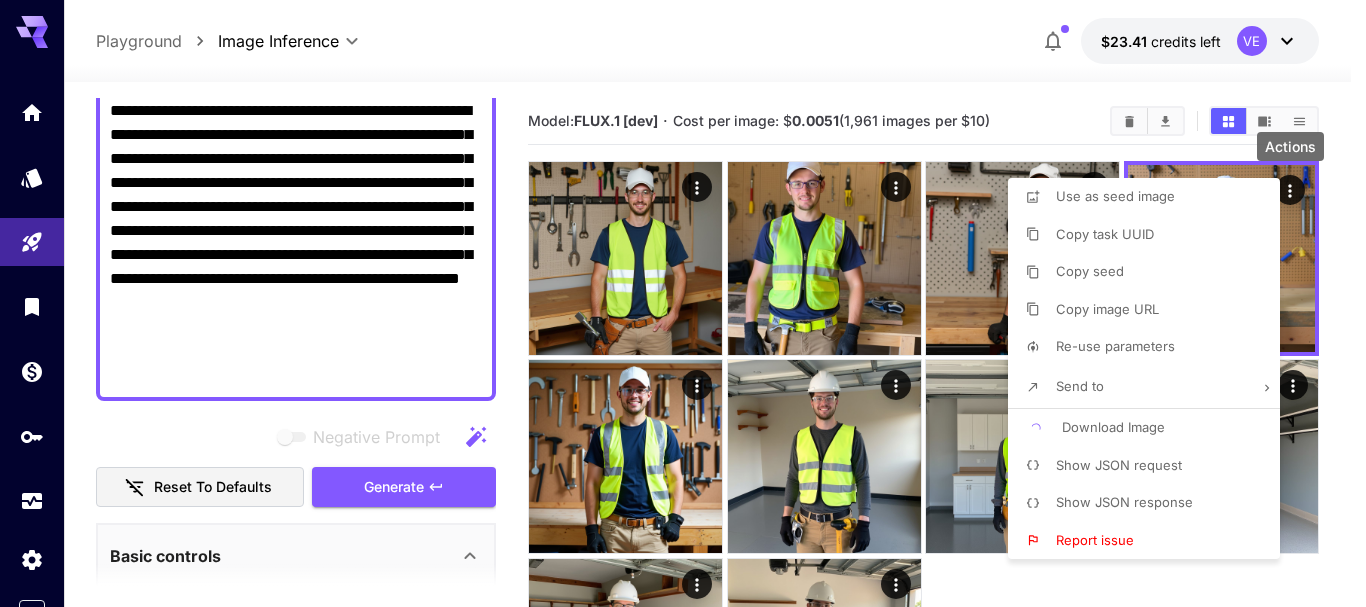 type 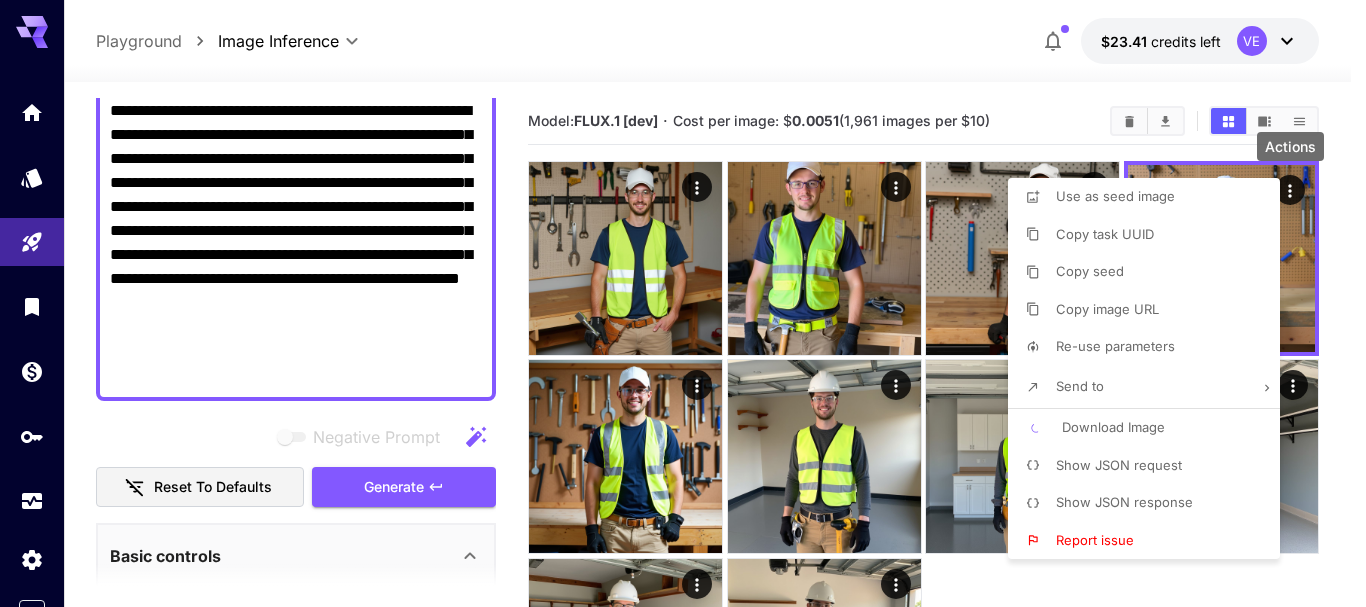 type 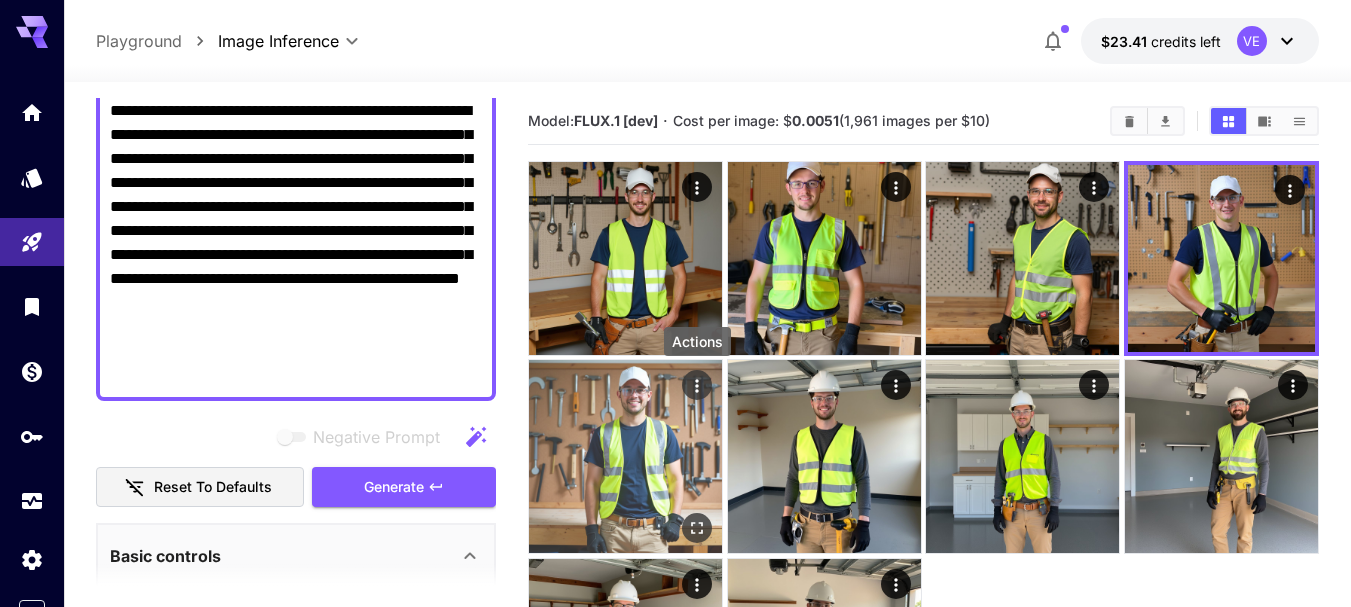click 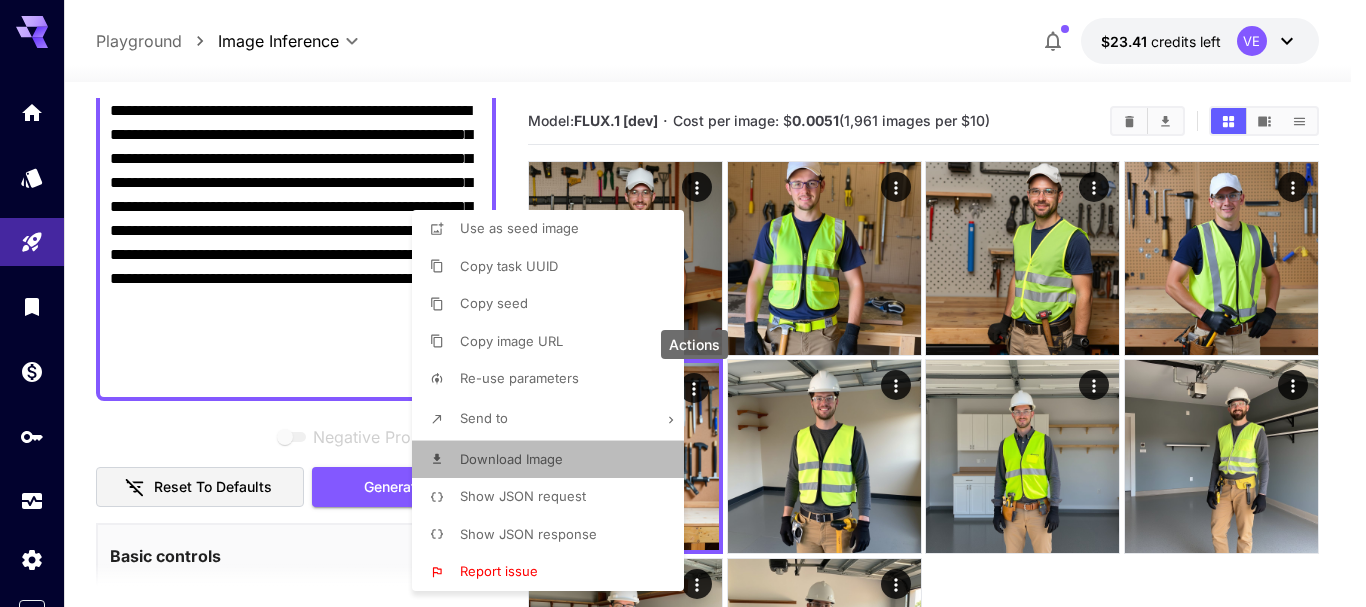 click on "Download Image" at bounding box center [554, 460] 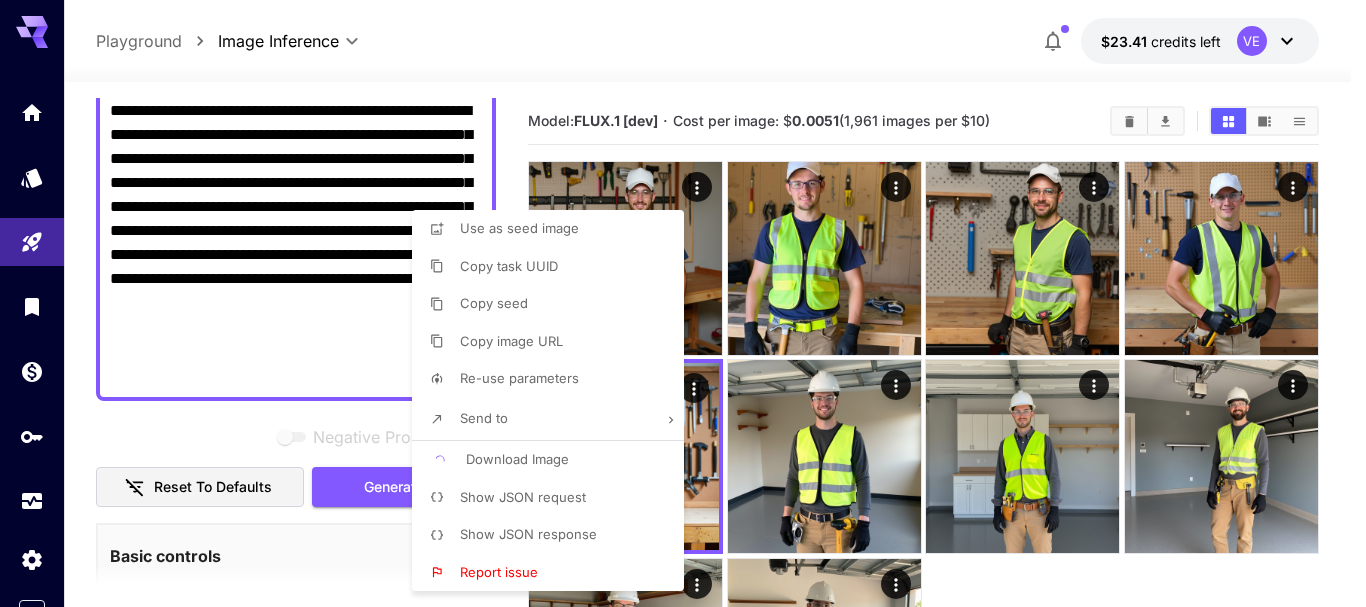 type 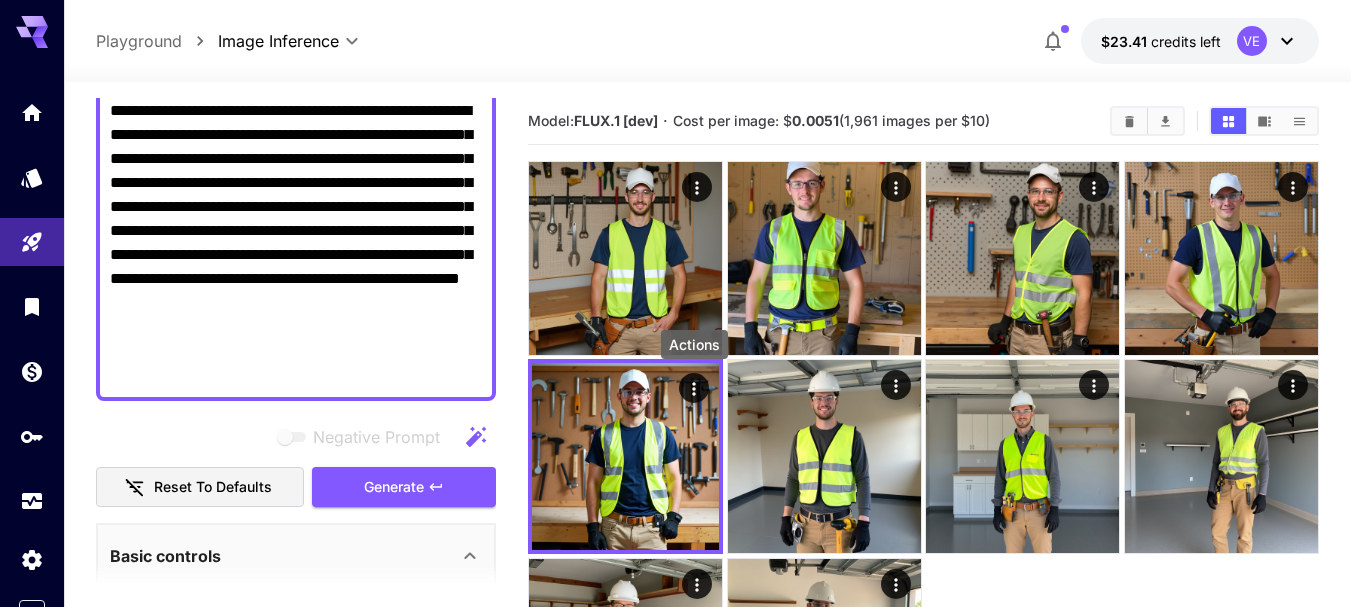 type 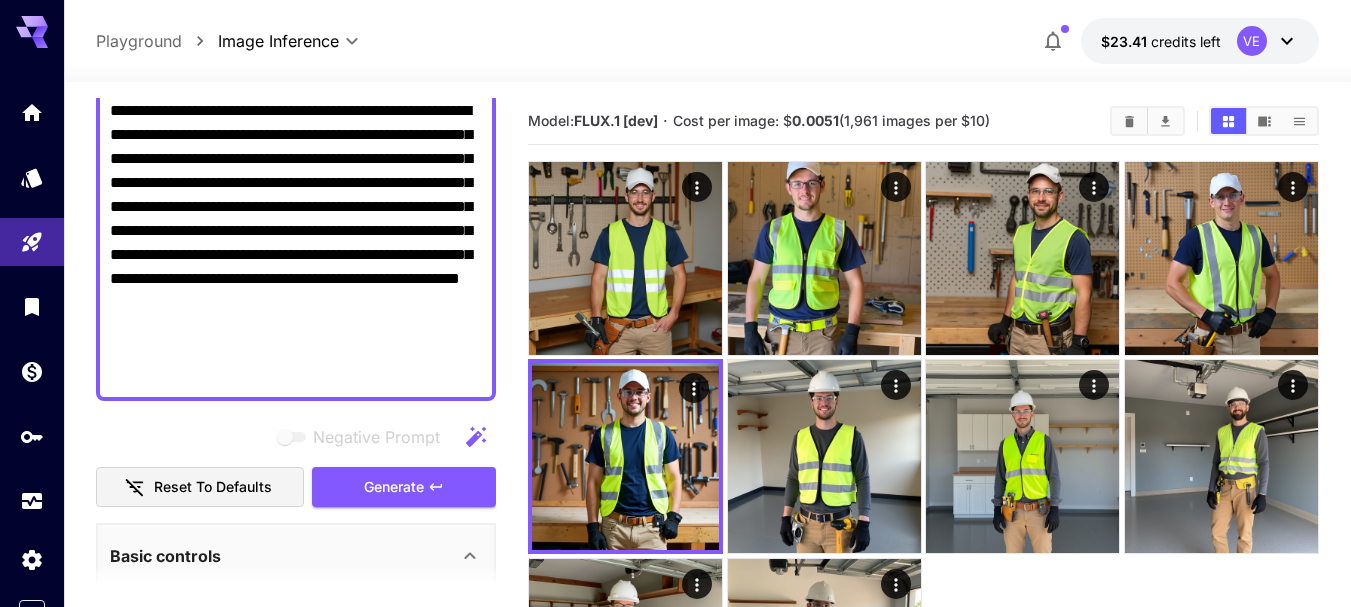 drag, startPoint x: 405, startPoint y: 494, endPoint x: 346, endPoint y: 220, distance: 280.2802 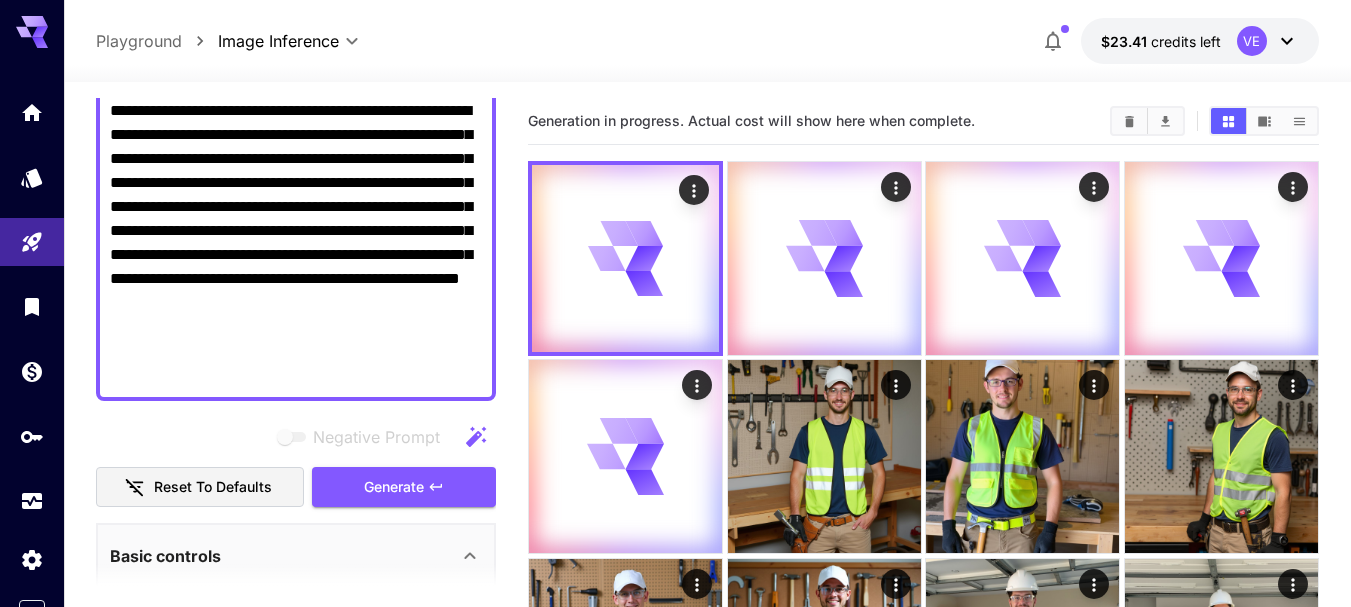 click on "**********" at bounding box center [296, 243] 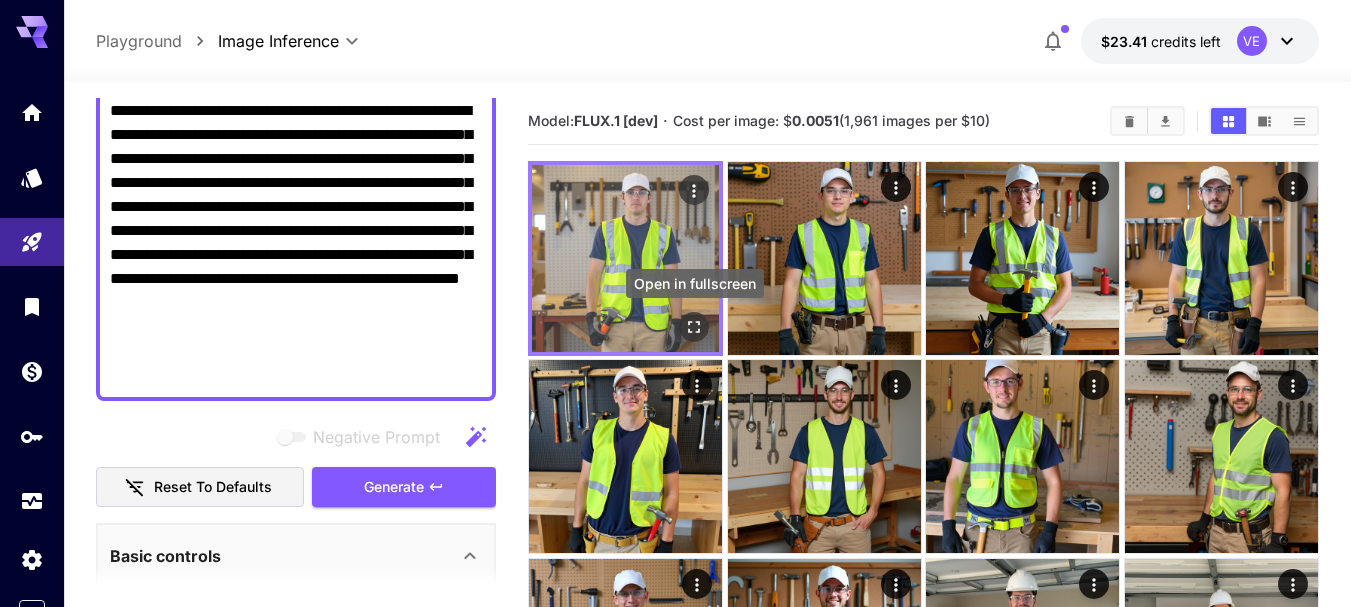 click 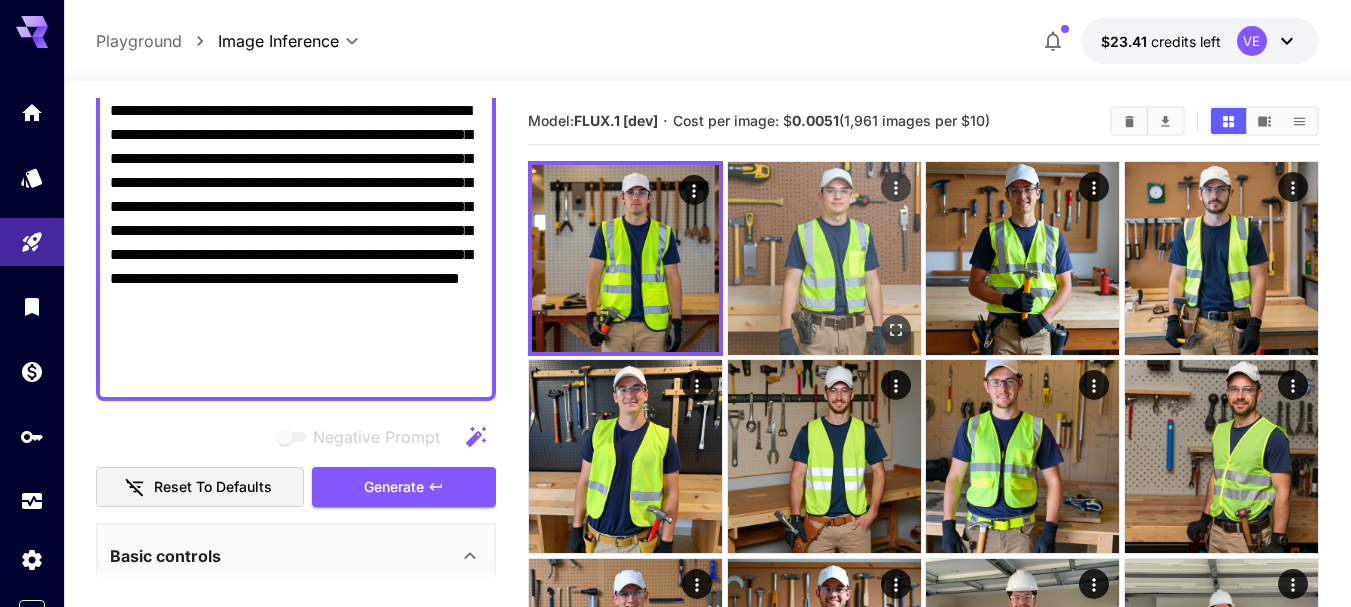 click 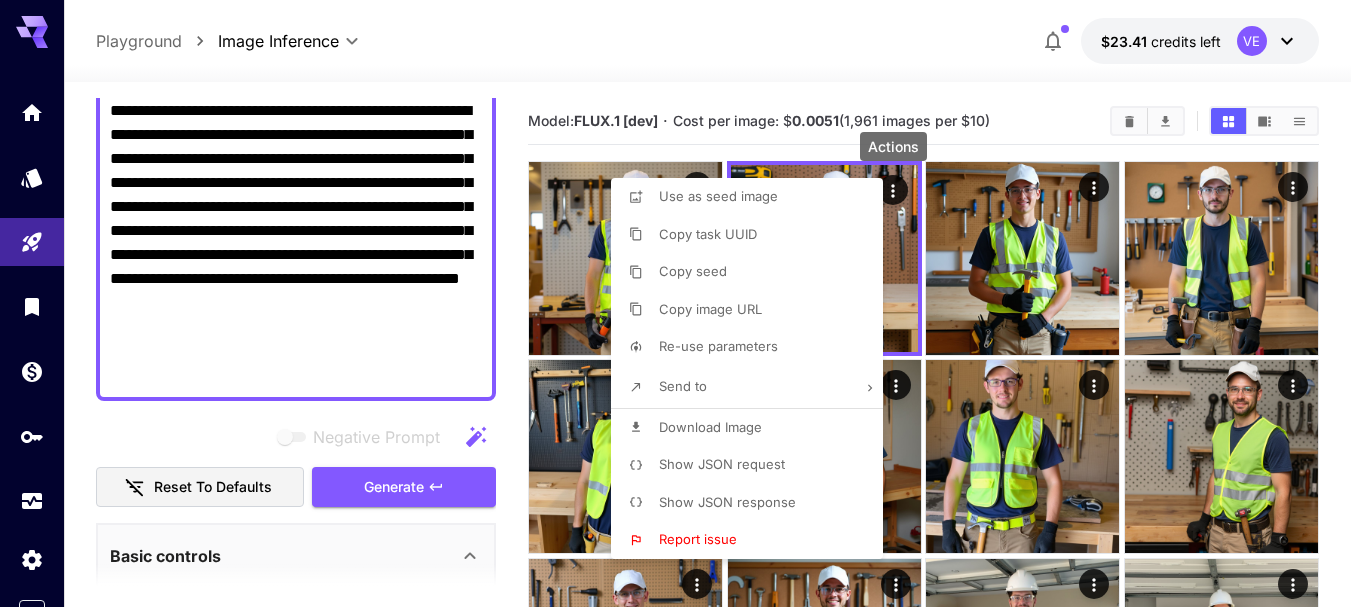 click on "Download Image" at bounding box center (753, 428) 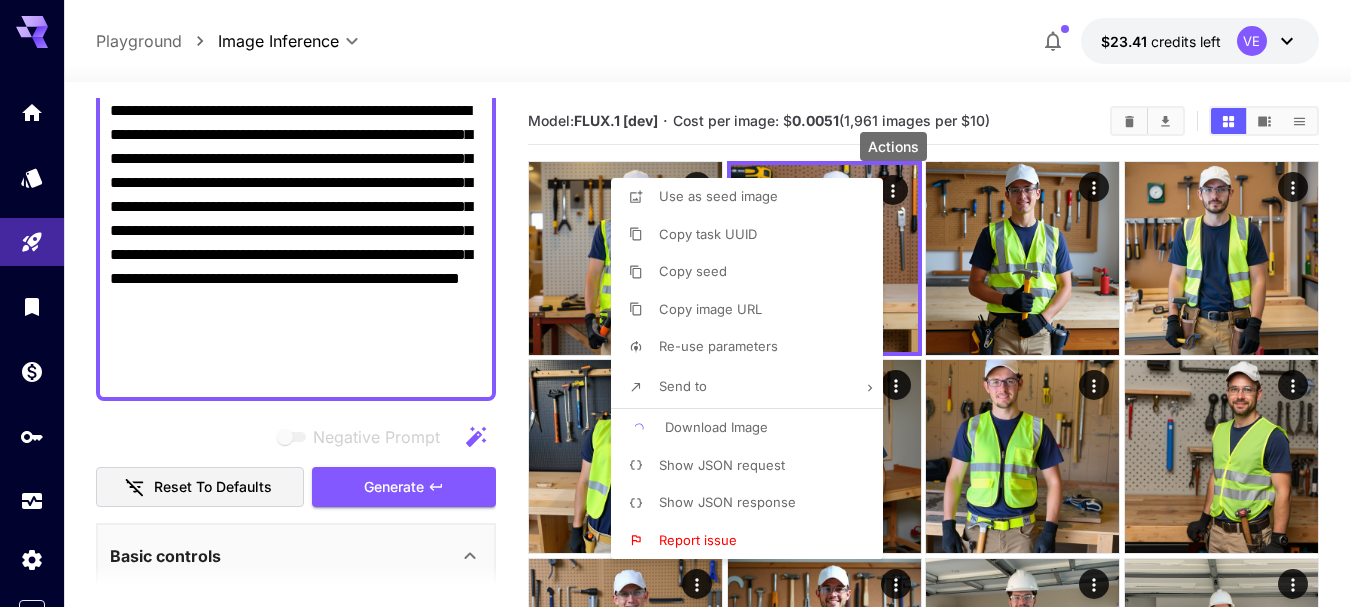 type 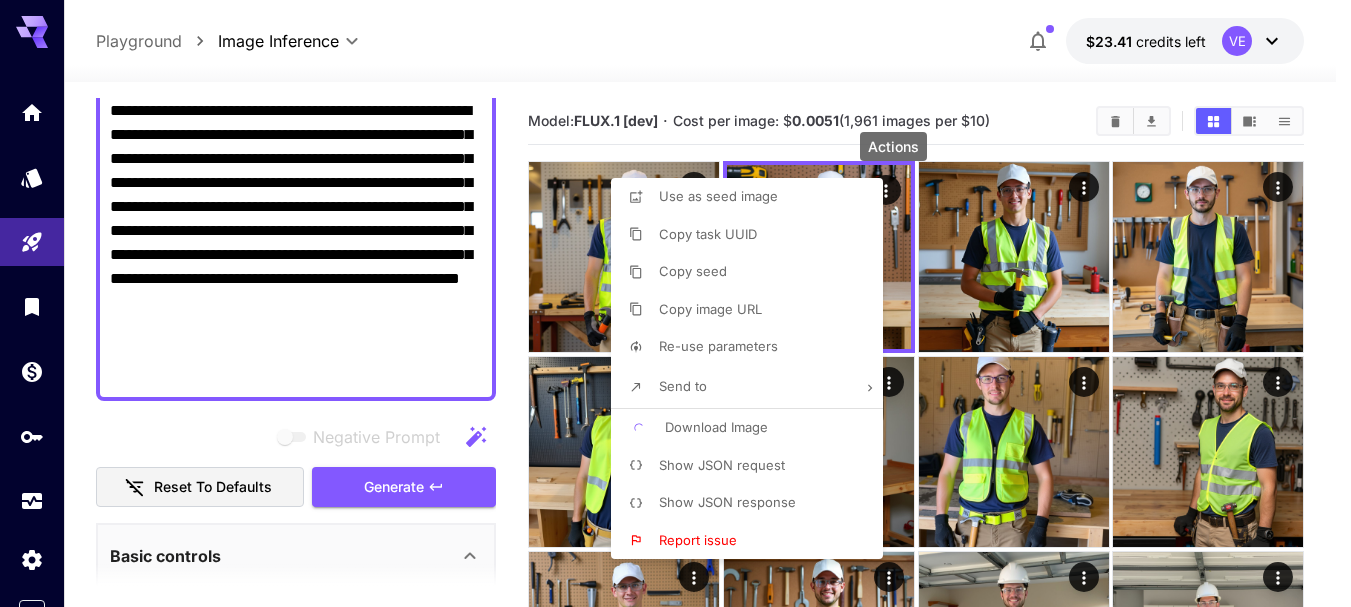 type 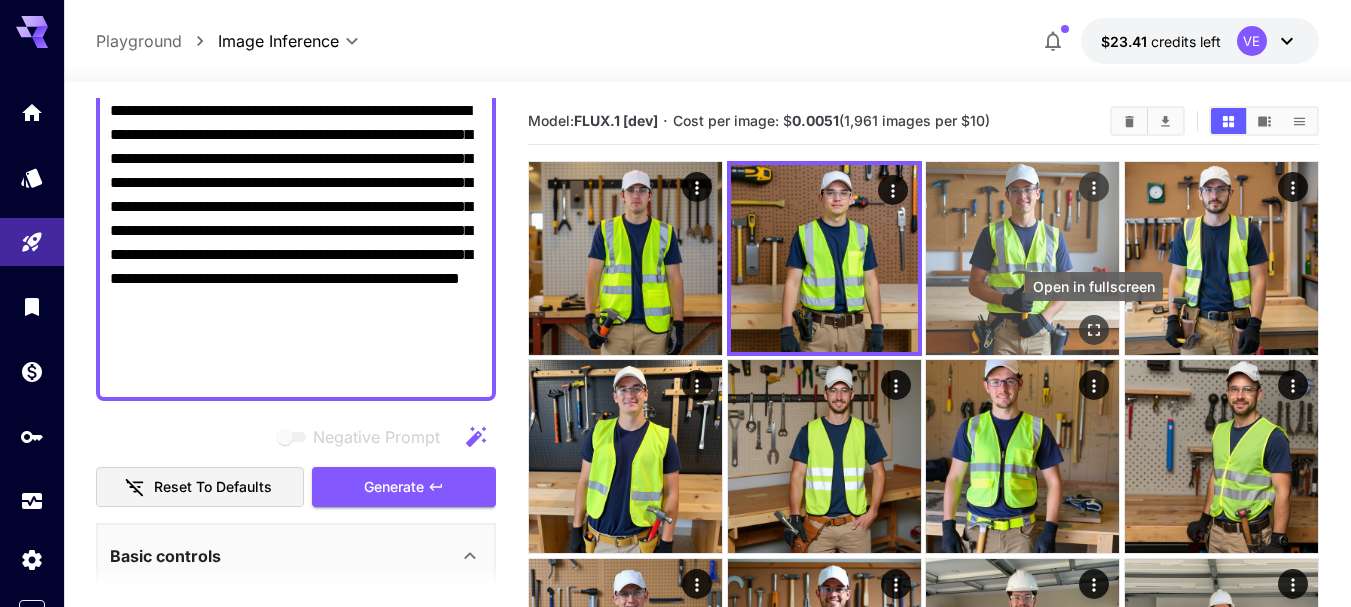 click 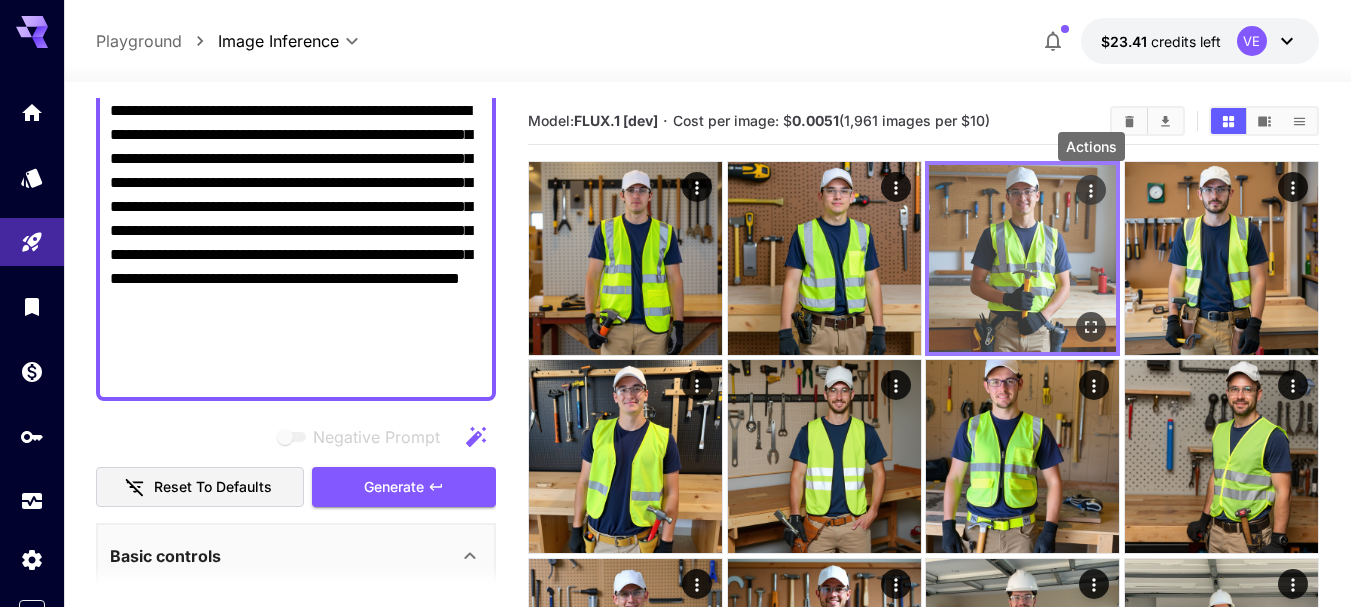 click 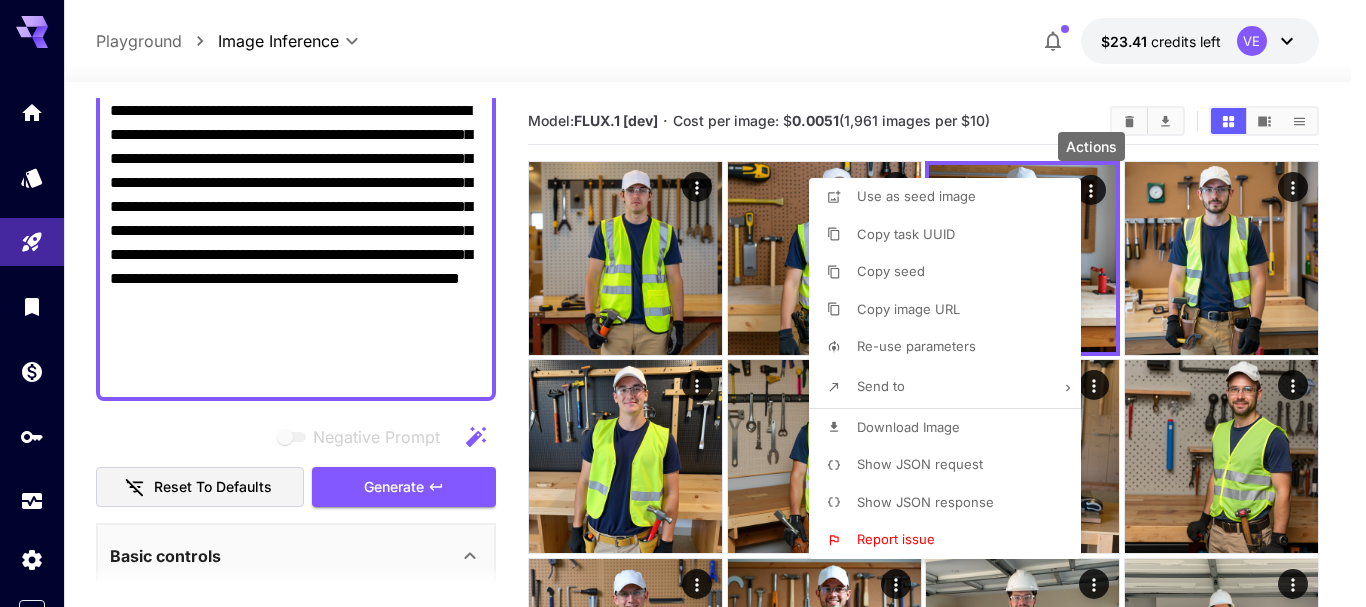 click on "Download Image" at bounding box center (908, 427) 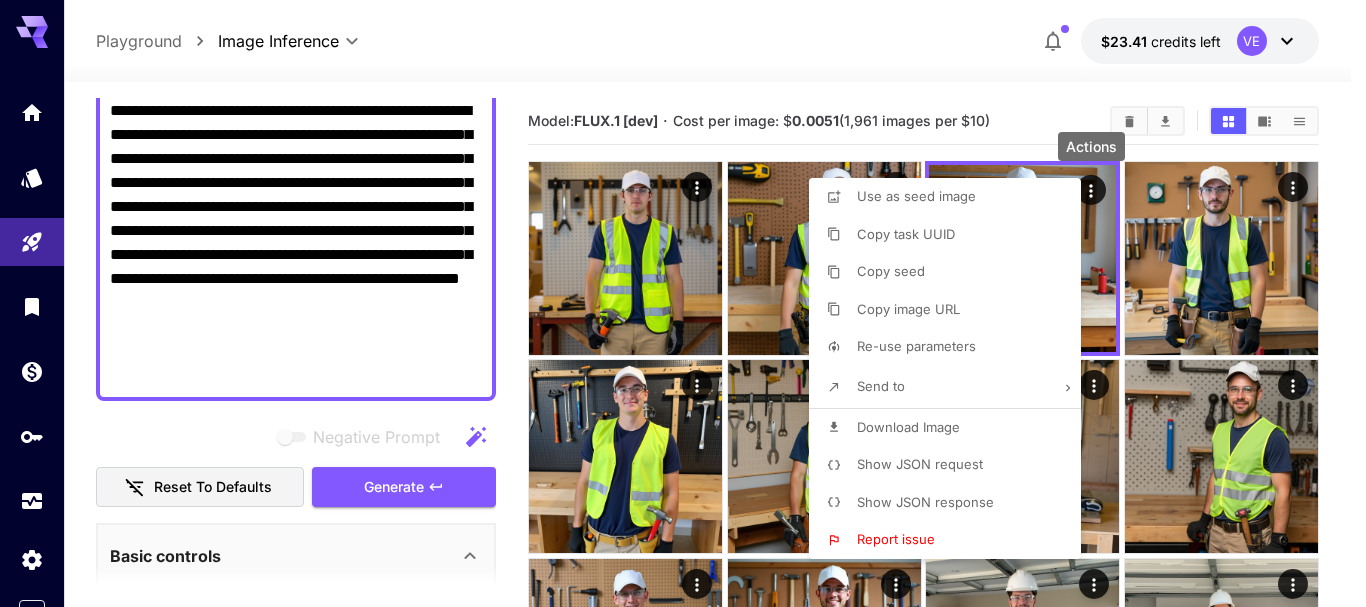 type 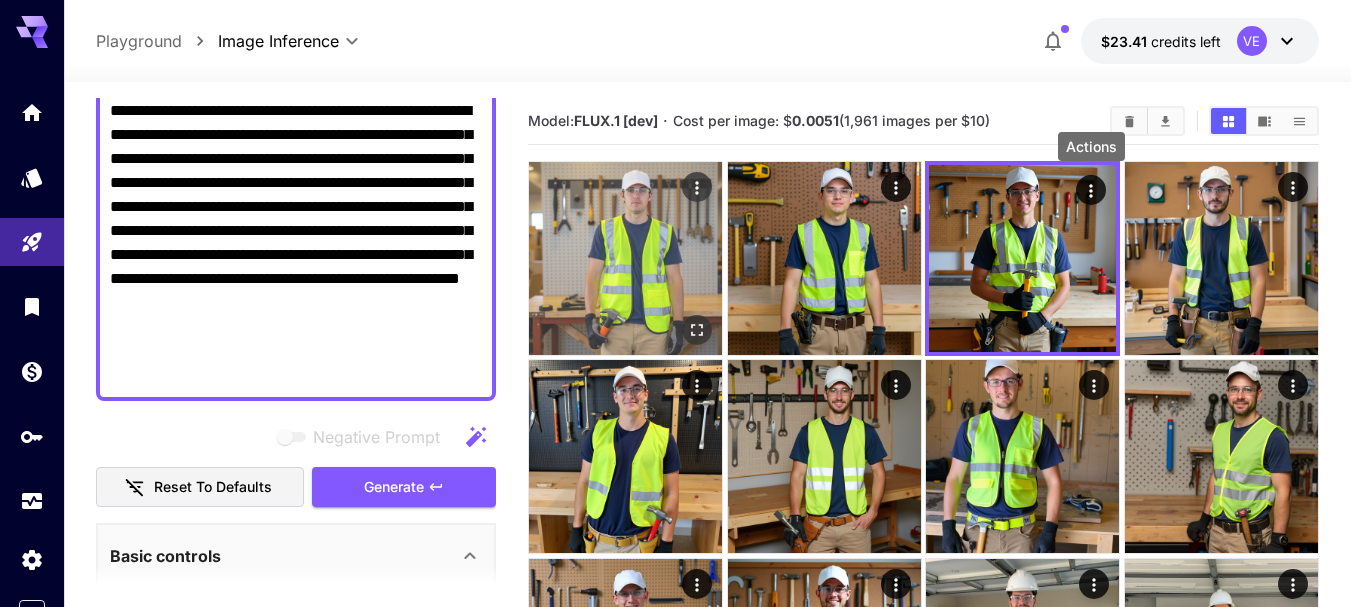 type 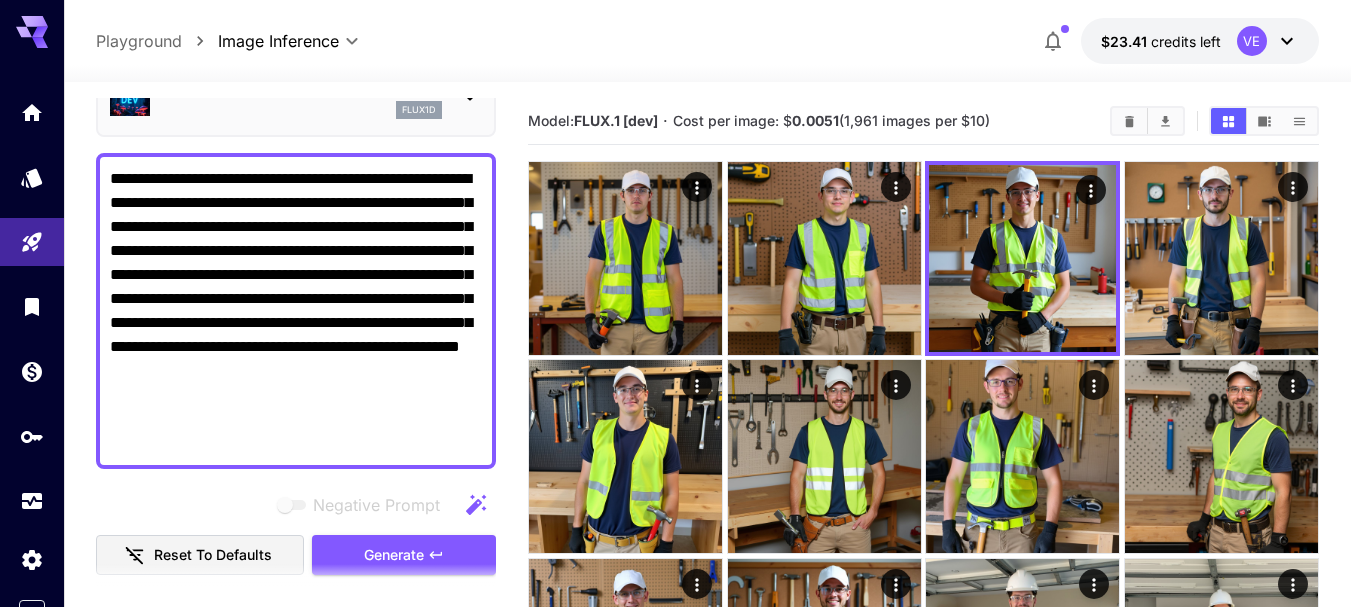 scroll, scrollTop: 81, scrollLeft: 0, axis: vertical 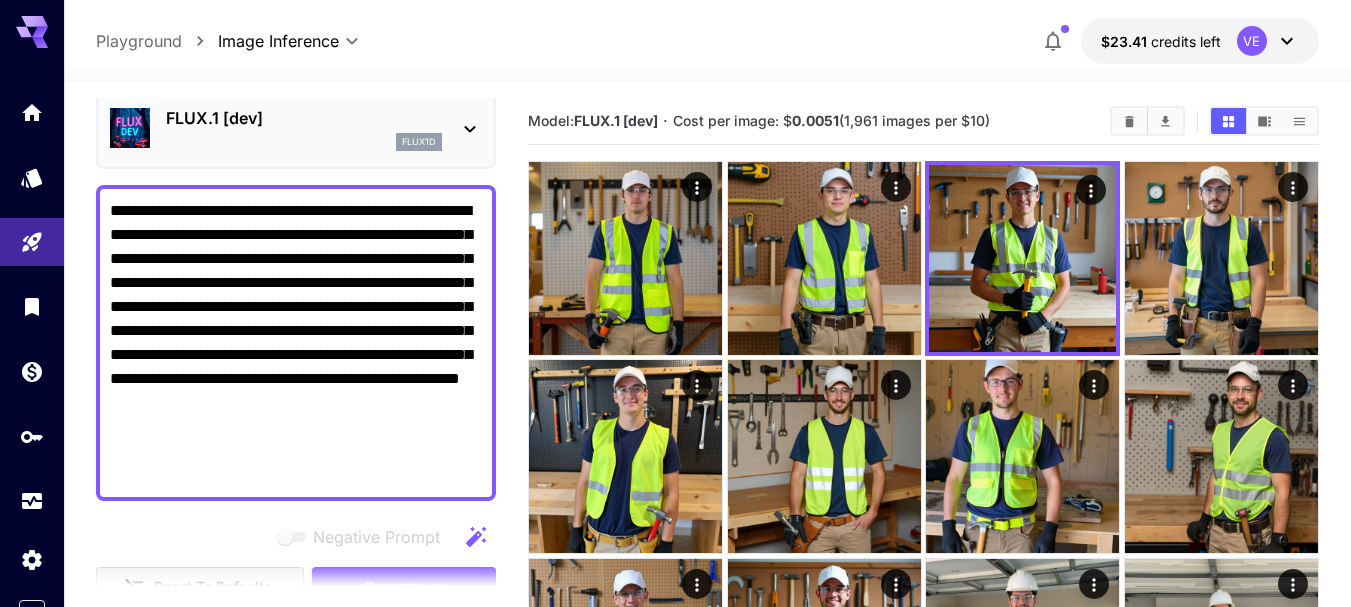click on "**********" at bounding box center [296, 343] 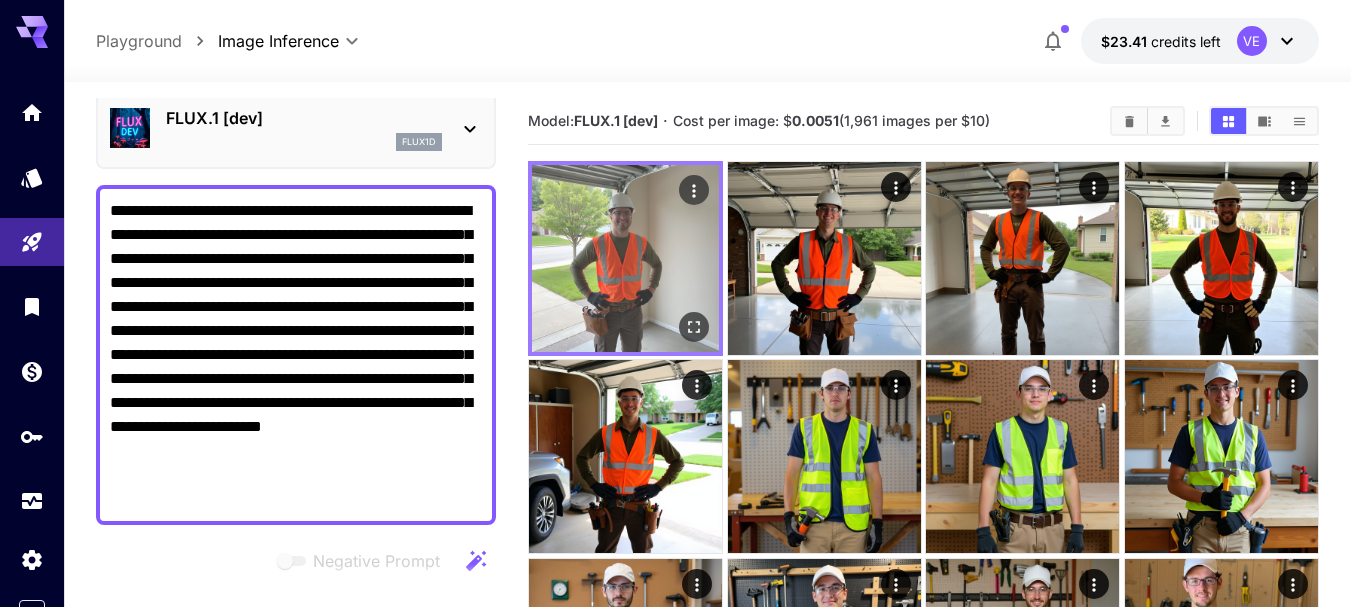 type on "**********" 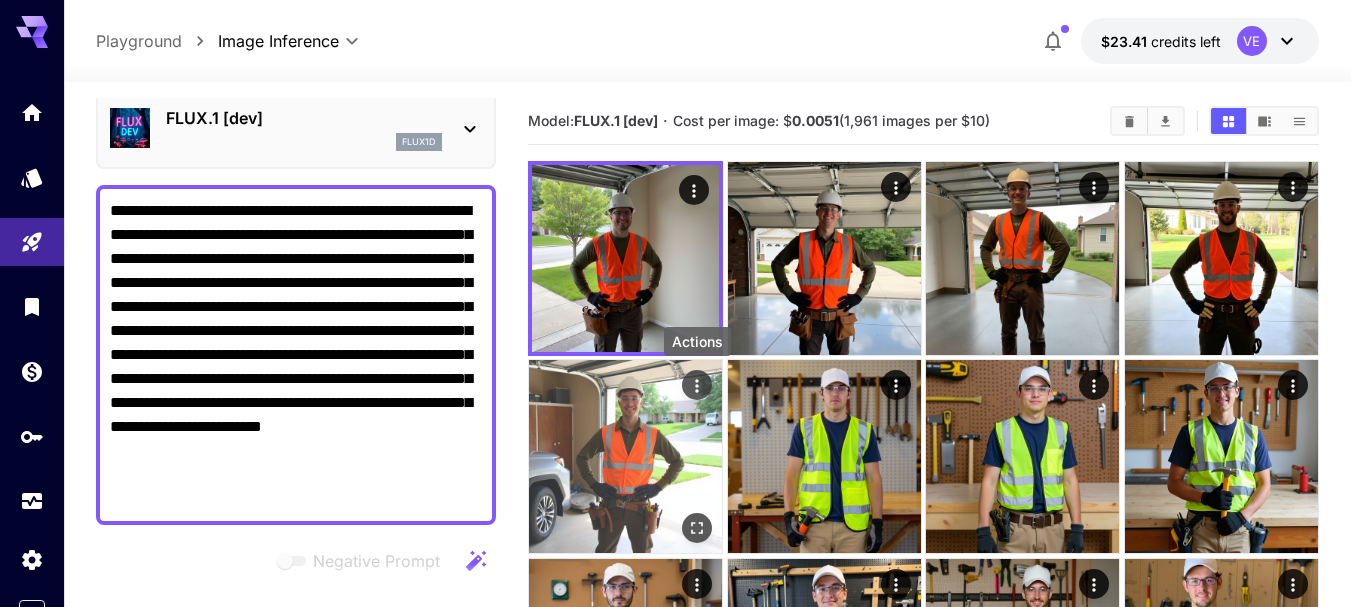 click 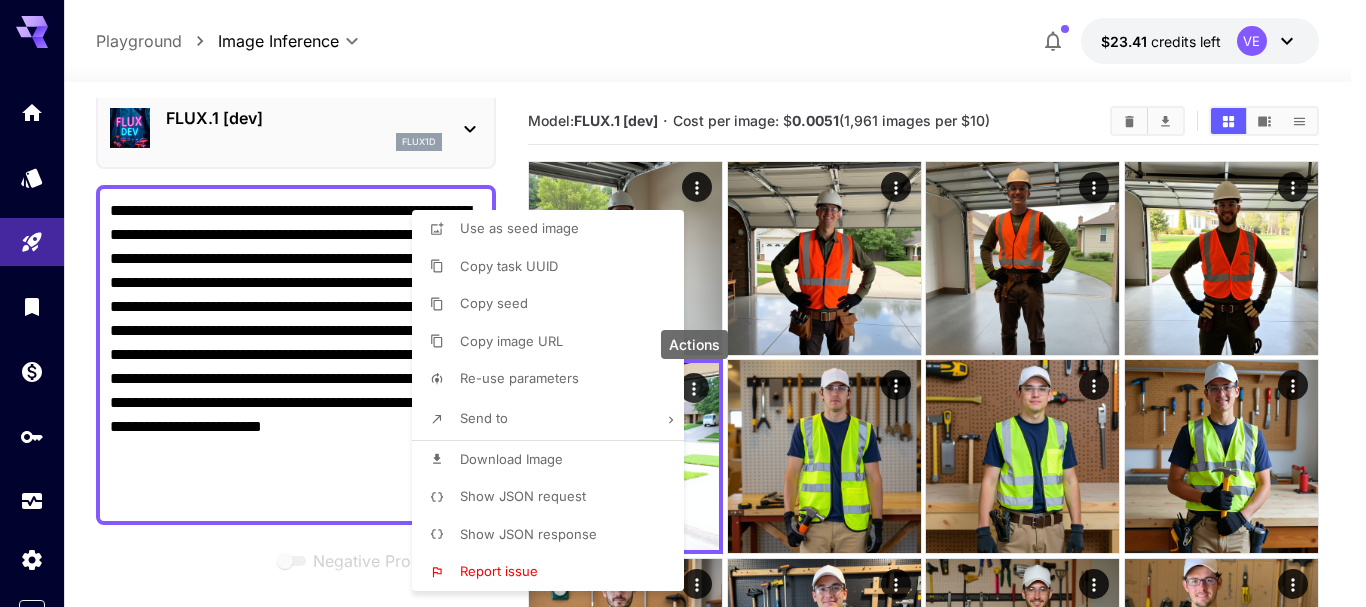 click on "Download Image" at bounding box center [554, 460] 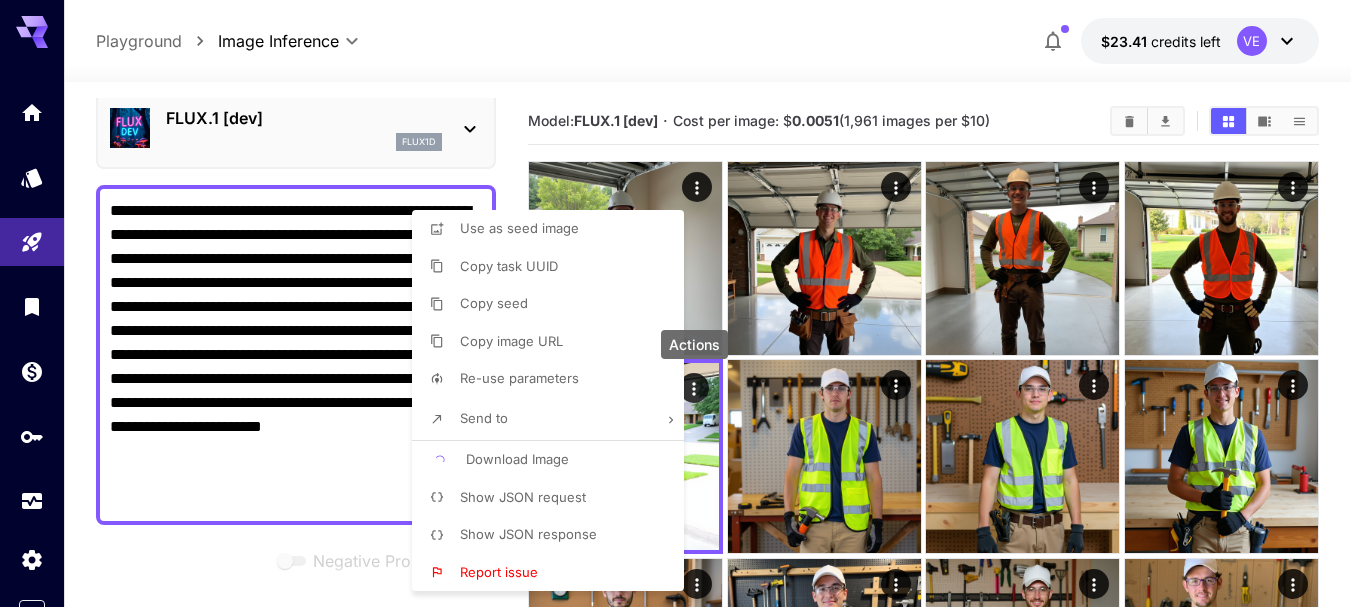 type 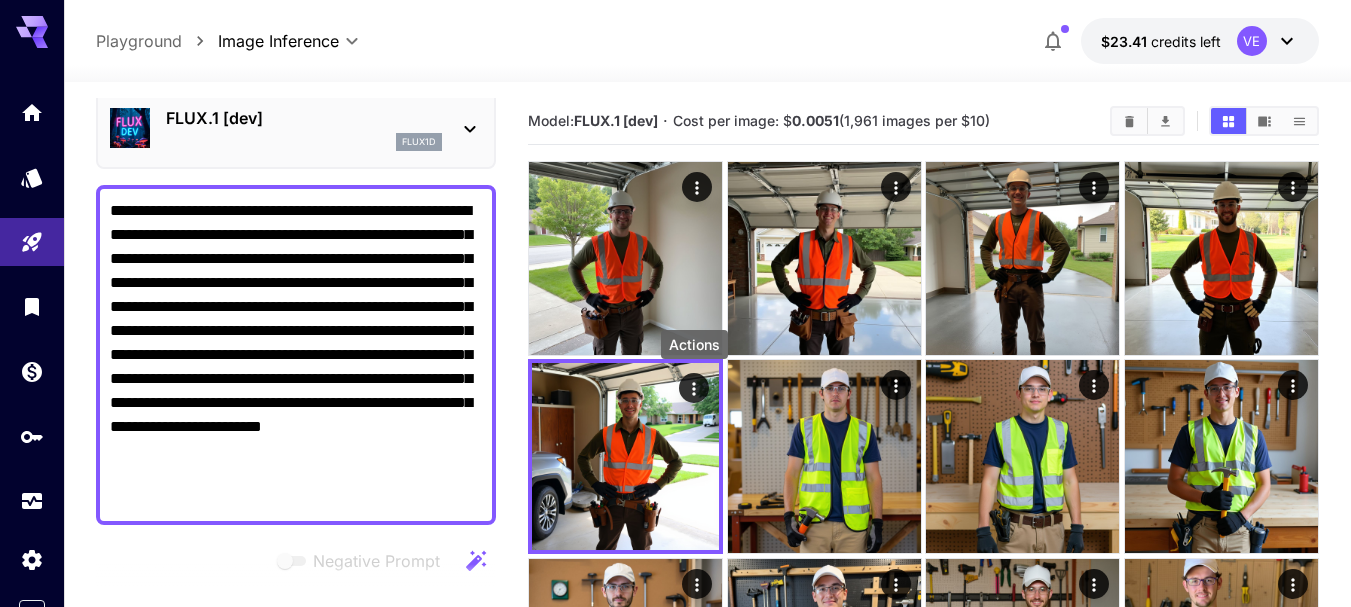 type 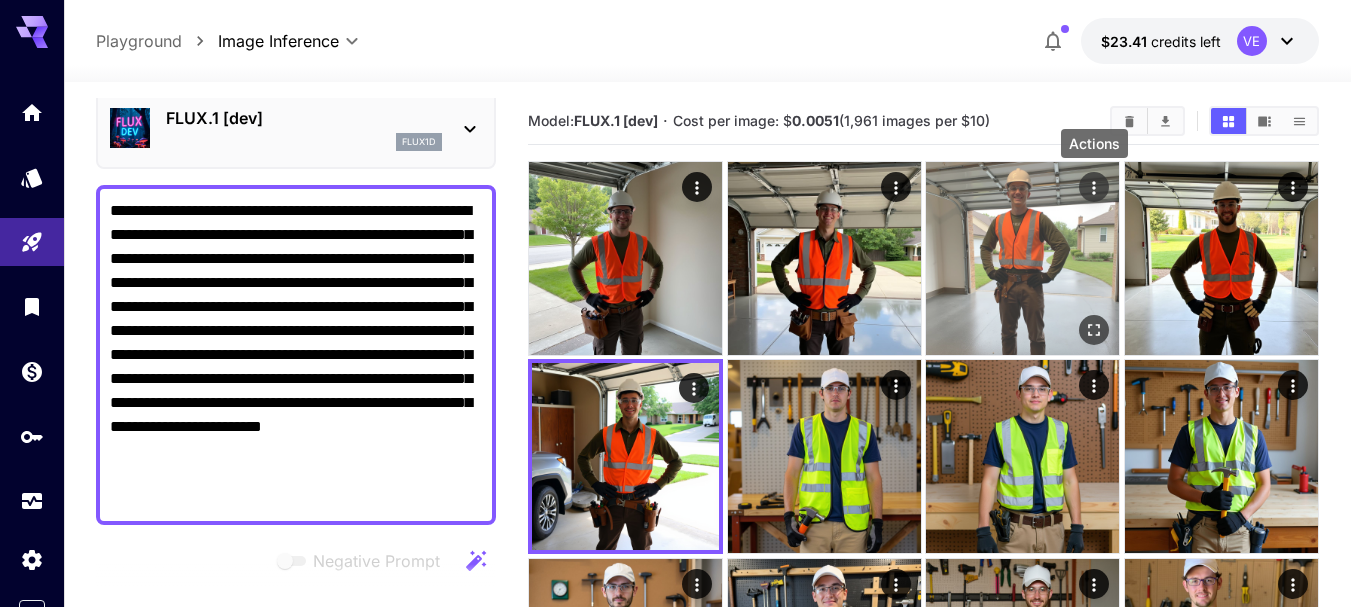 click 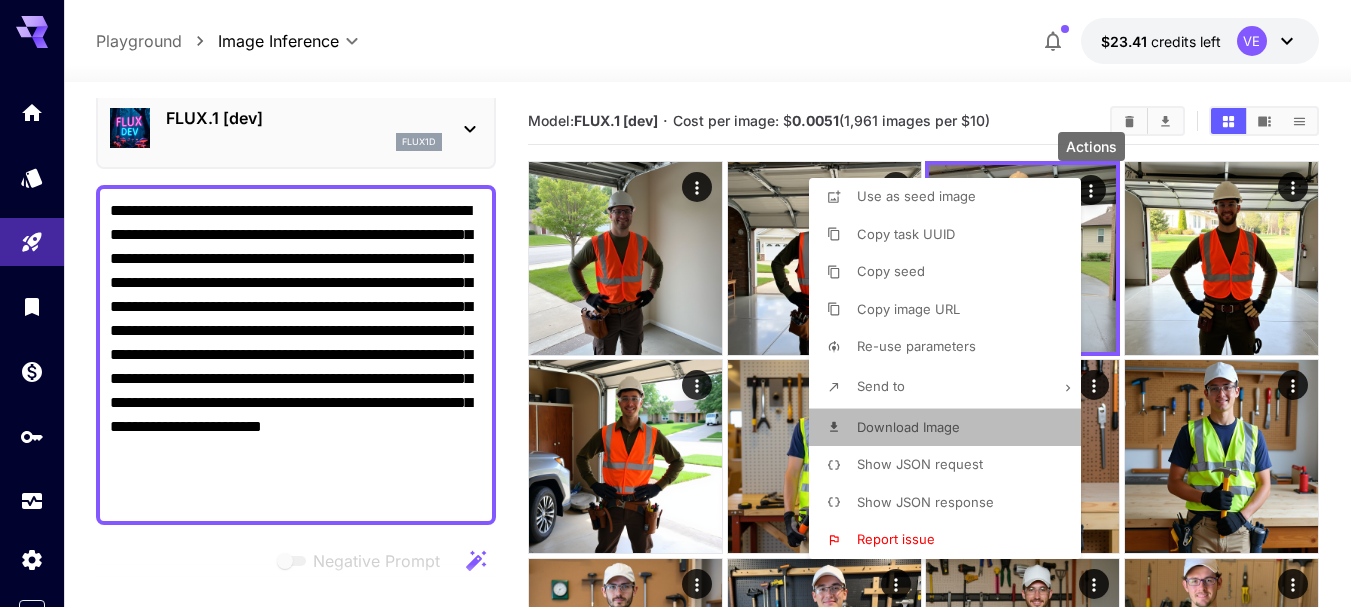 click on "Download Image" at bounding box center (908, 427) 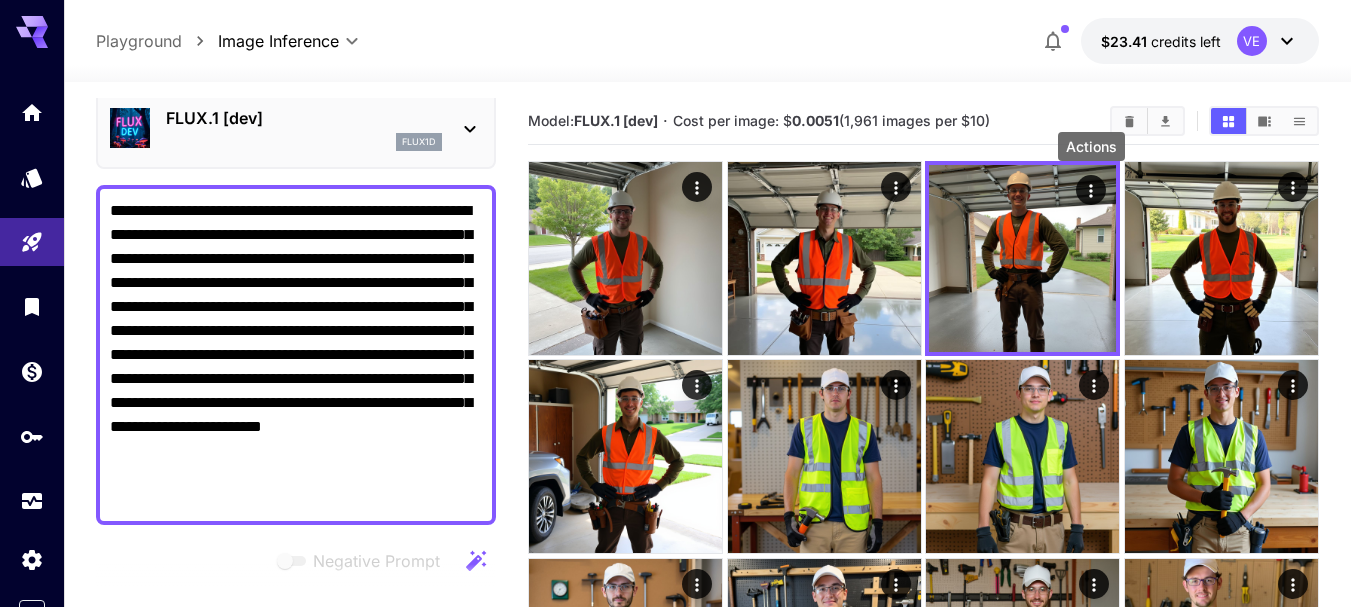 type 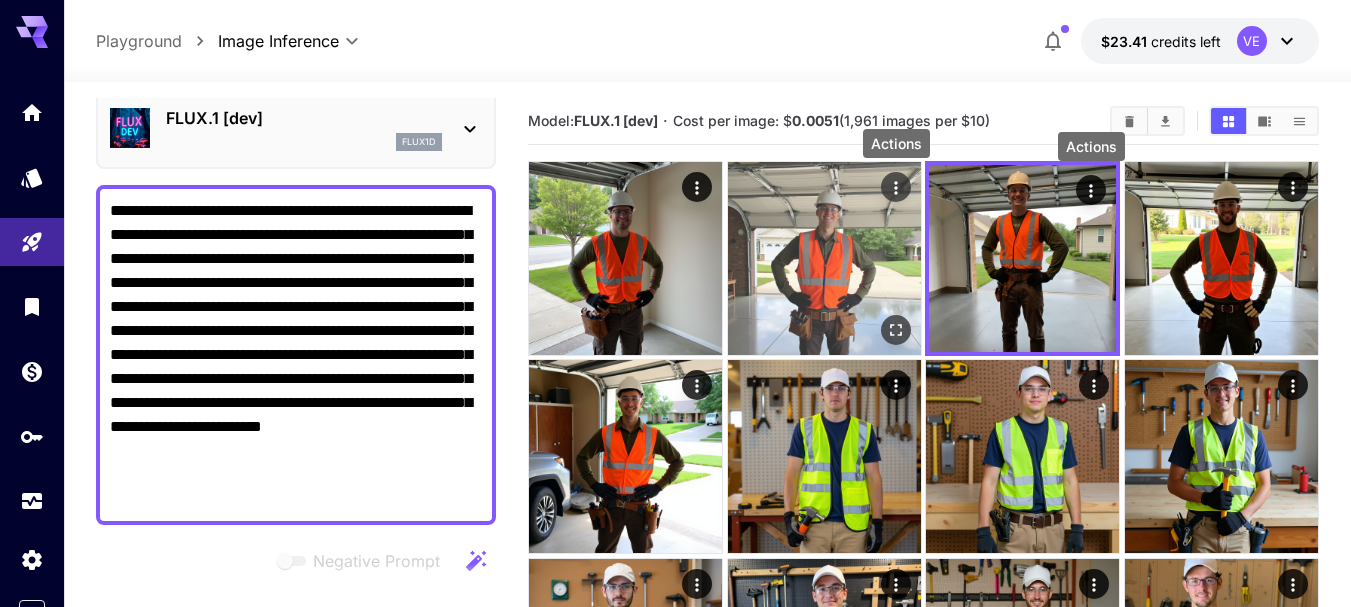click 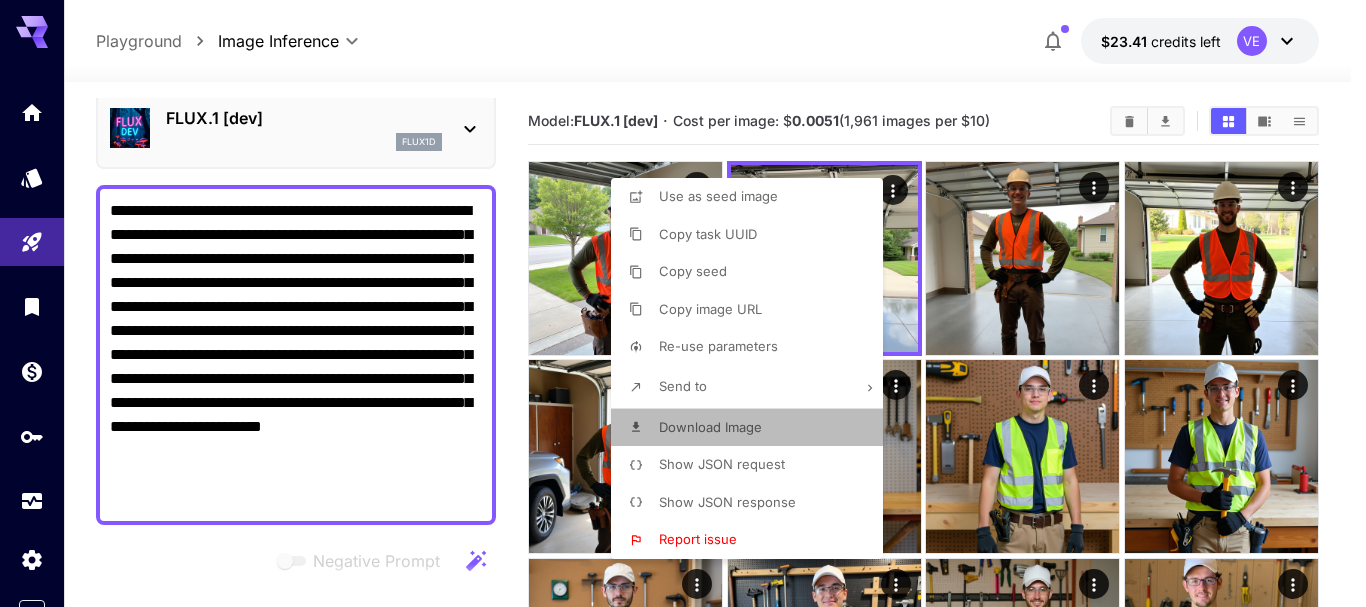 click on "Download Image" at bounding box center (710, 427) 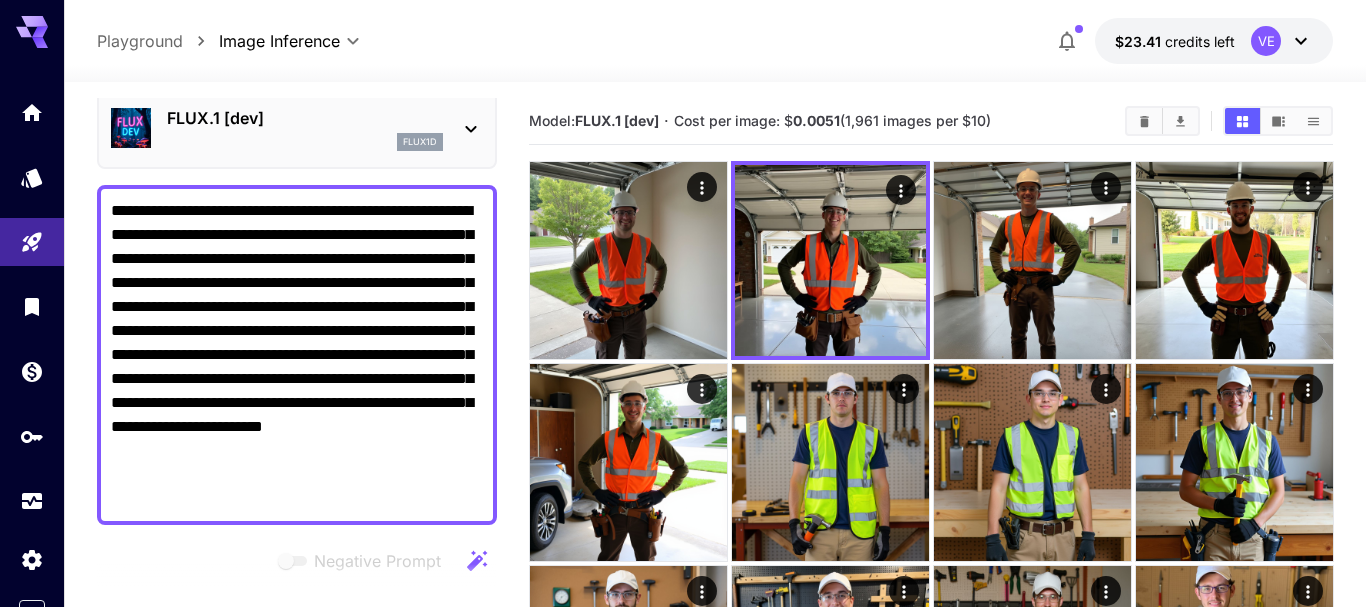 type 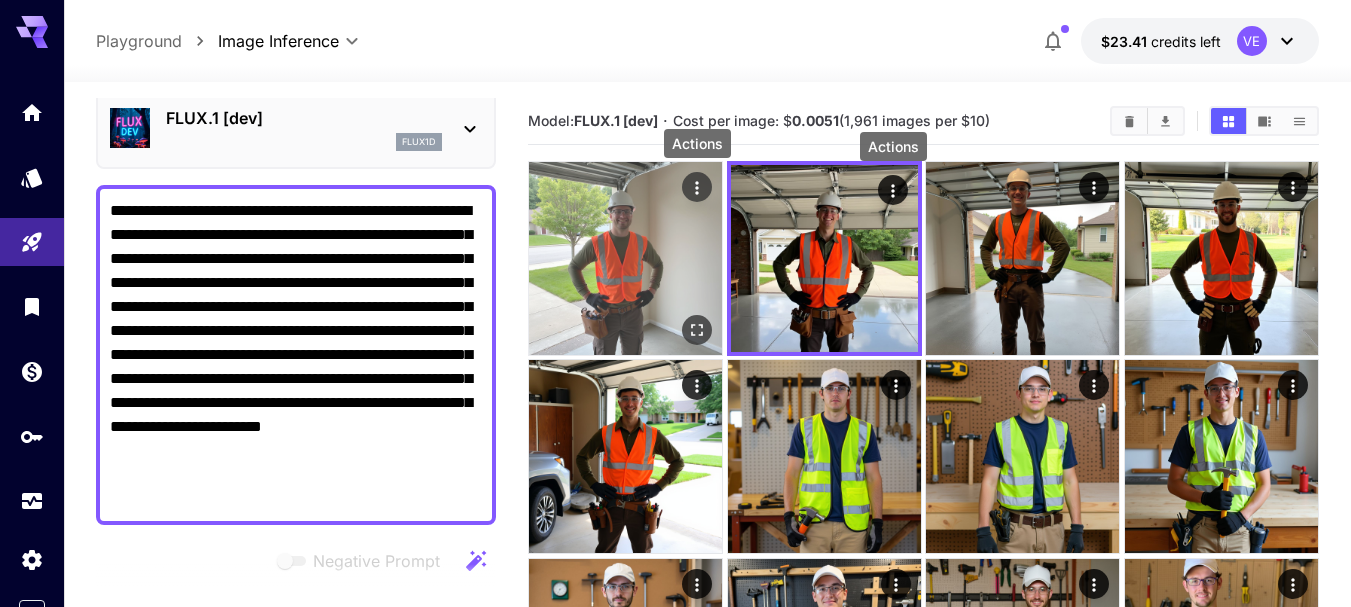 click 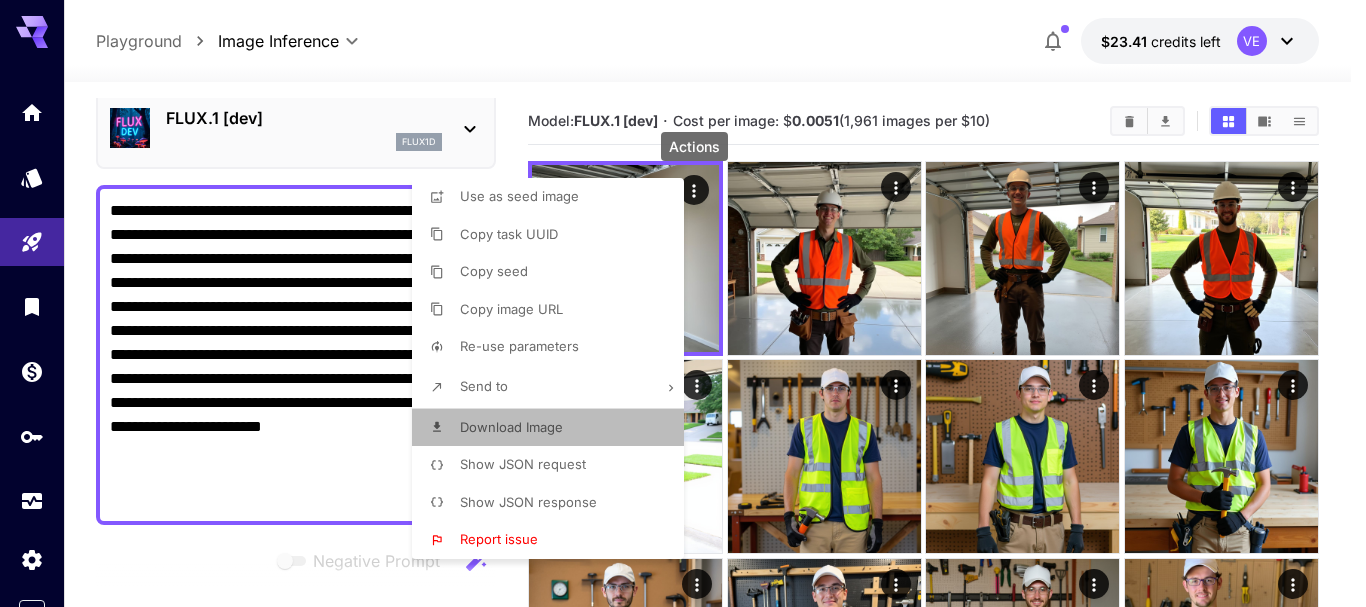 click on "Download Image" at bounding box center [554, 428] 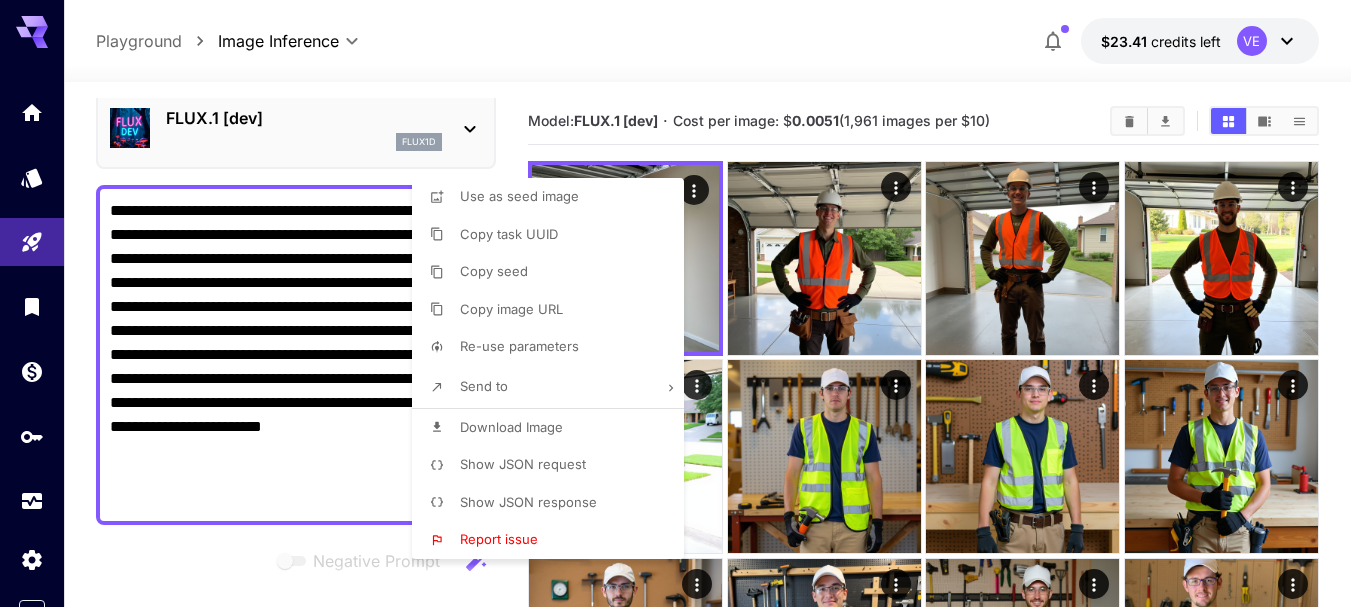 click at bounding box center [683, 303] 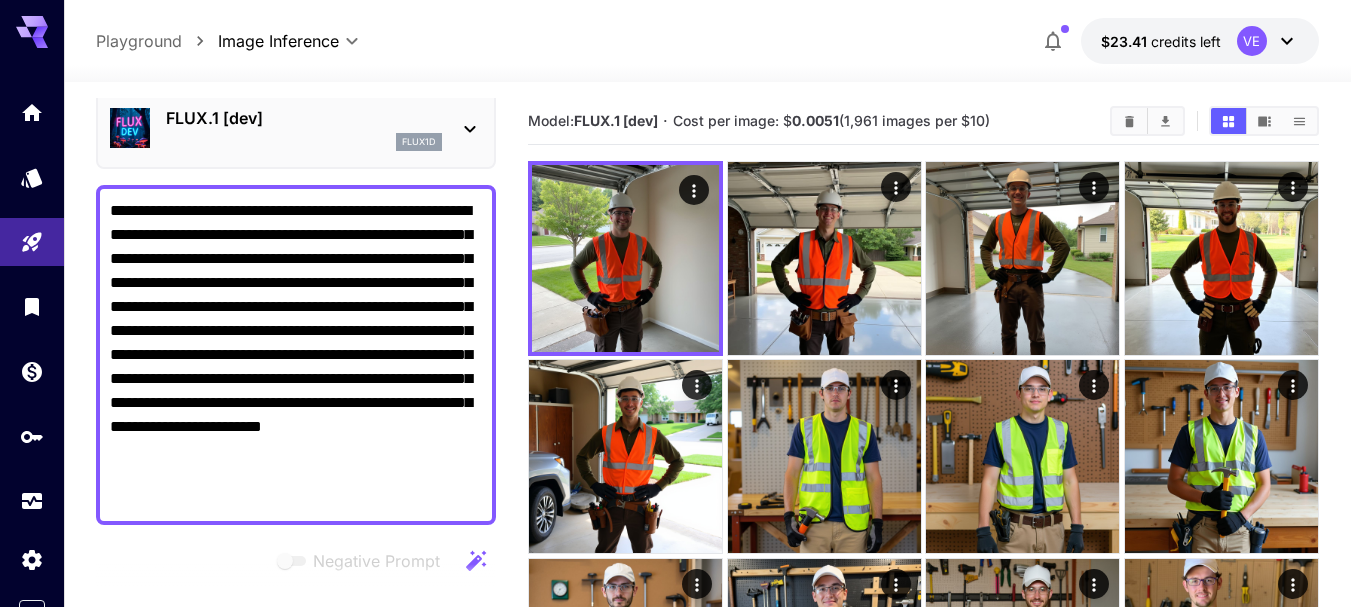 click on "**********" at bounding box center (296, 355) 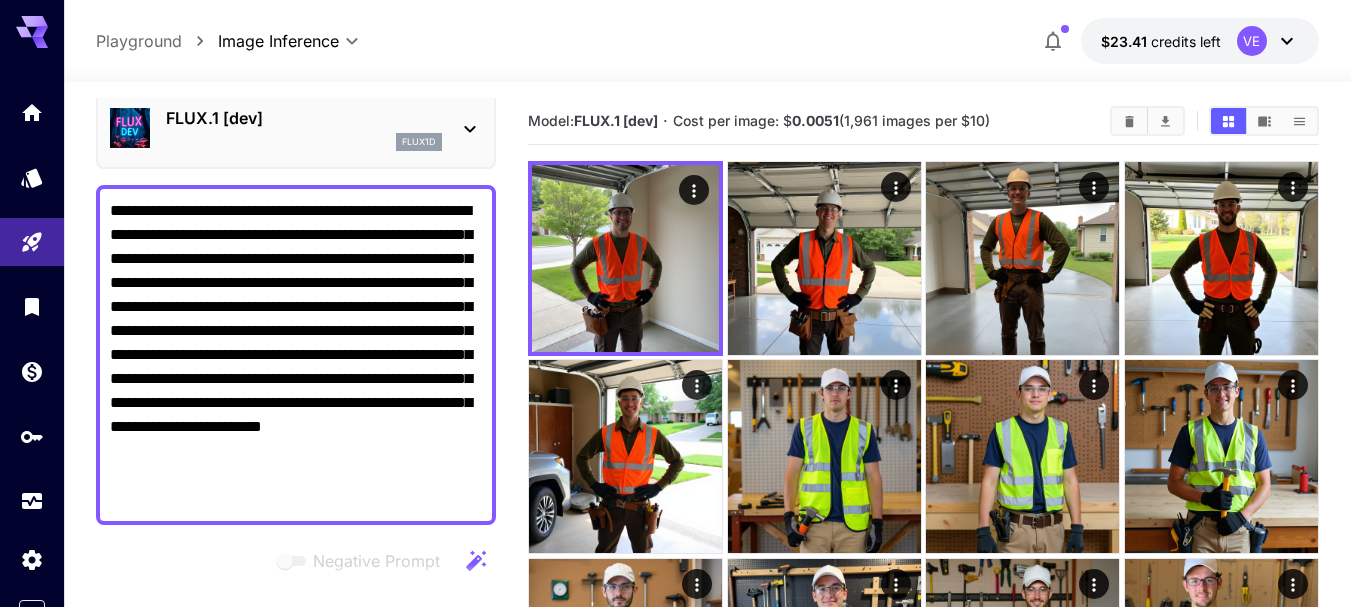 click on "**********" at bounding box center (296, 355) 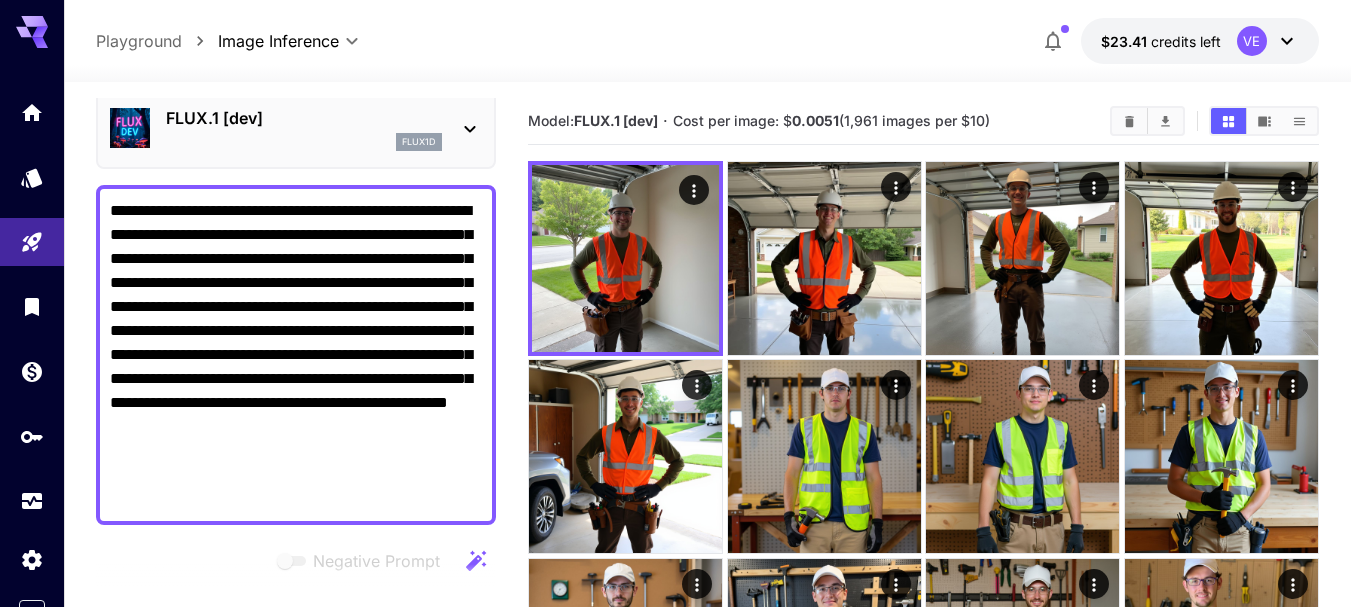 click on "**********" at bounding box center (296, 355) 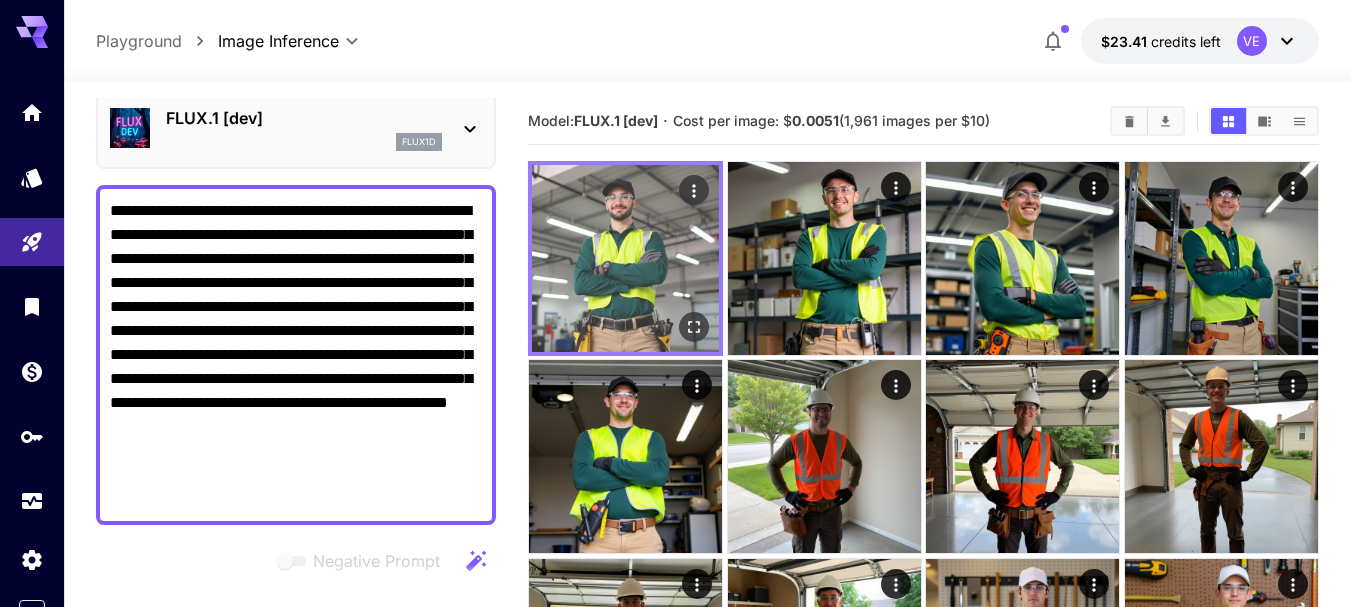 type on "**********" 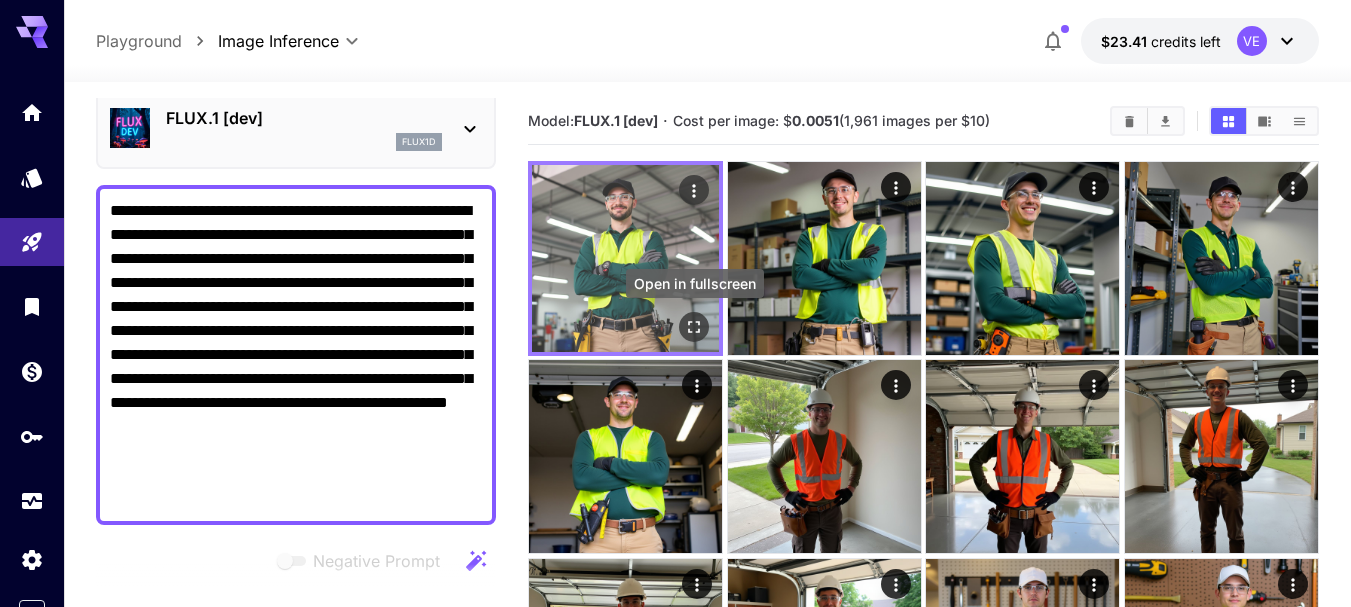 click 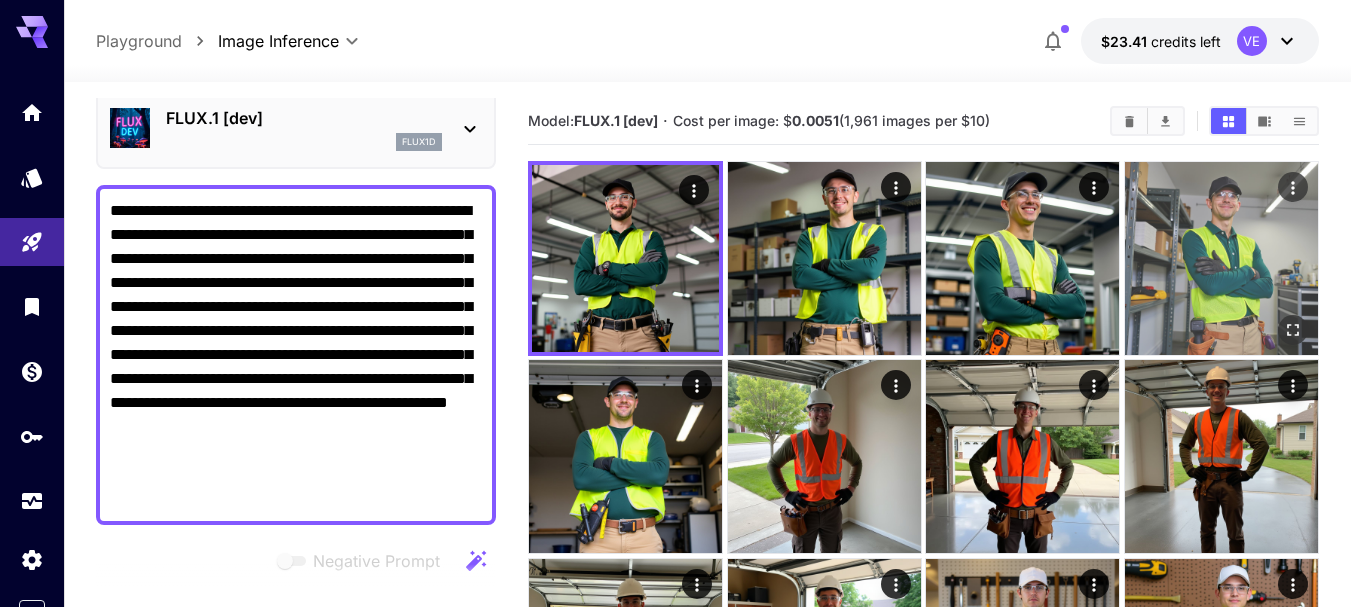 click 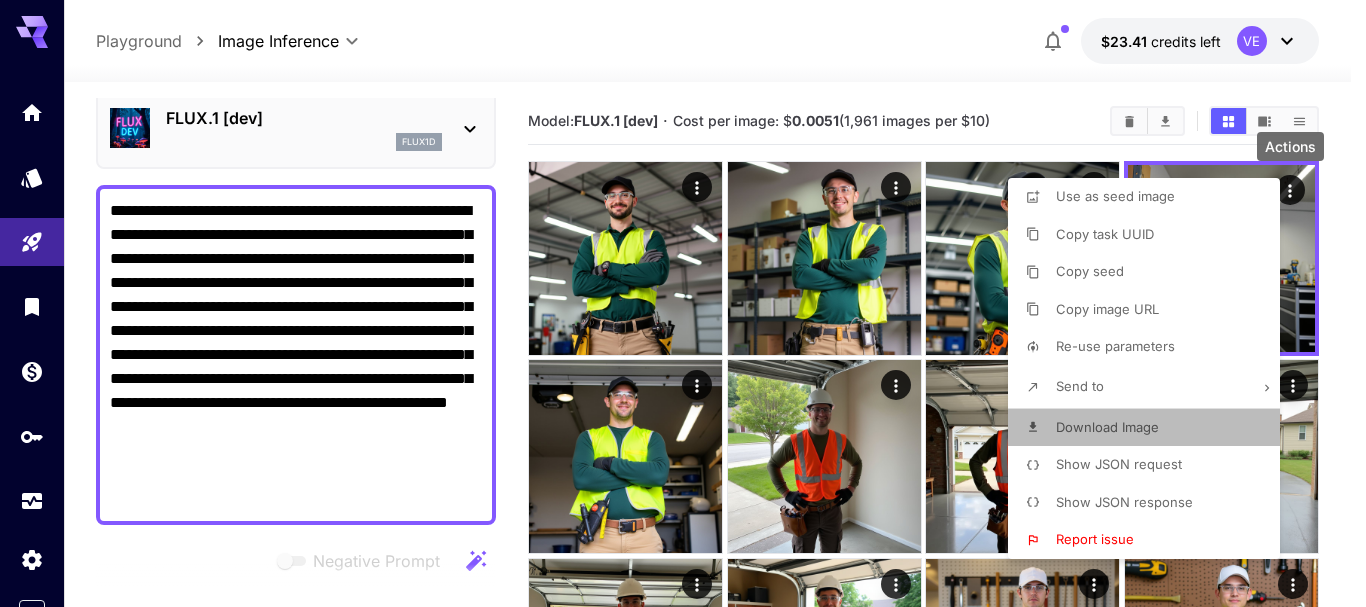 click on "Download Image" at bounding box center [1107, 427] 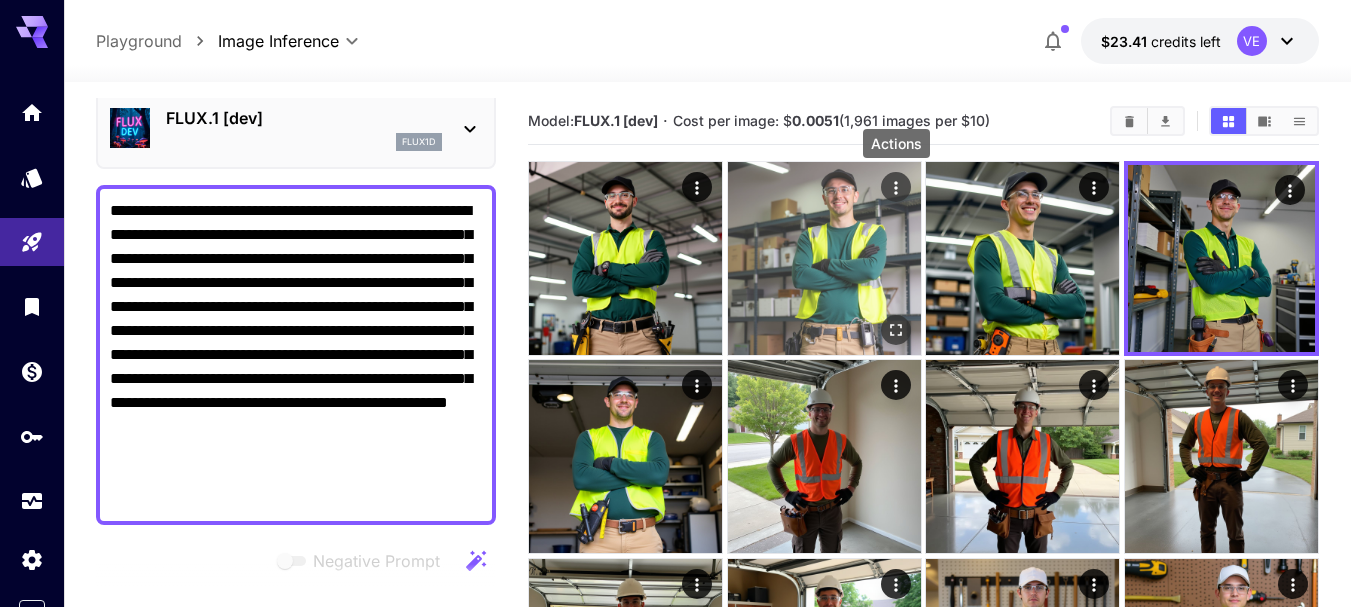 click 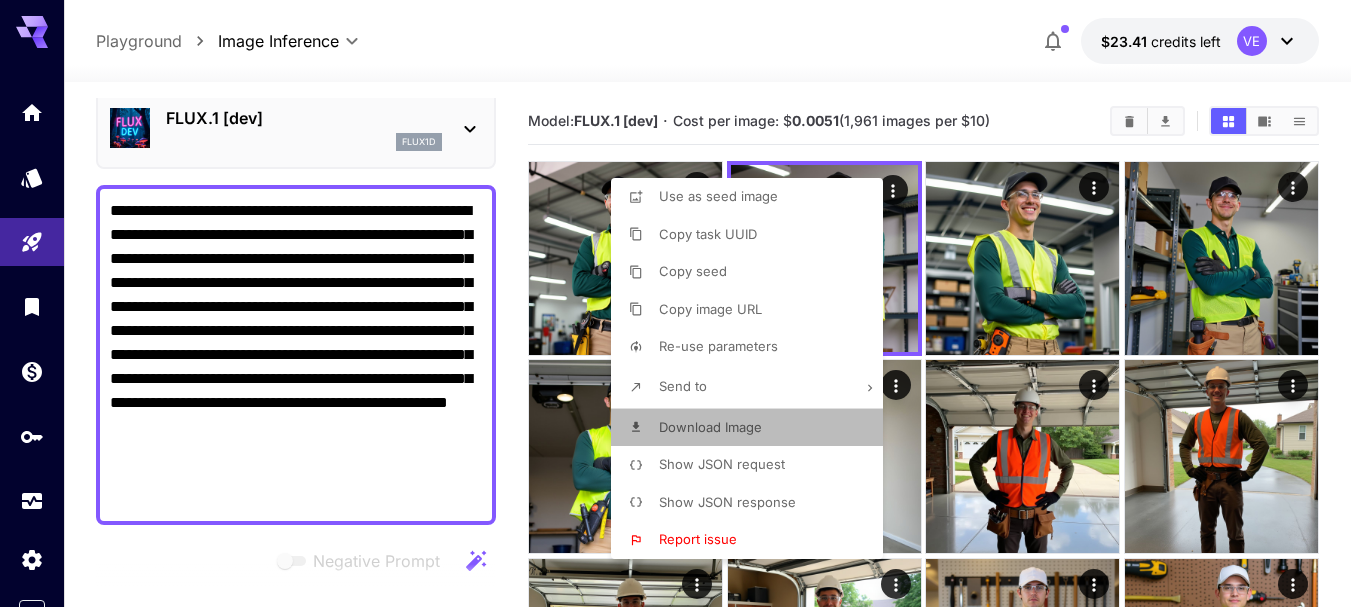 click on "Download Image" at bounding box center (710, 427) 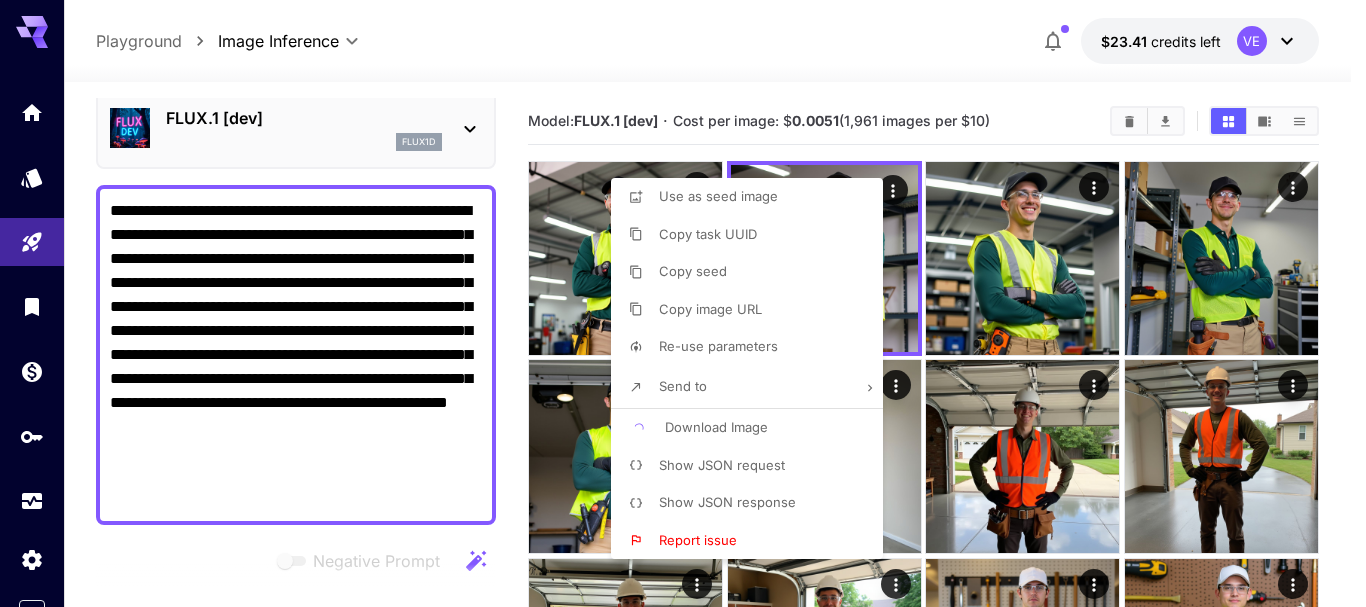 type 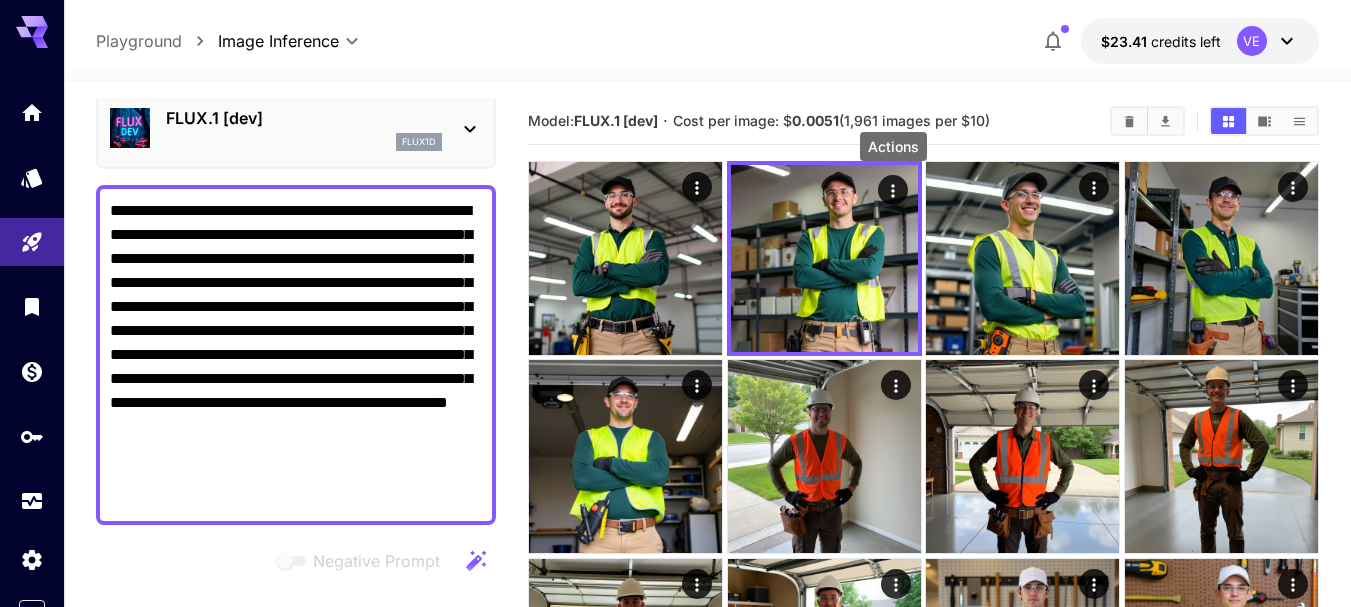 type 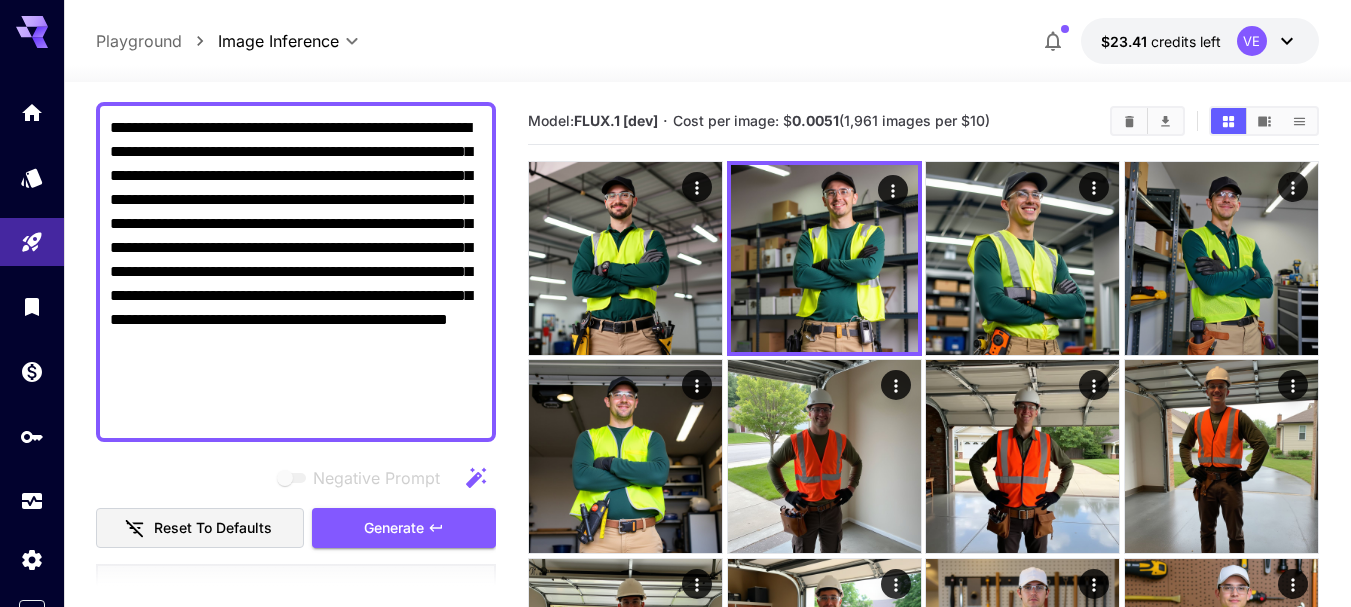 scroll, scrollTop: 281, scrollLeft: 0, axis: vertical 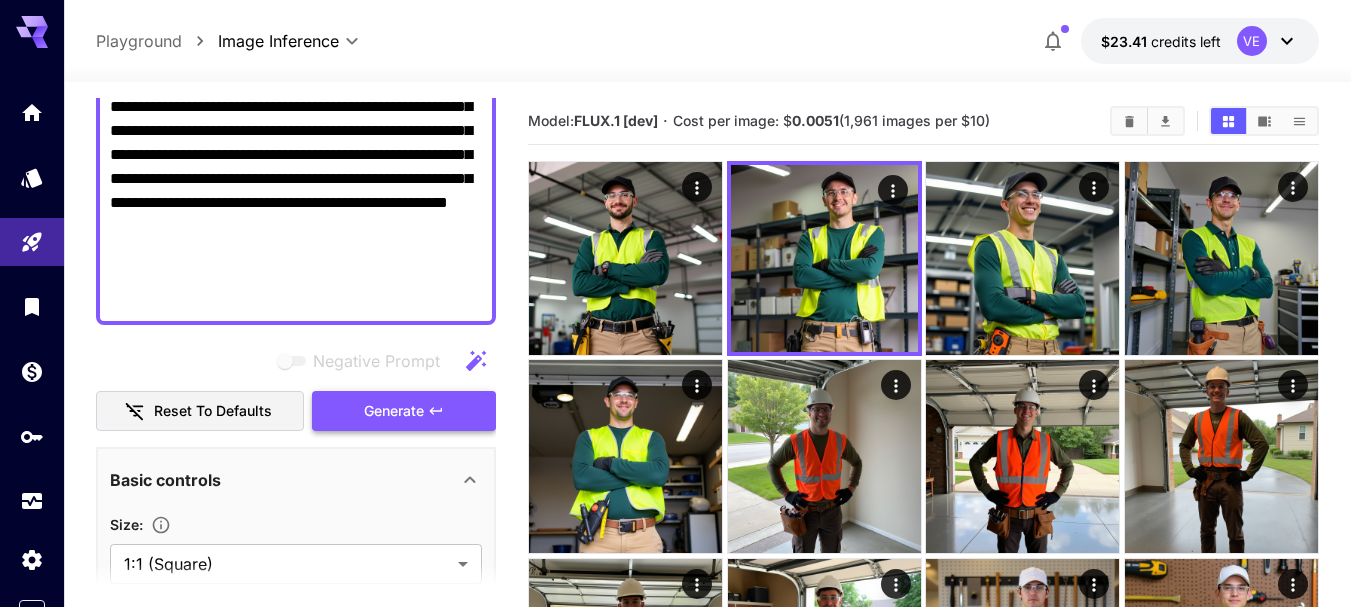 click 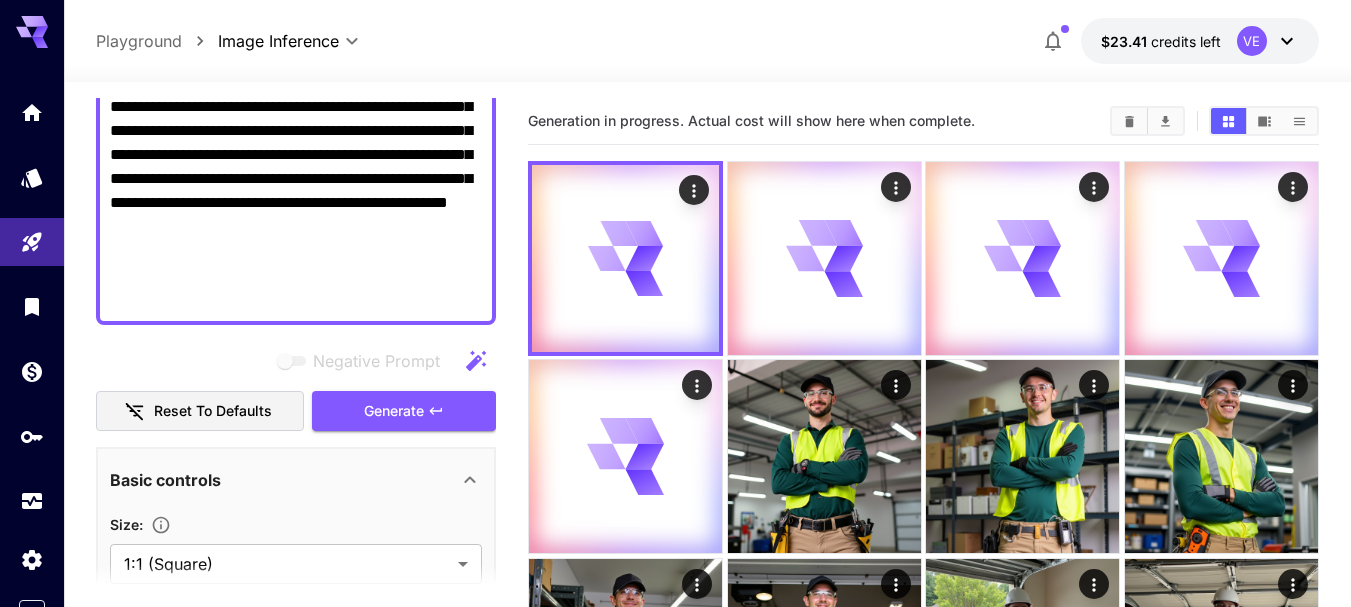 click on "**********" at bounding box center (296, 155) 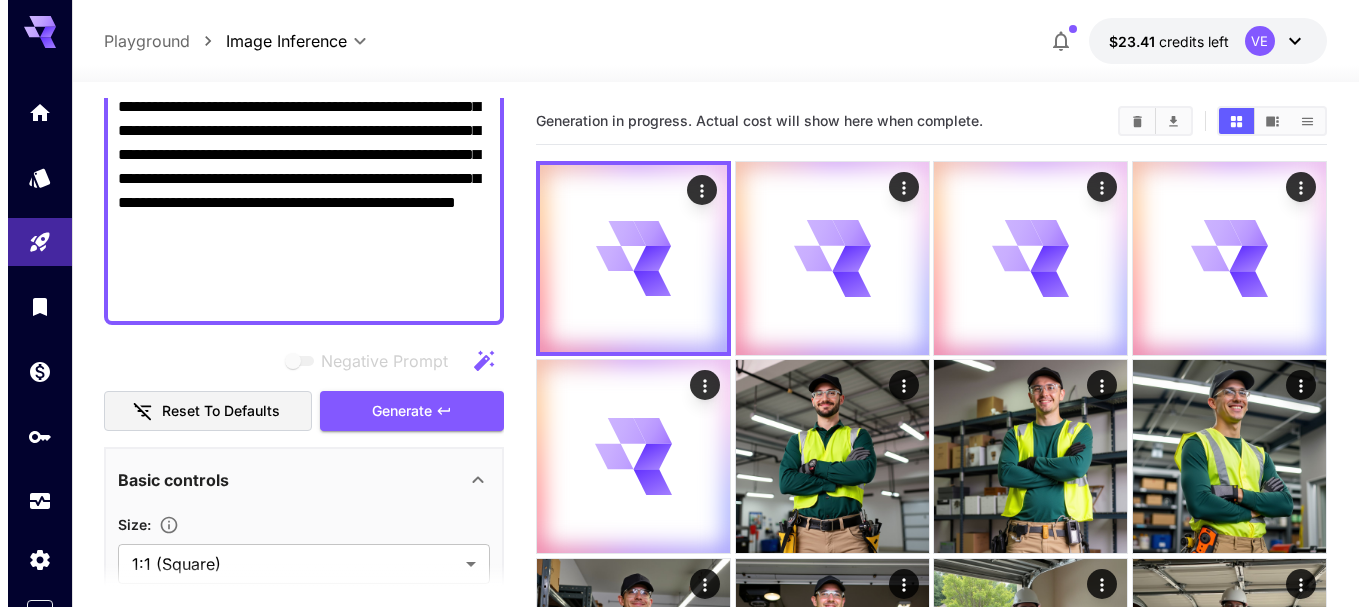 scroll, scrollTop: 81, scrollLeft: 0, axis: vertical 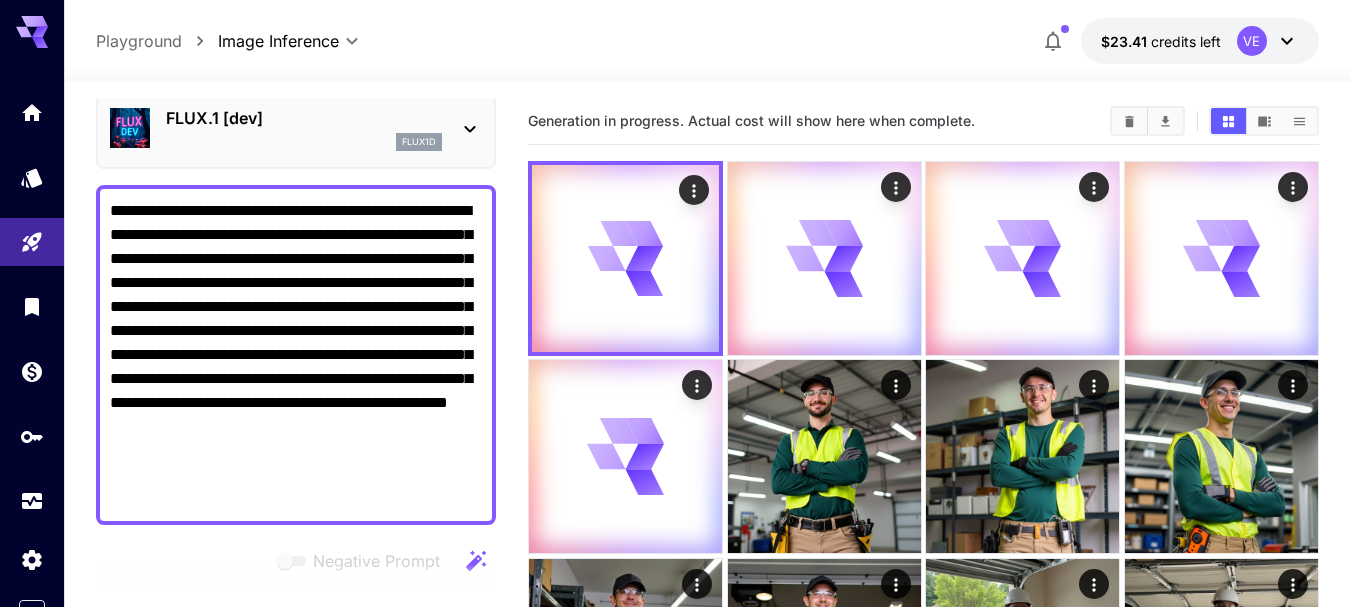click on "**********" at bounding box center [296, 355] 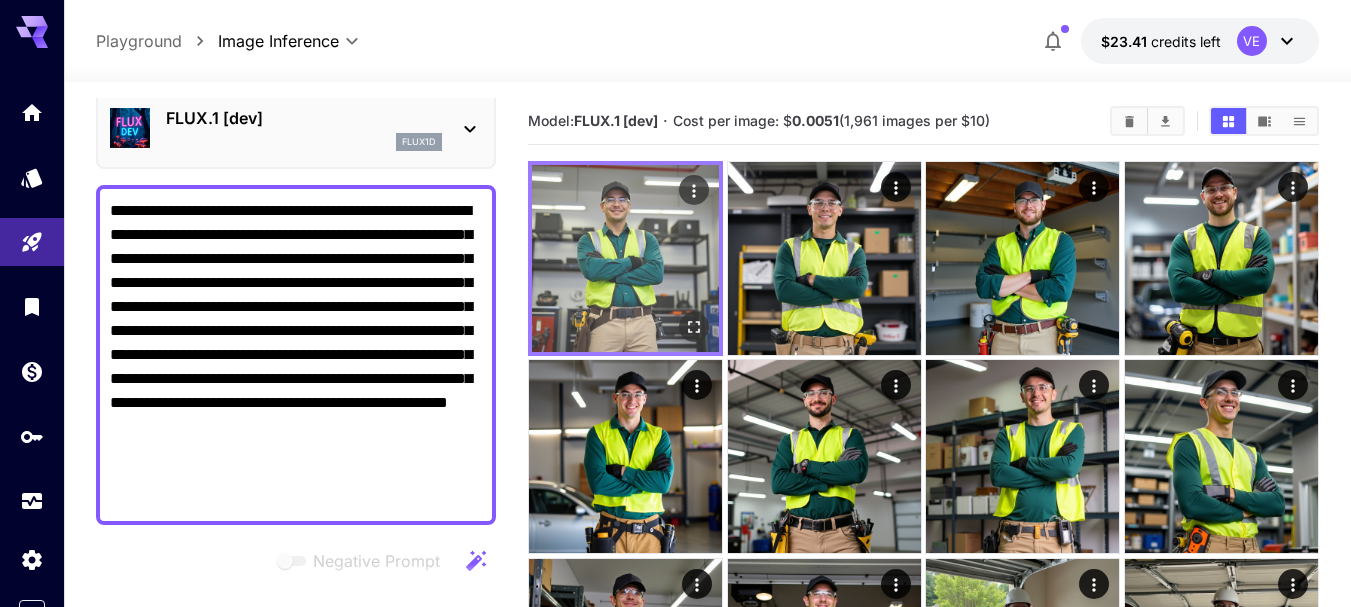 click 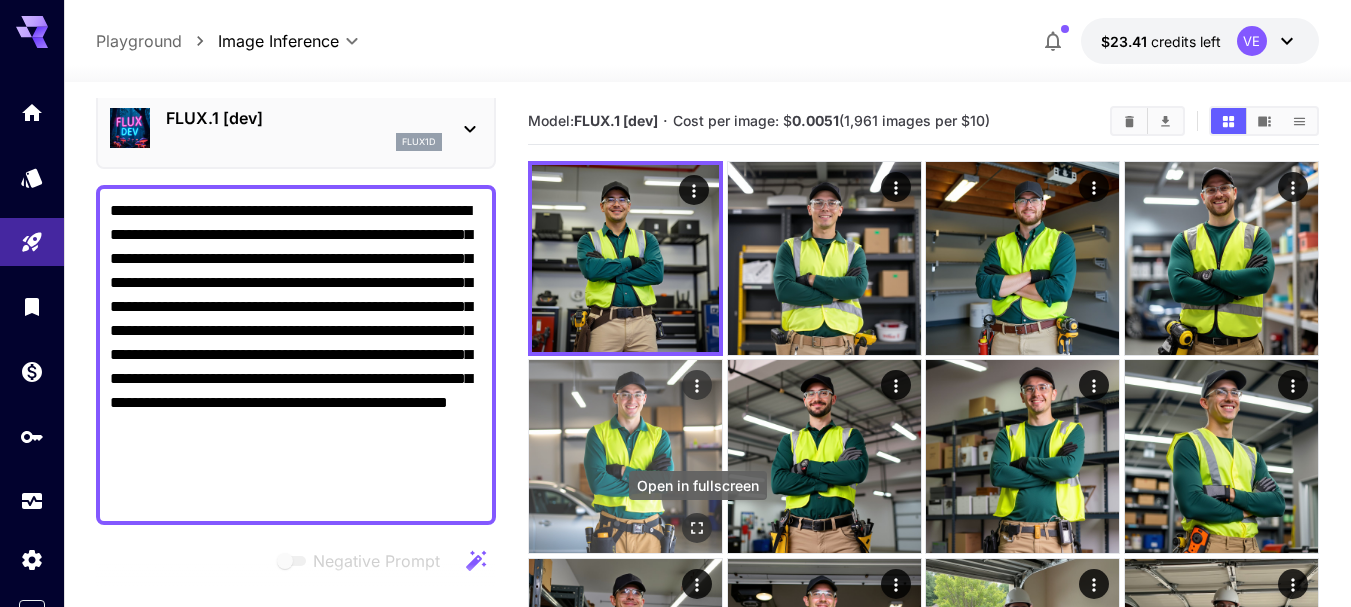click 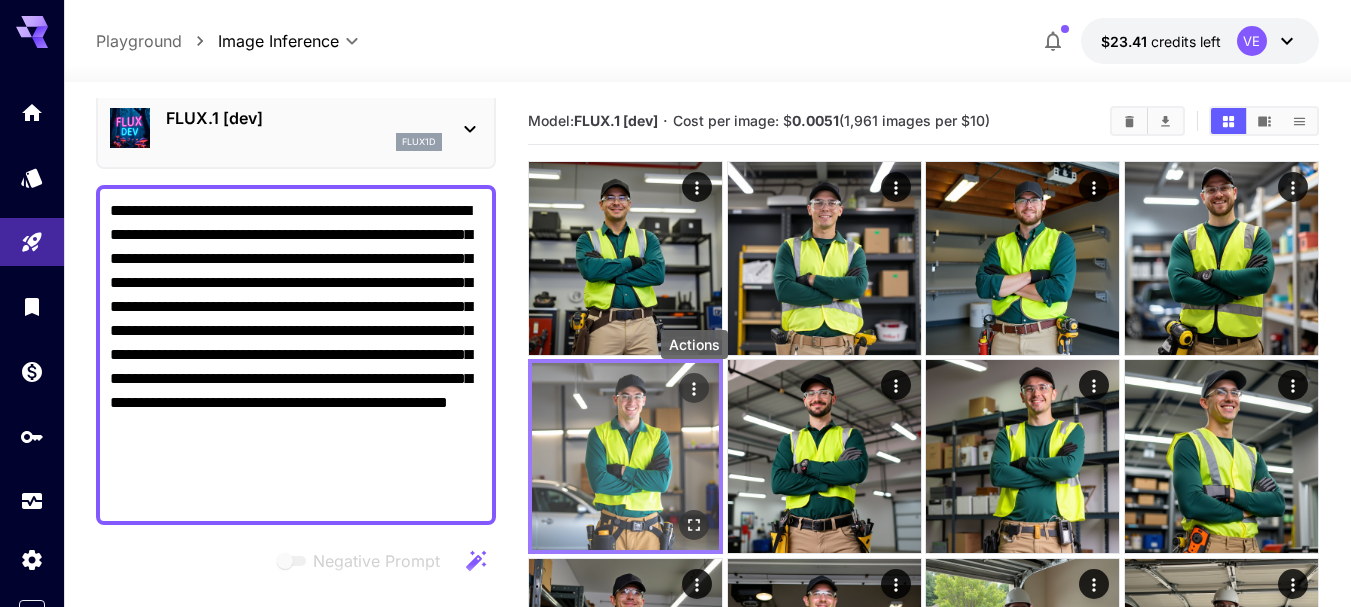 click 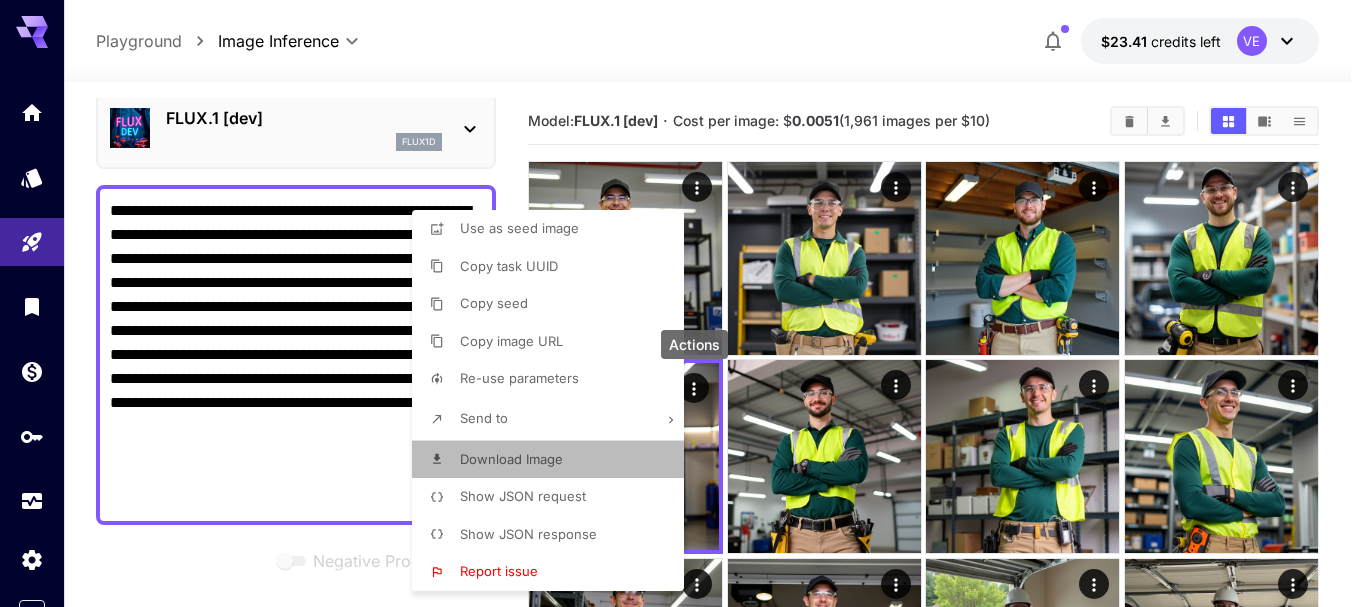 click on "Download Image" at bounding box center [511, 460] 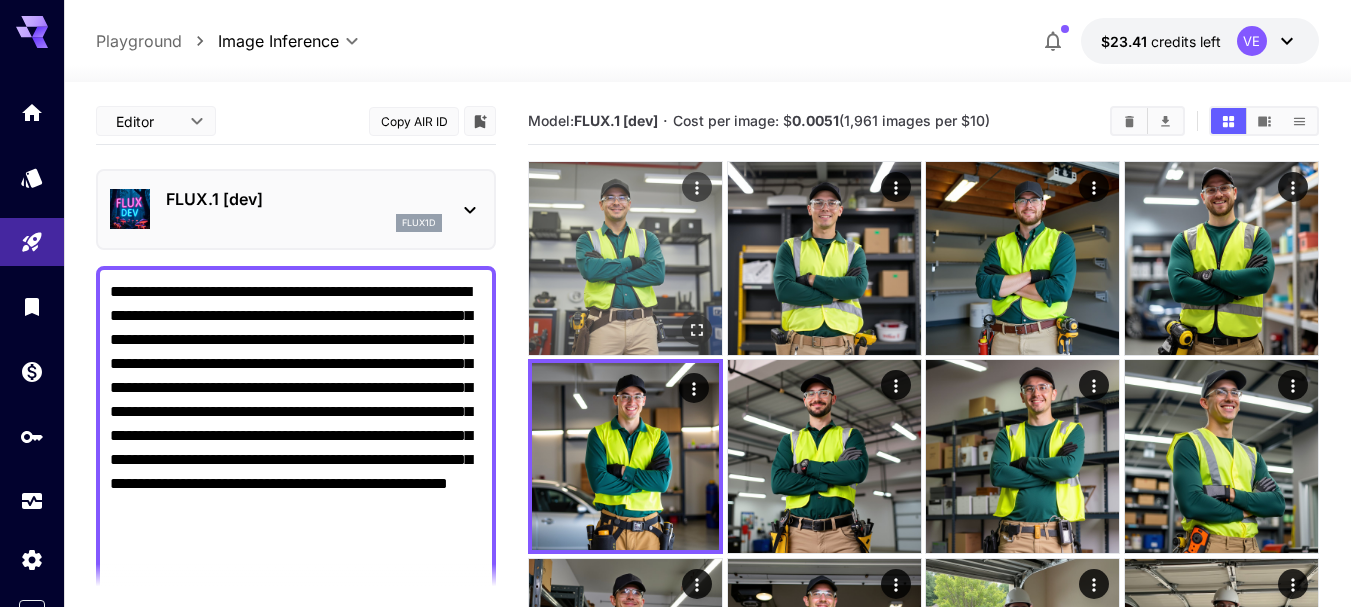 scroll, scrollTop: 0, scrollLeft: 0, axis: both 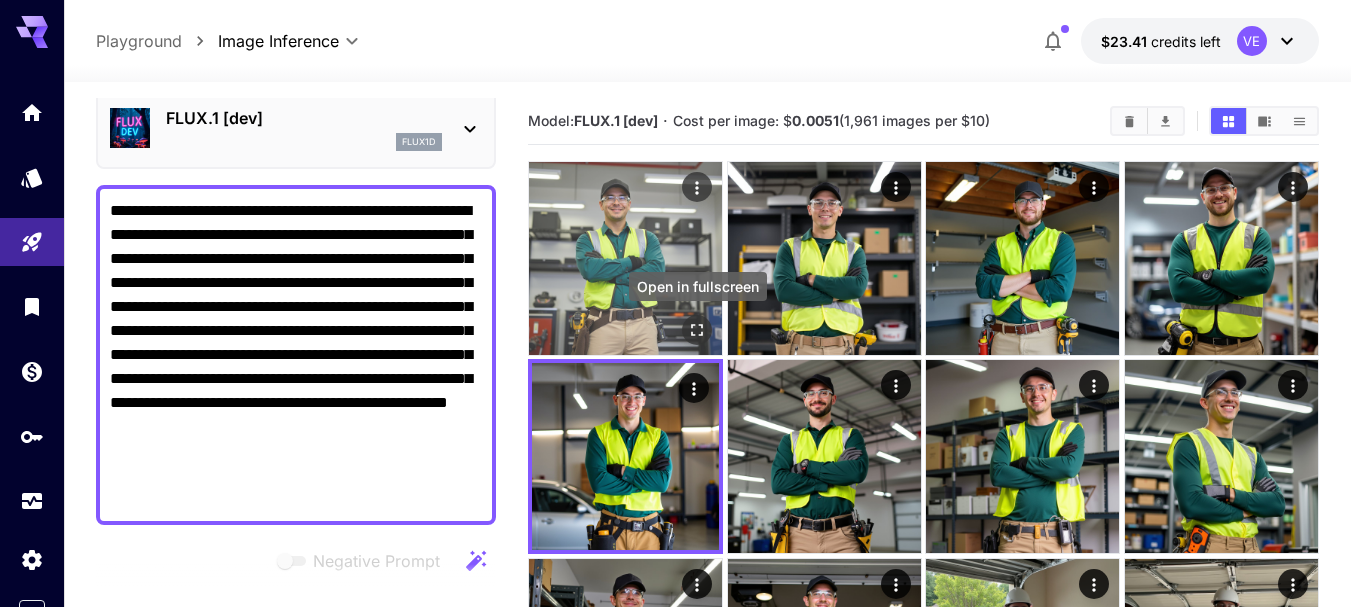 click 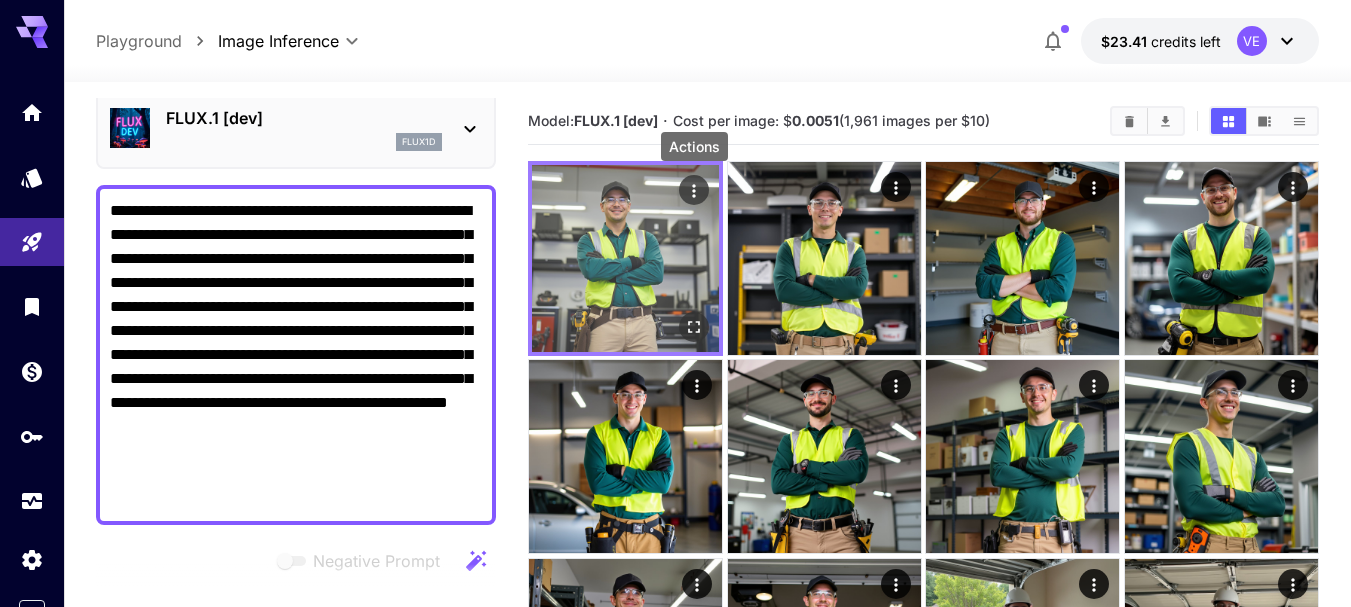click 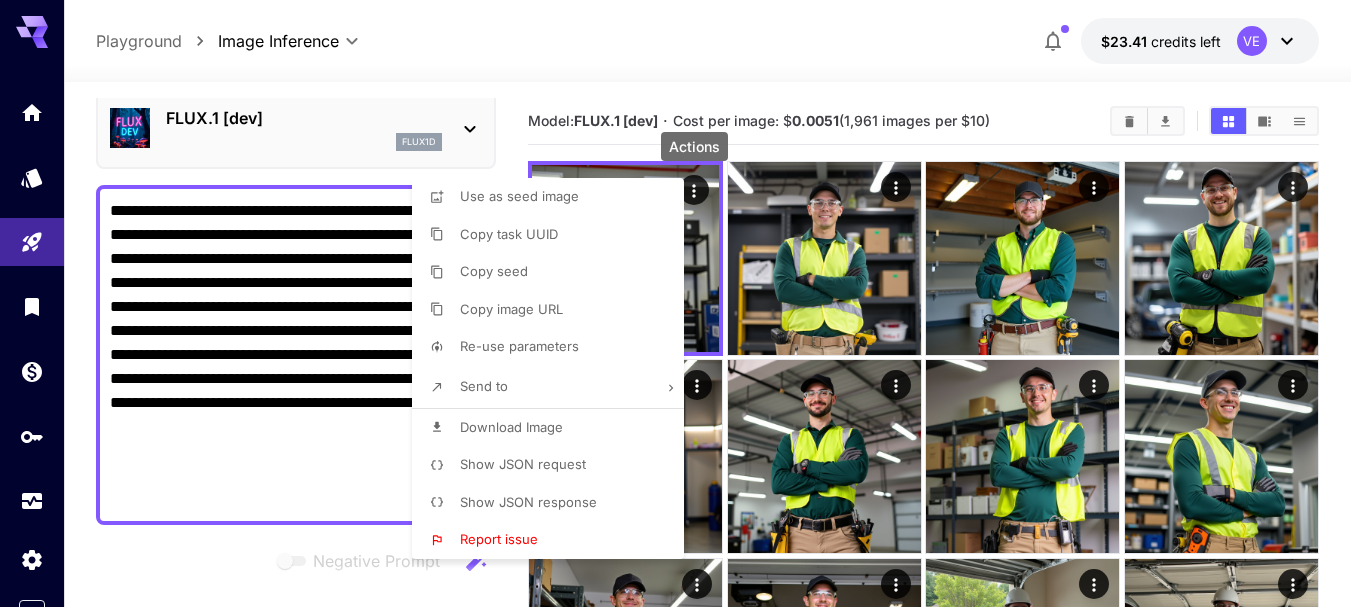 click on "Download Image" at bounding box center [511, 427] 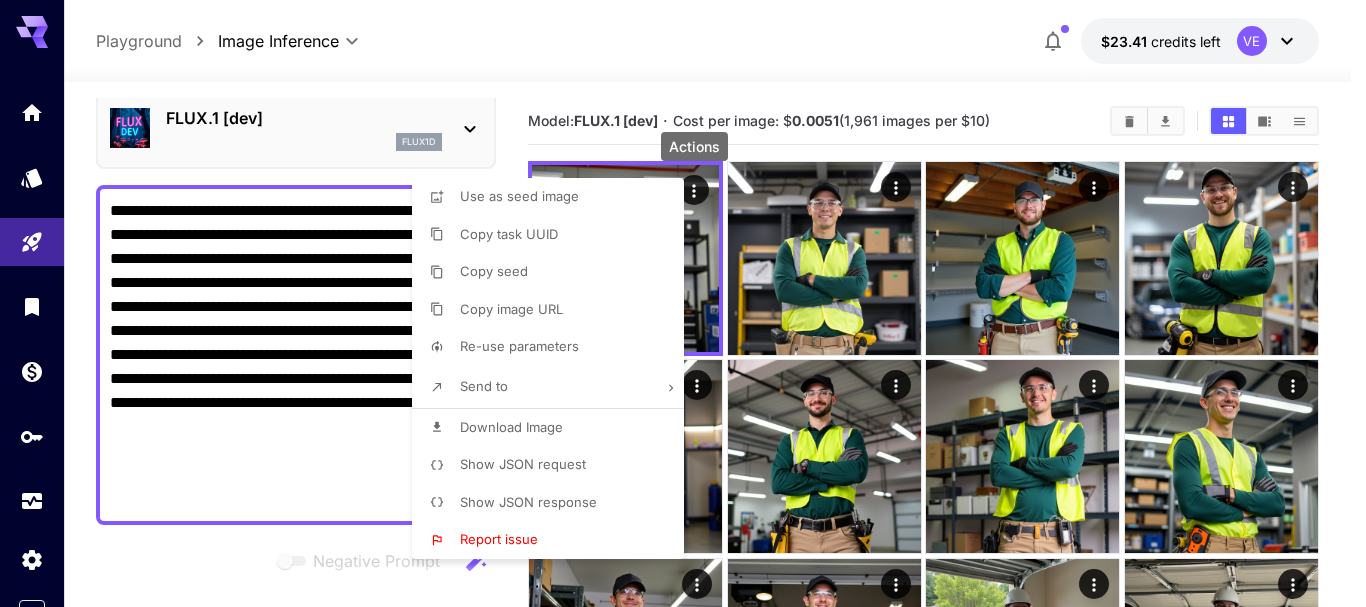 type 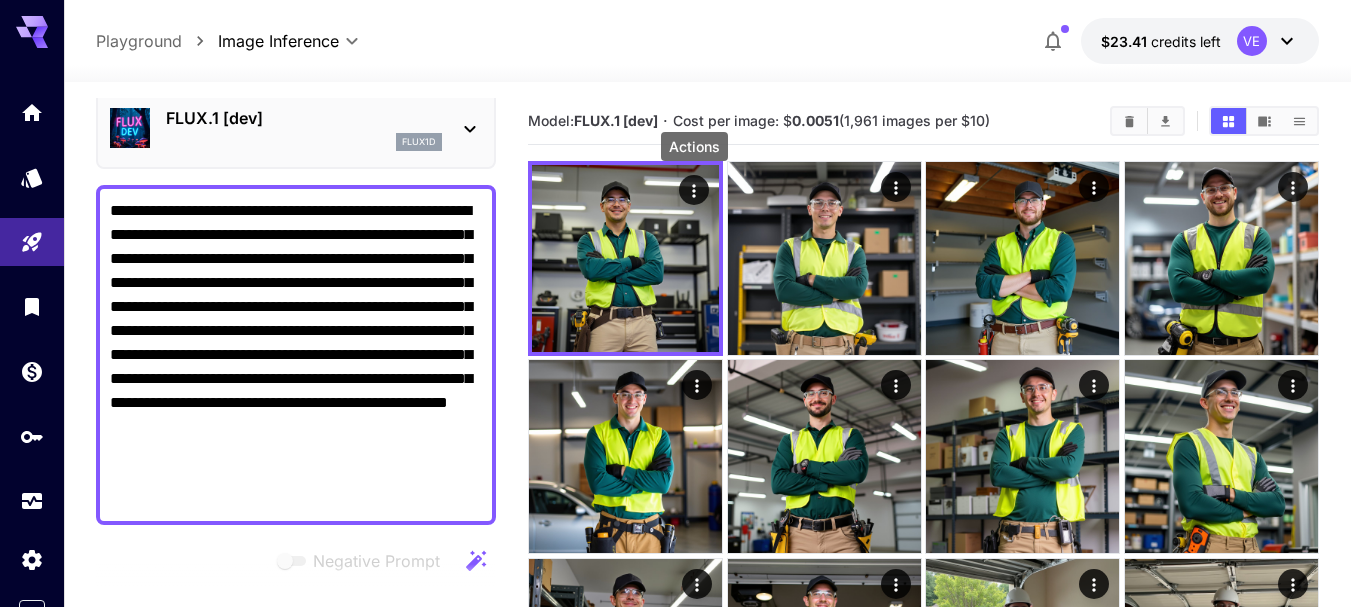 type 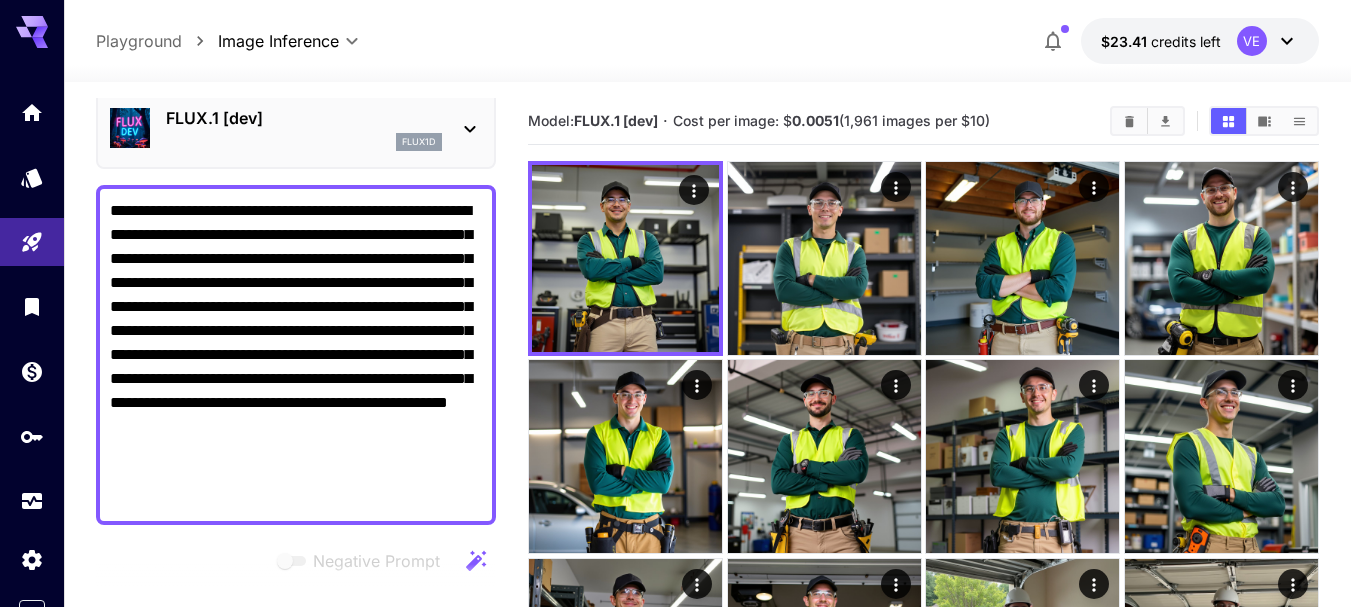 click on "**********" at bounding box center [296, 355] 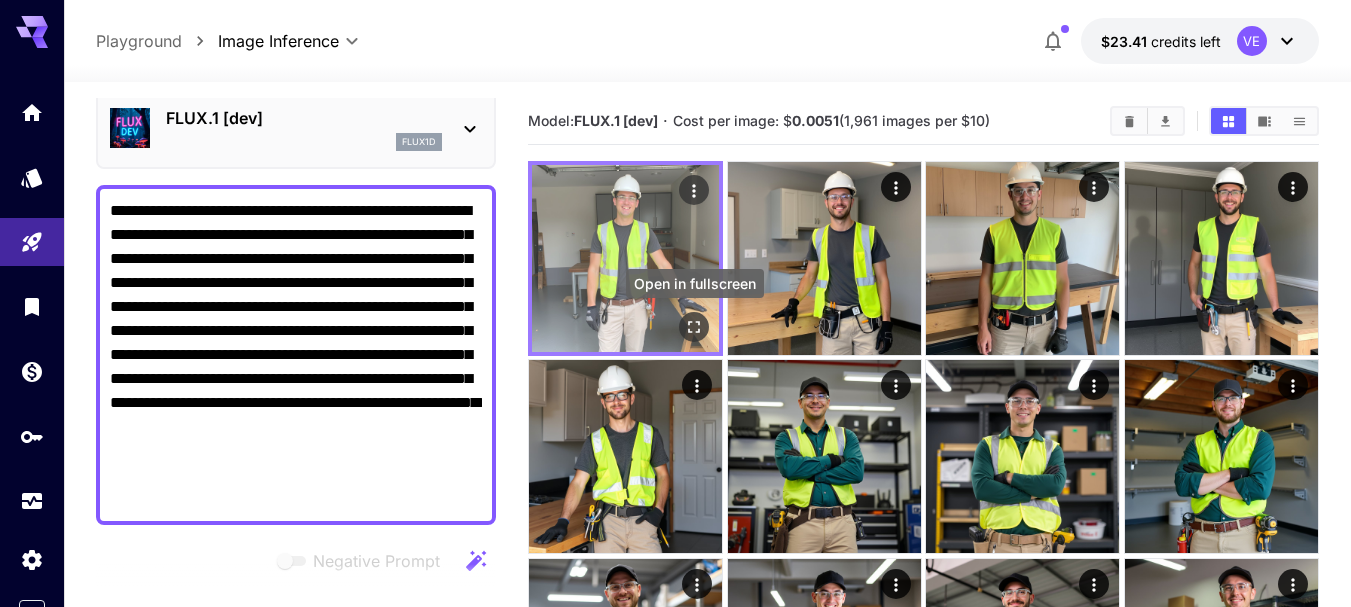type on "**********" 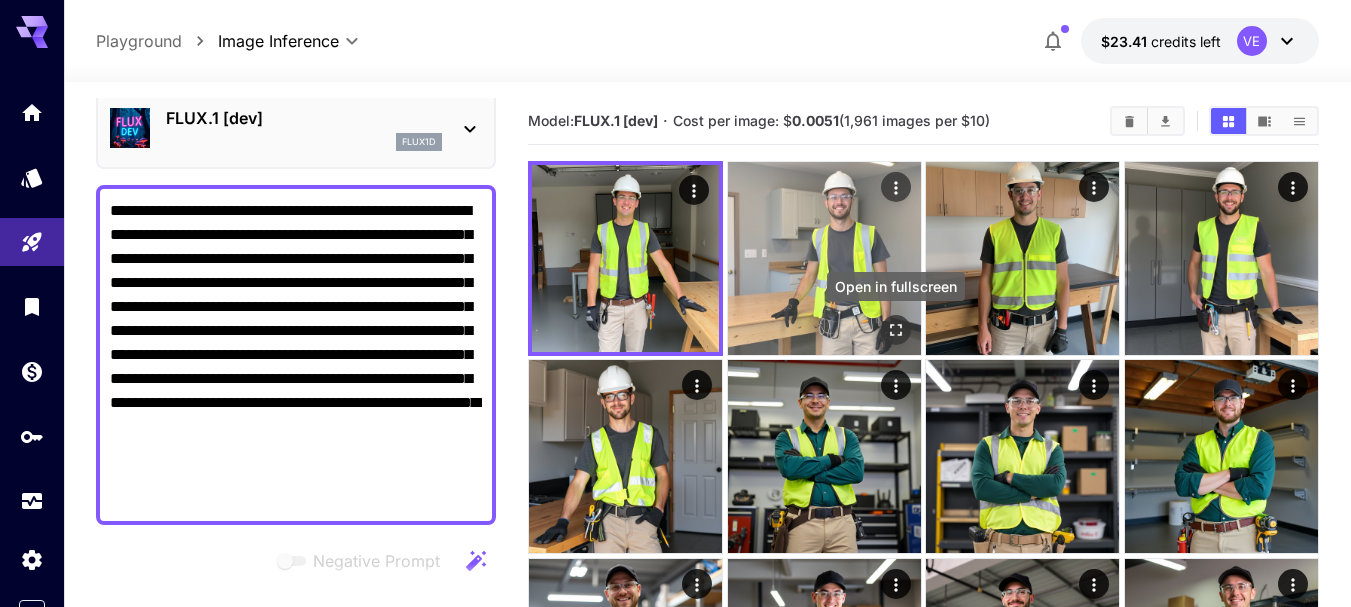 click 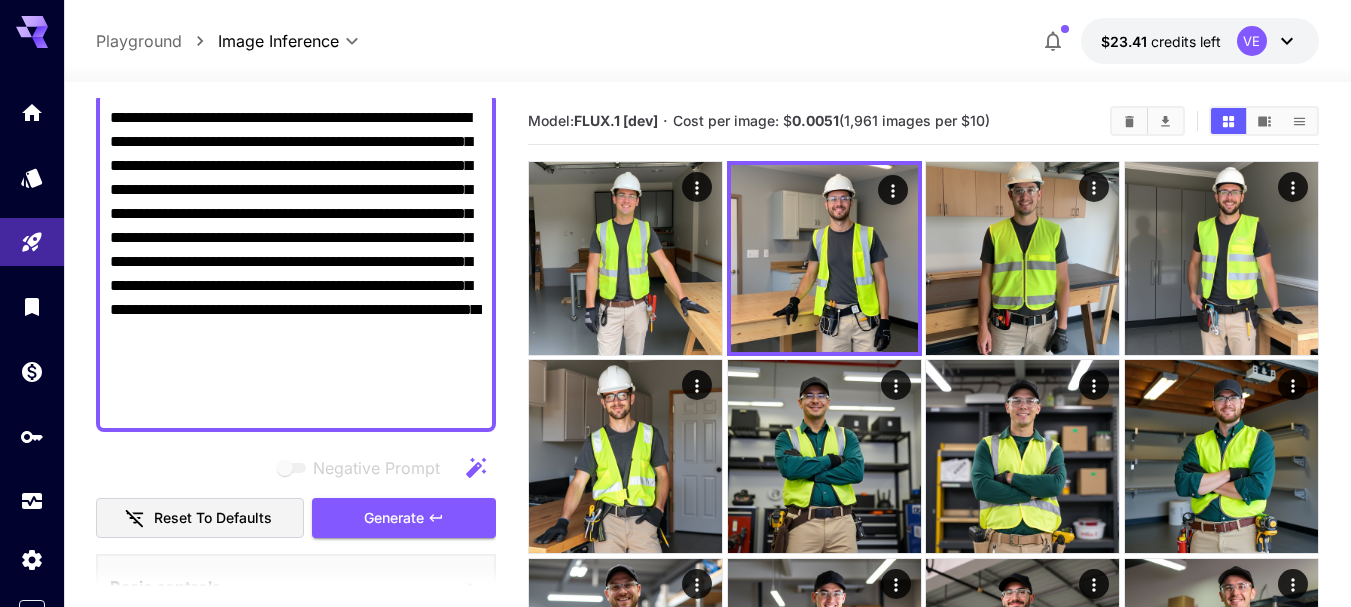 scroll, scrollTop: 281, scrollLeft: 0, axis: vertical 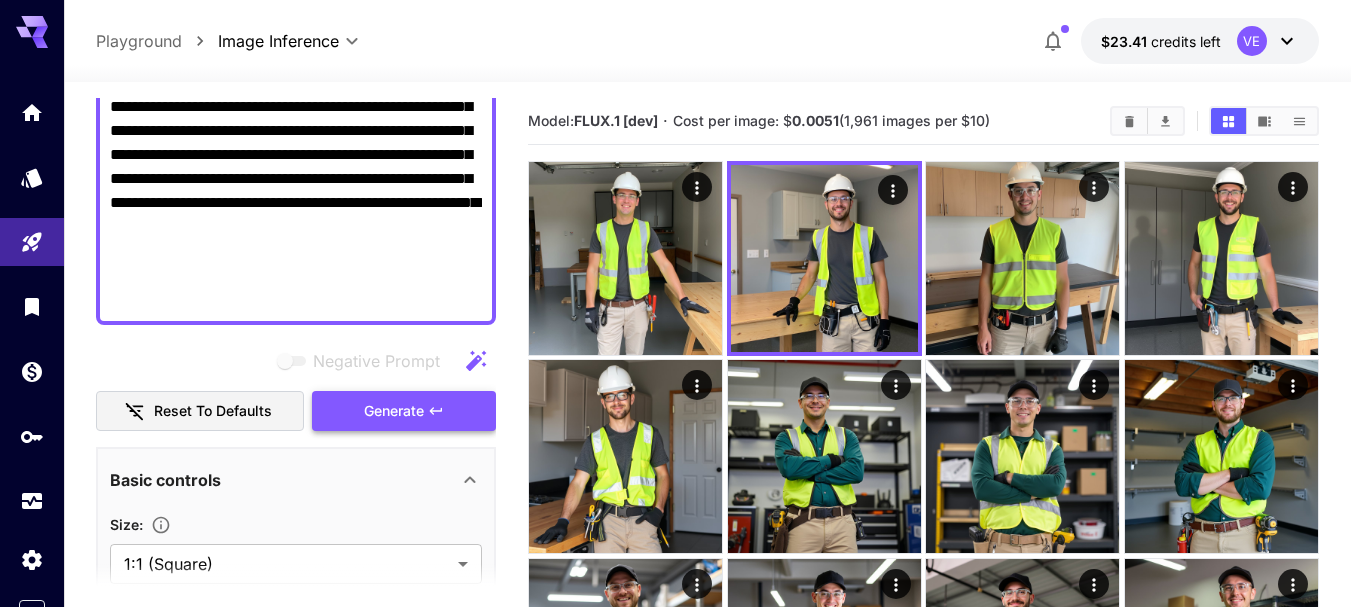 click on "Generate" at bounding box center (404, 411) 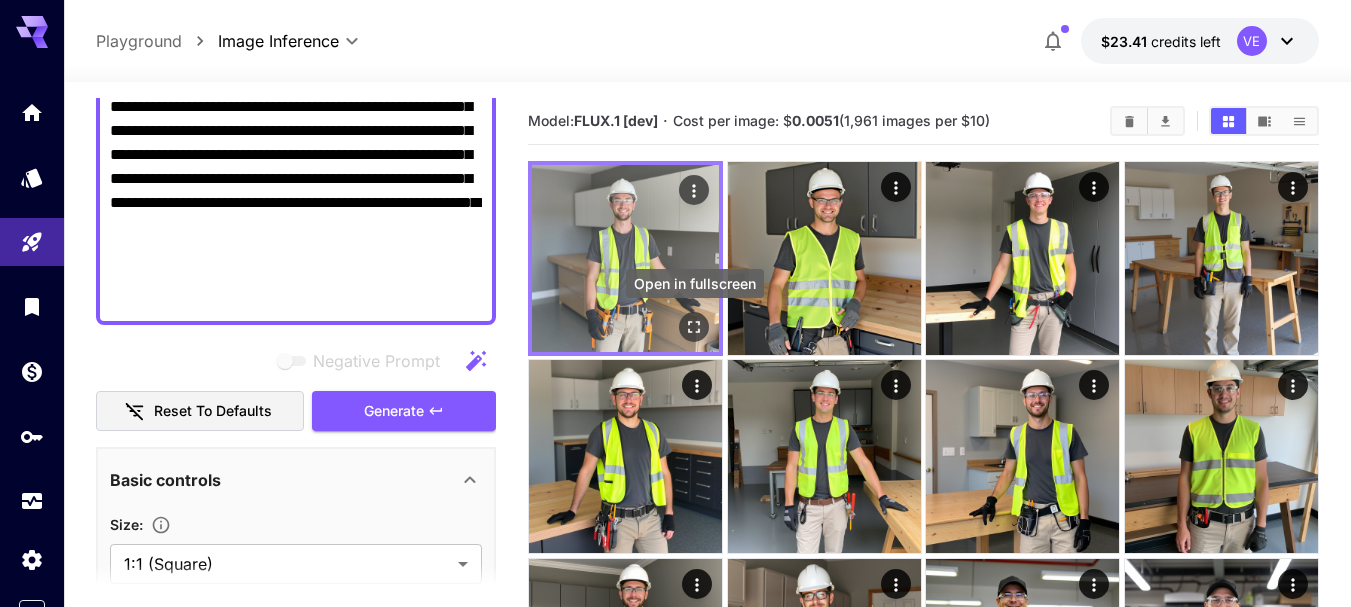 click 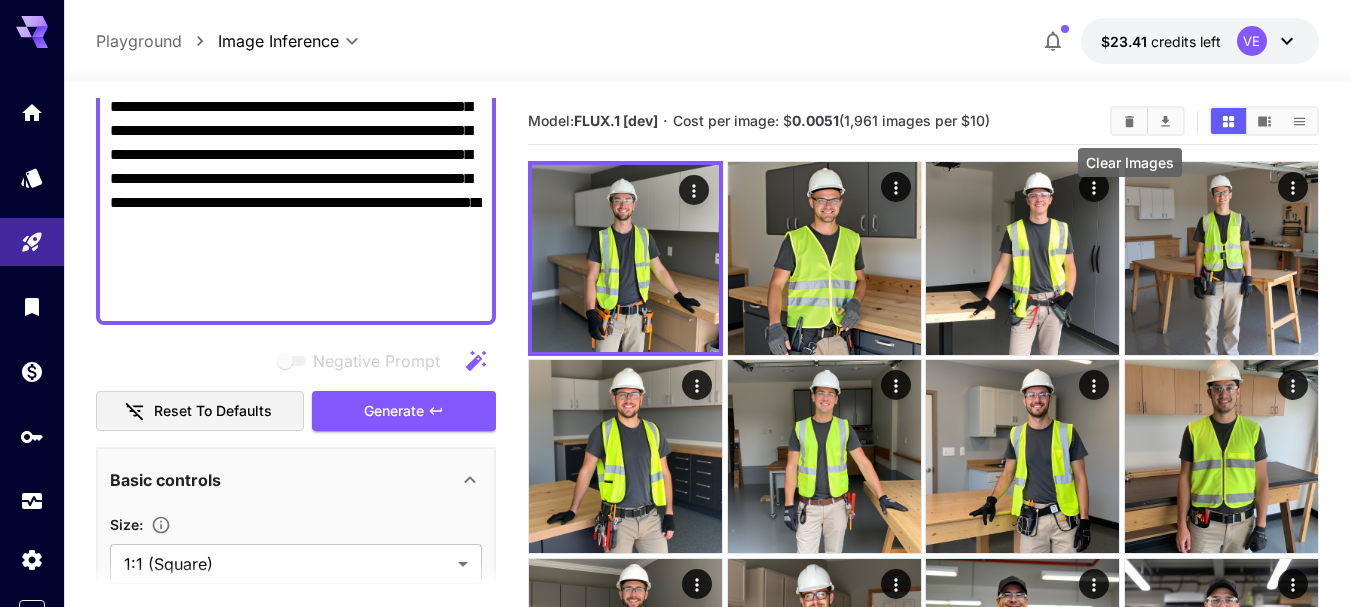 click 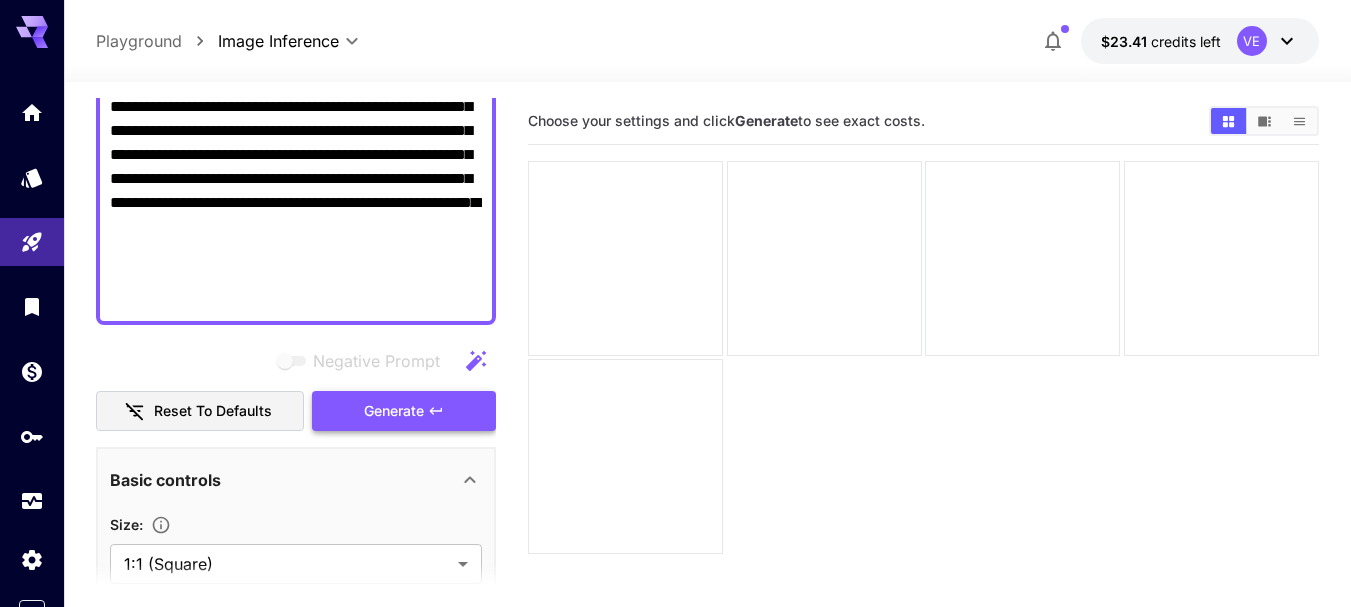 click on "Generate" at bounding box center (404, 411) 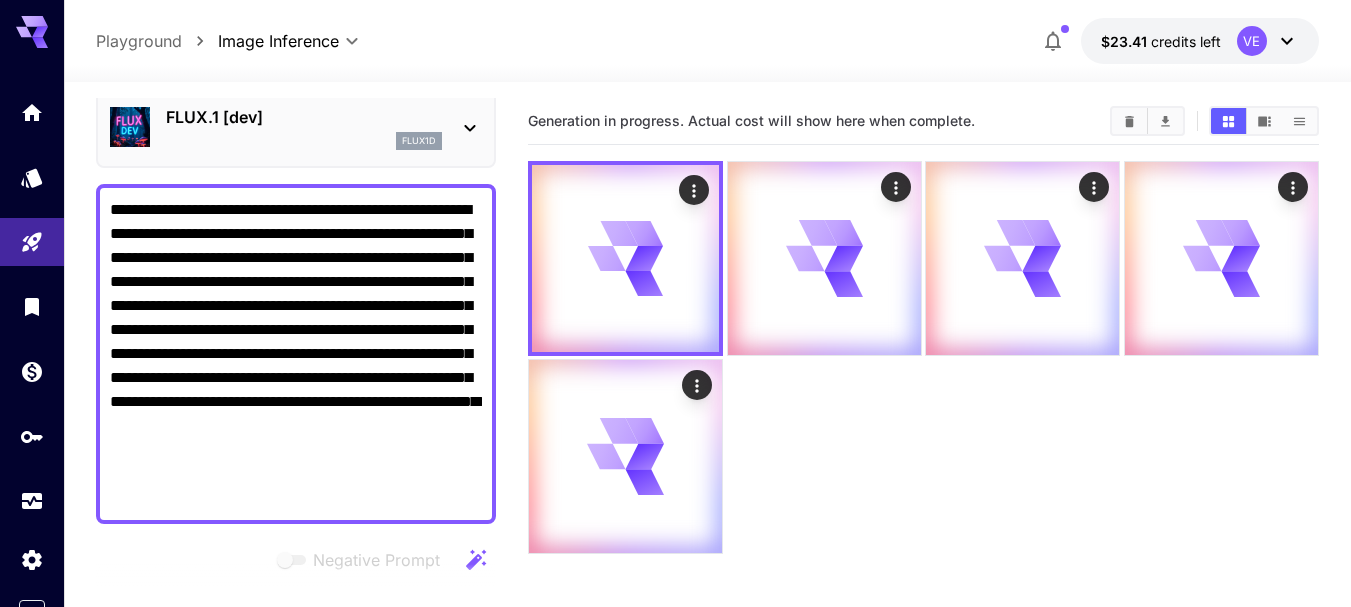 scroll, scrollTop: 81, scrollLeft: 0, axis: vertical 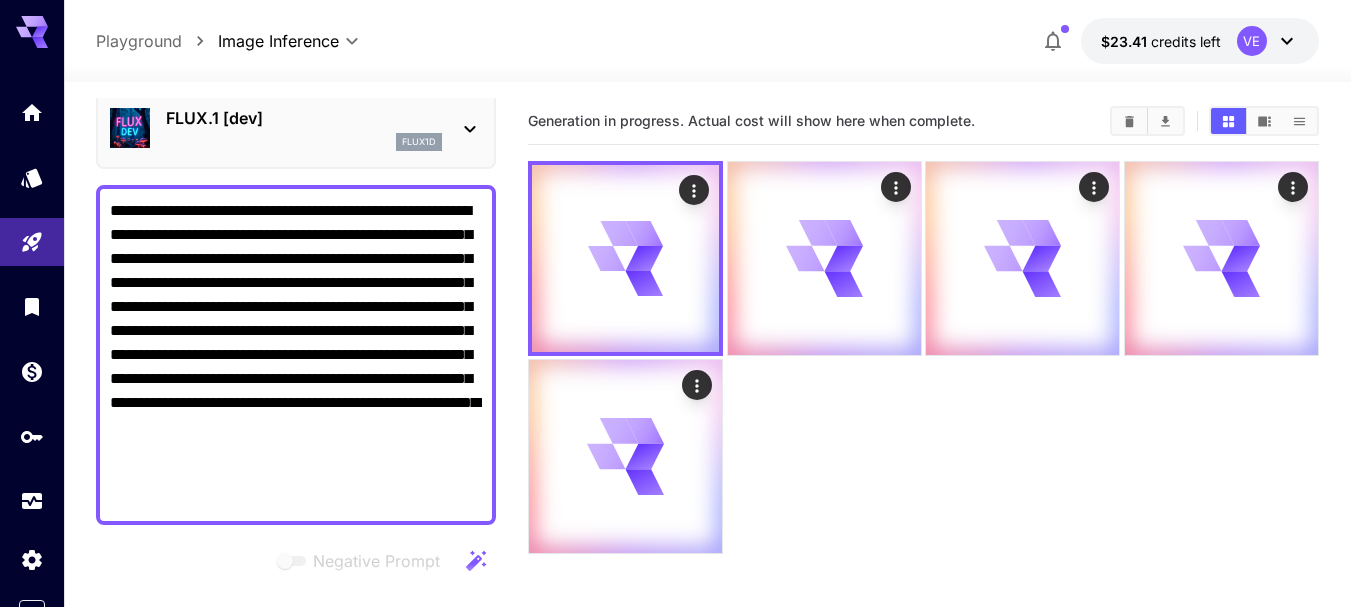 click on "**********" at bounding box center [296, 355] 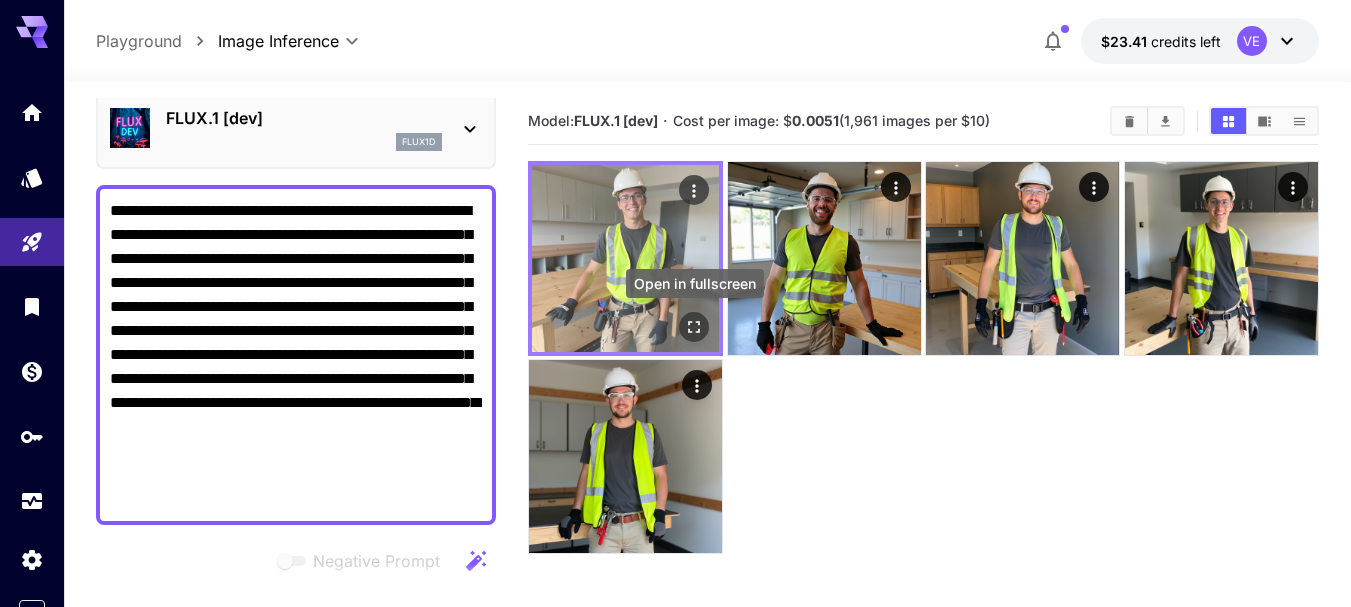 click 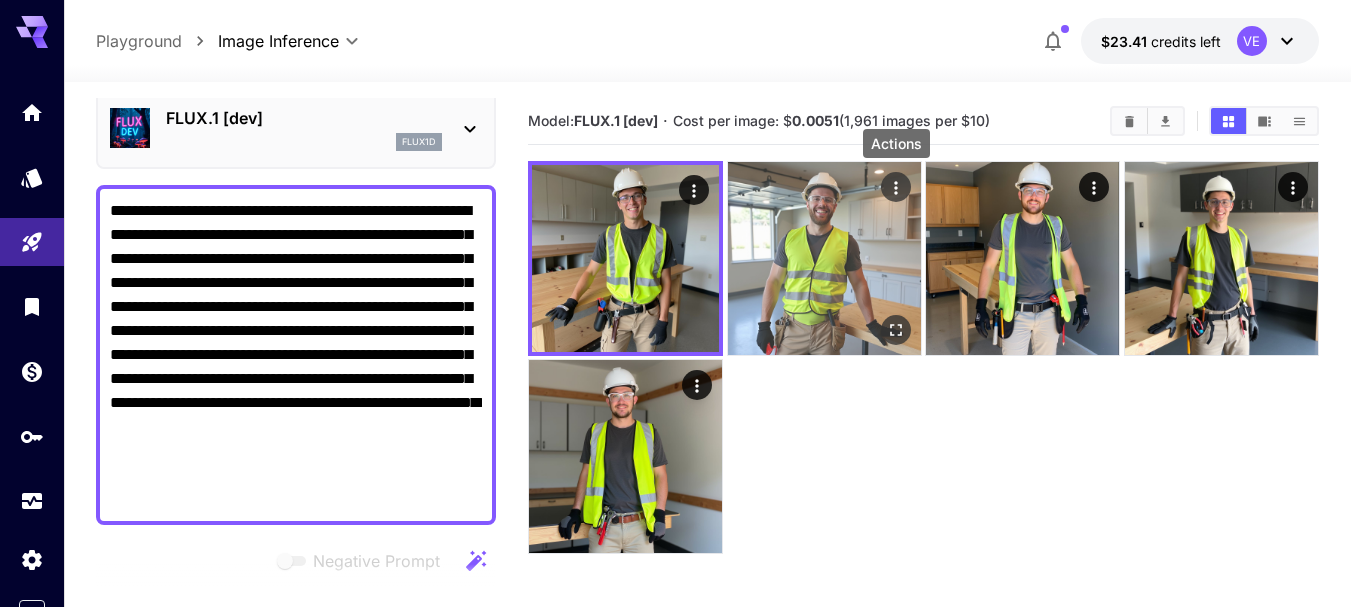 click 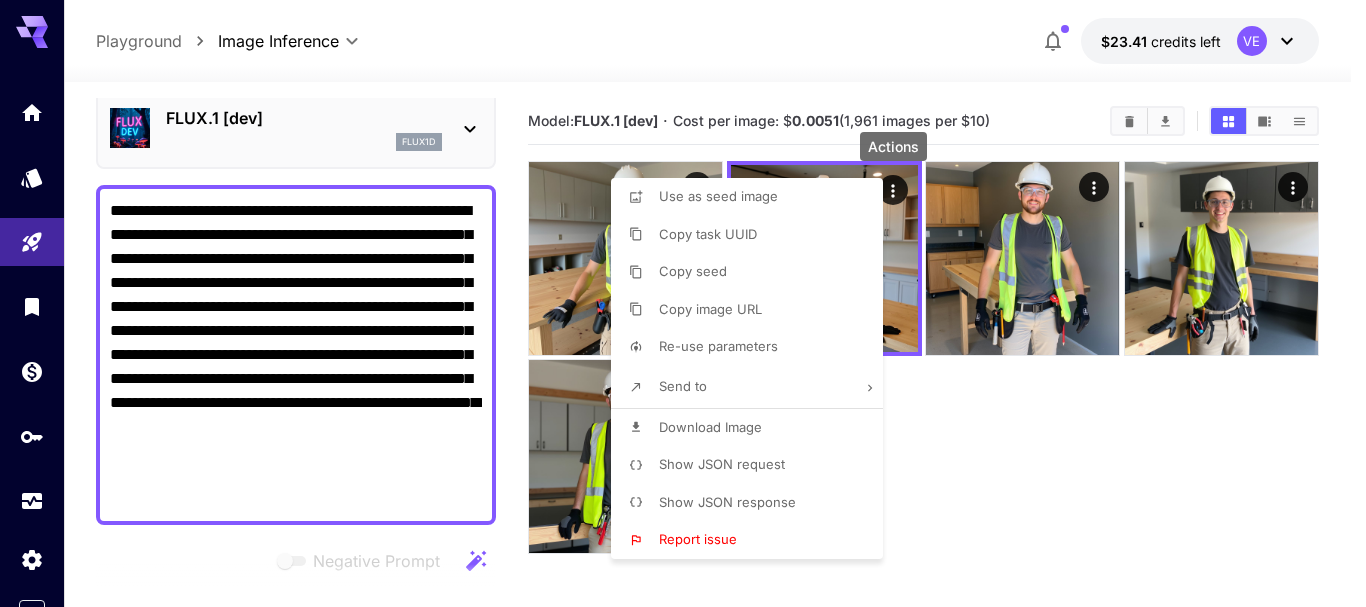 click on "Download Image" at bounding box center [710, 427] 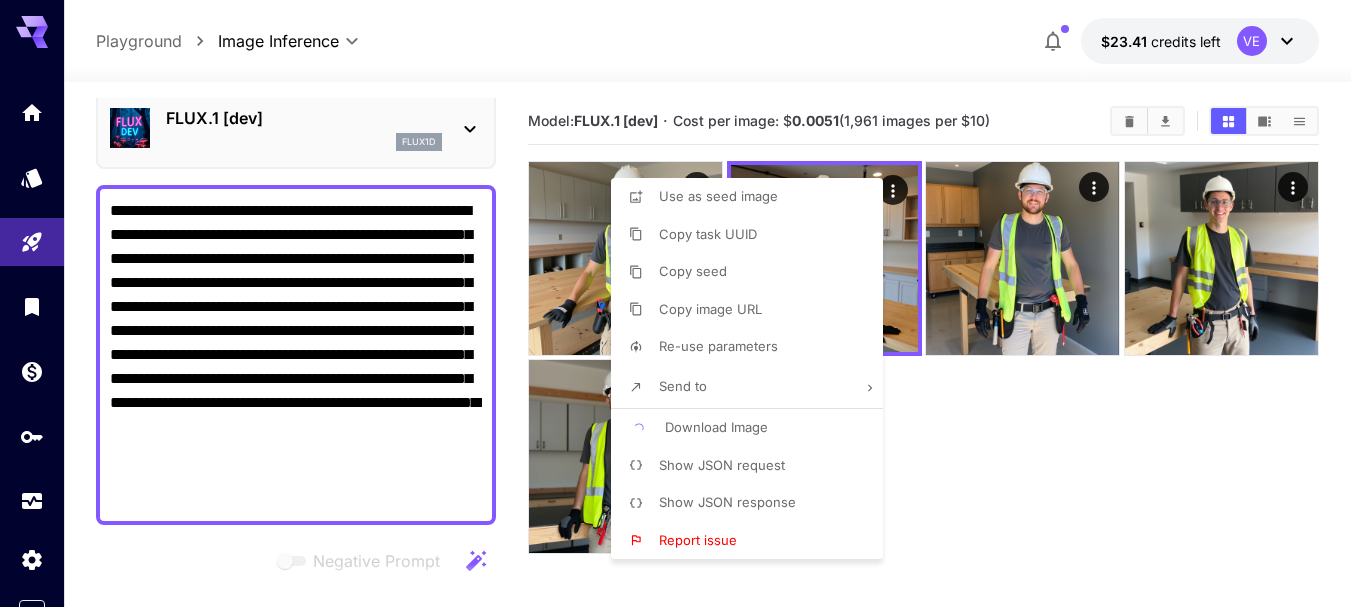 type 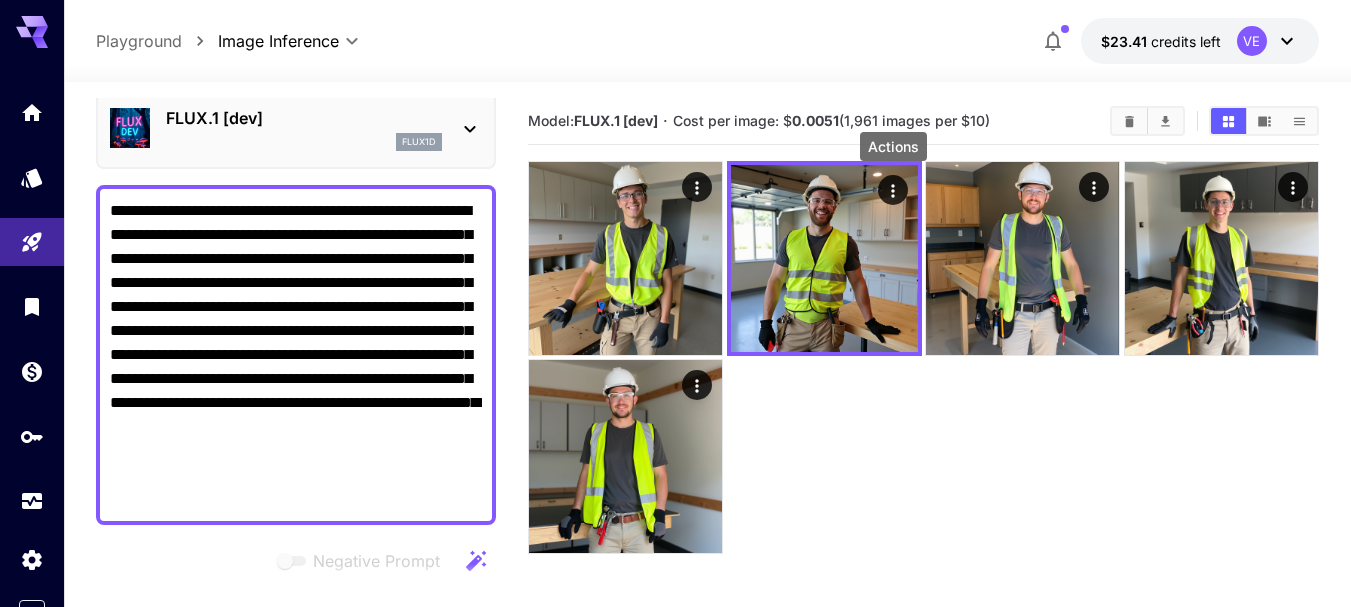 type 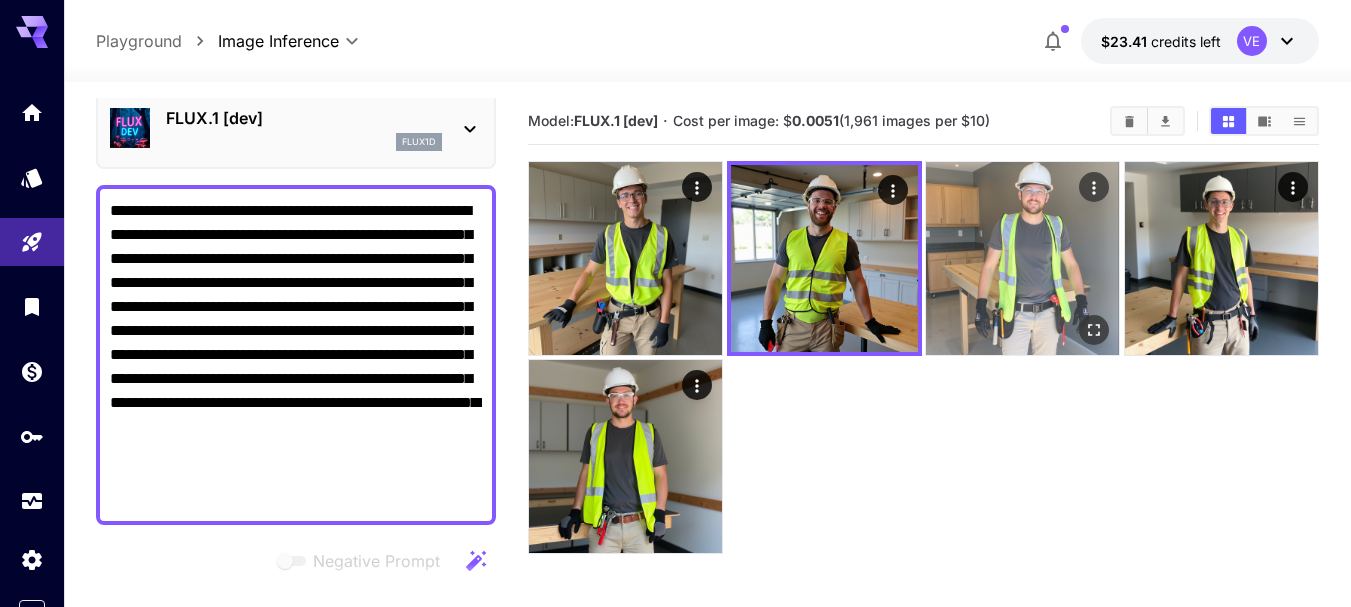 click at bounding box center [1022, 258] 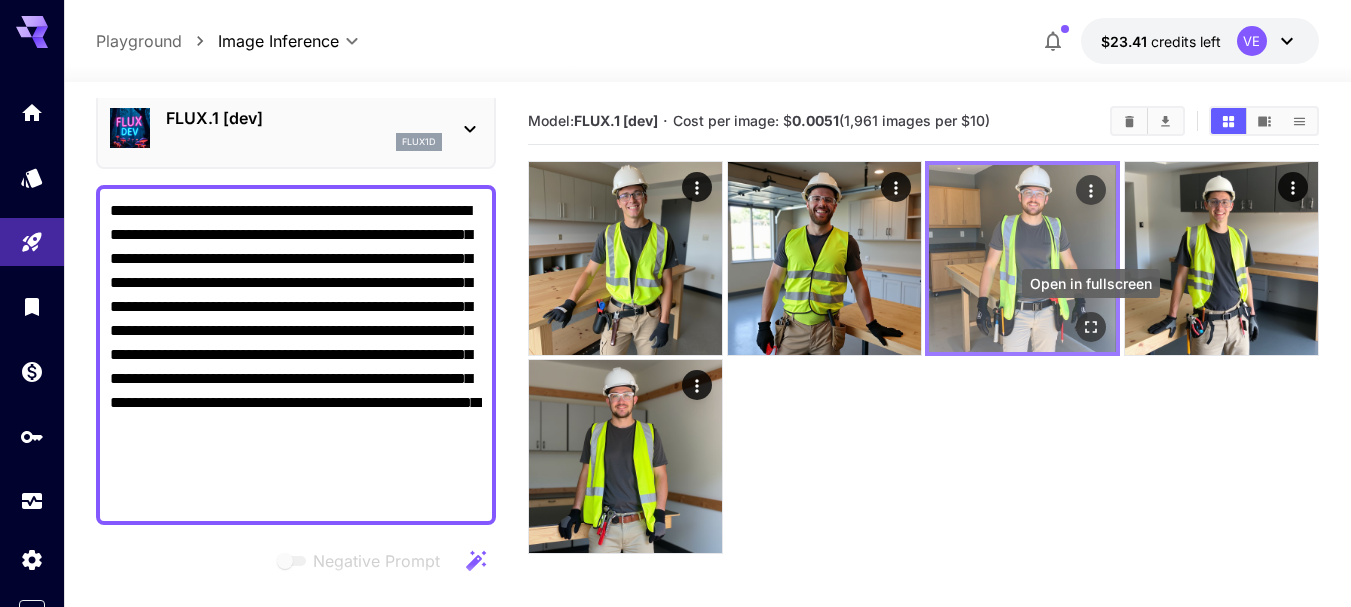 click 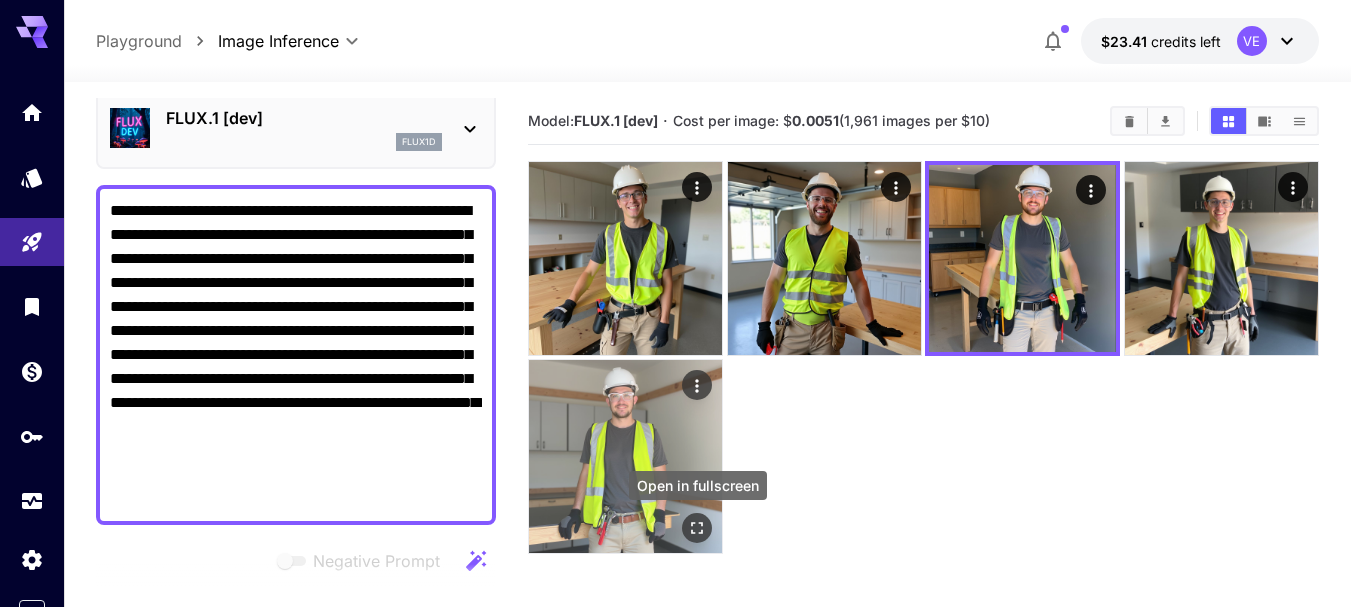 click 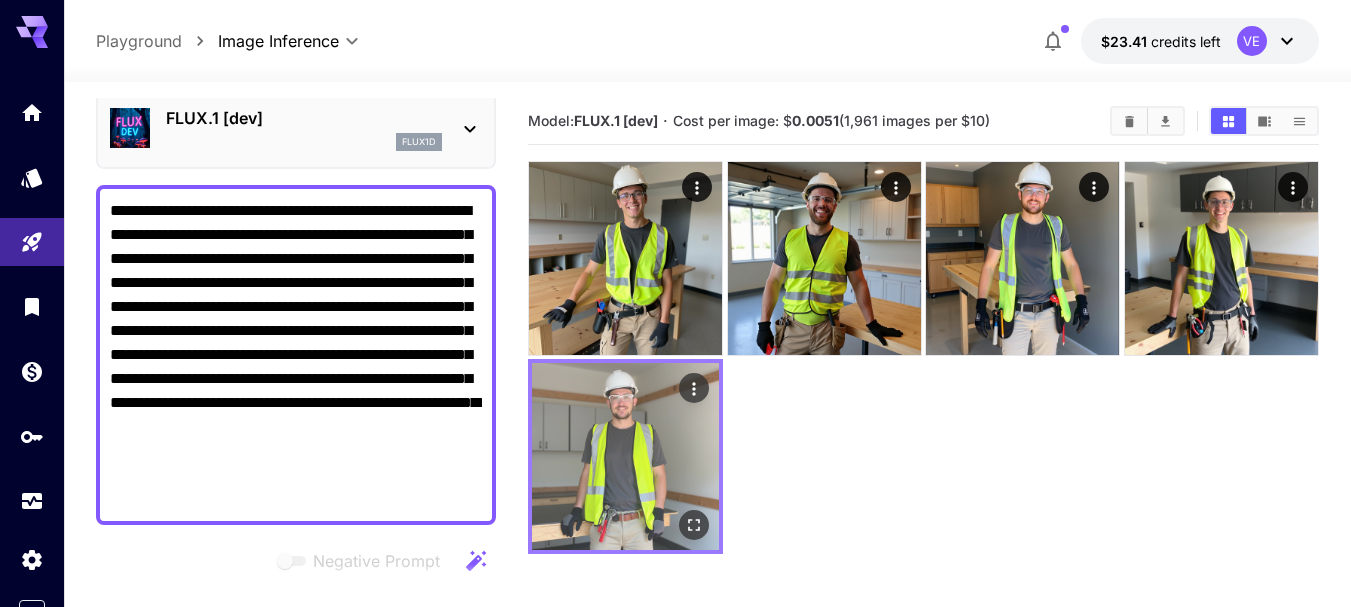click at bounding box center (694, 388) 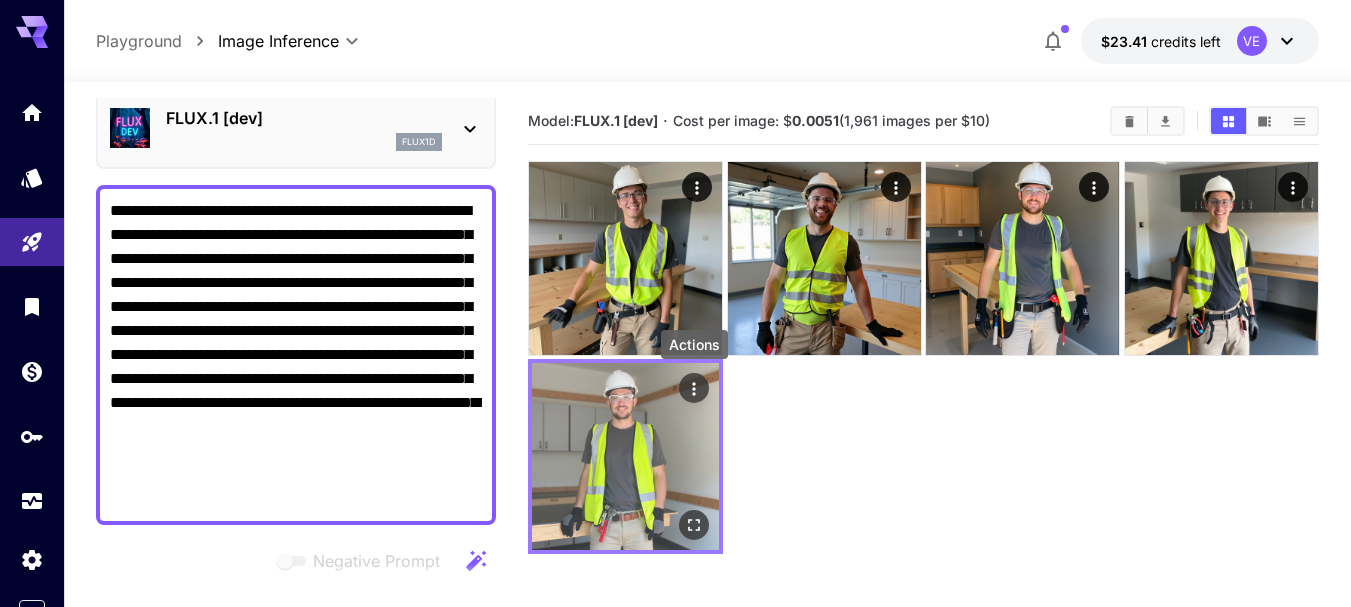 click 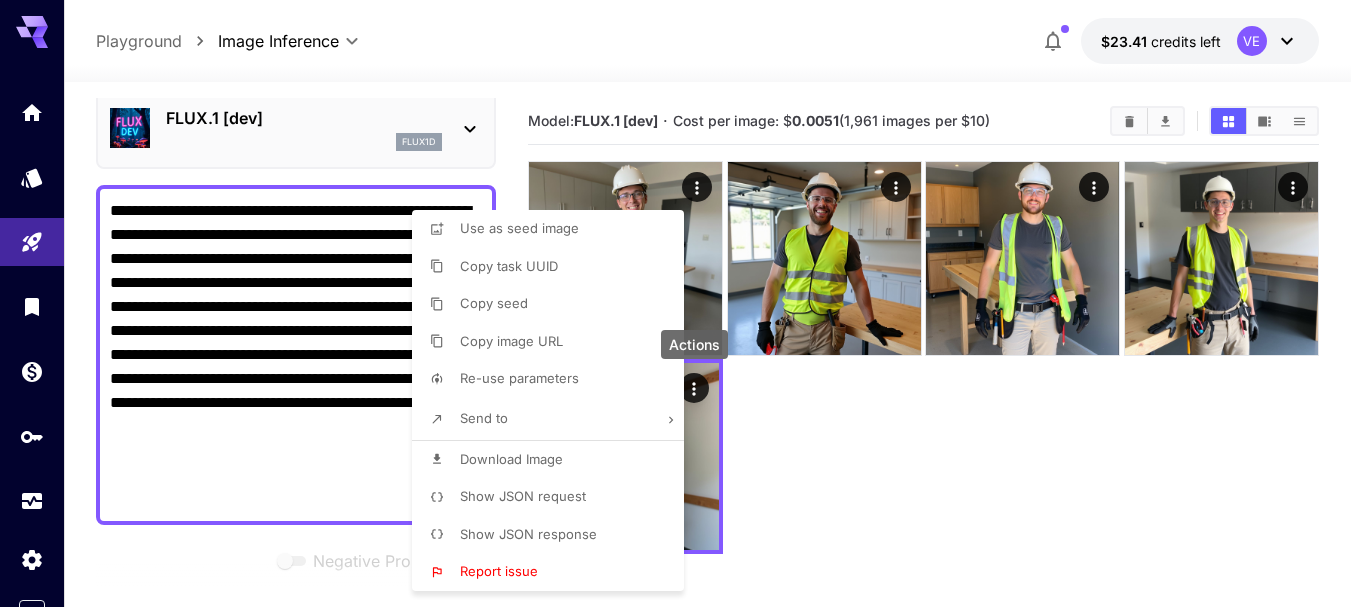 click on "Download Image" at bounding box center (554, 460) 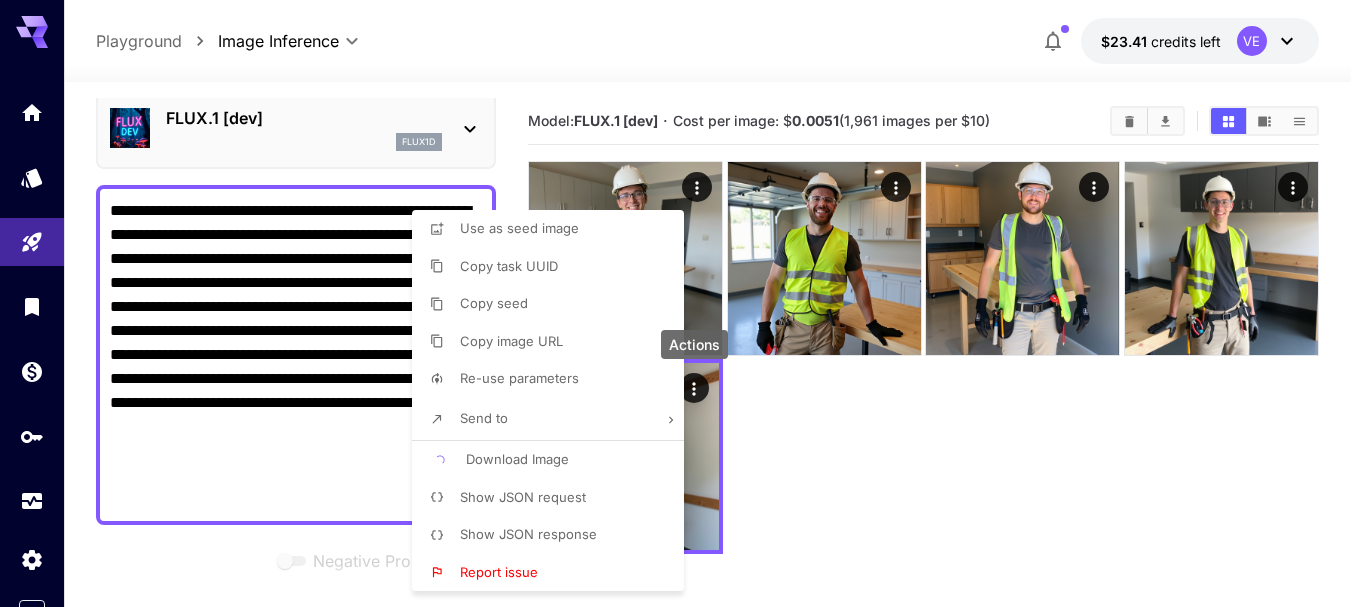 type 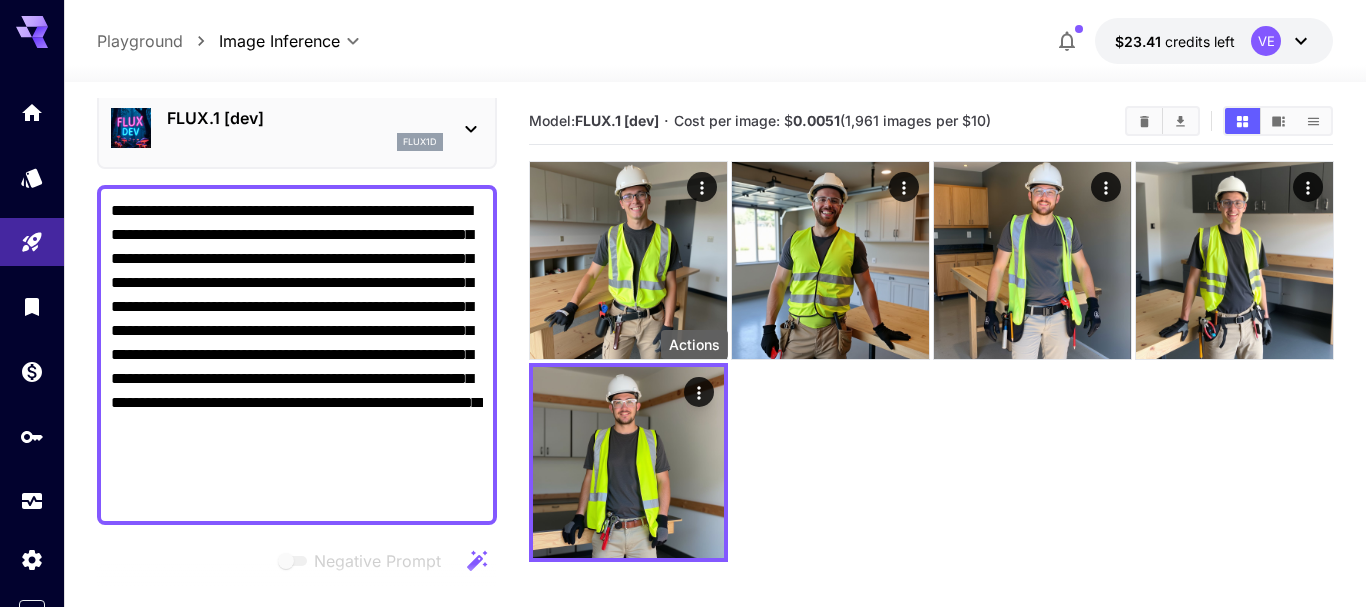 type 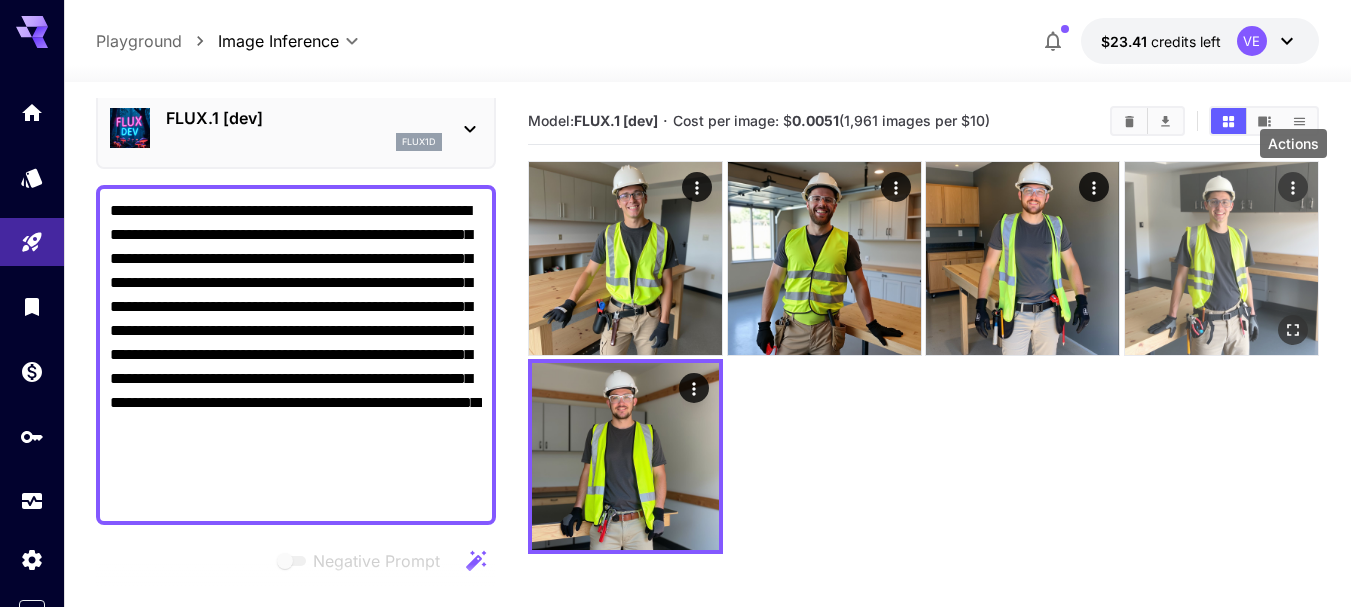 click 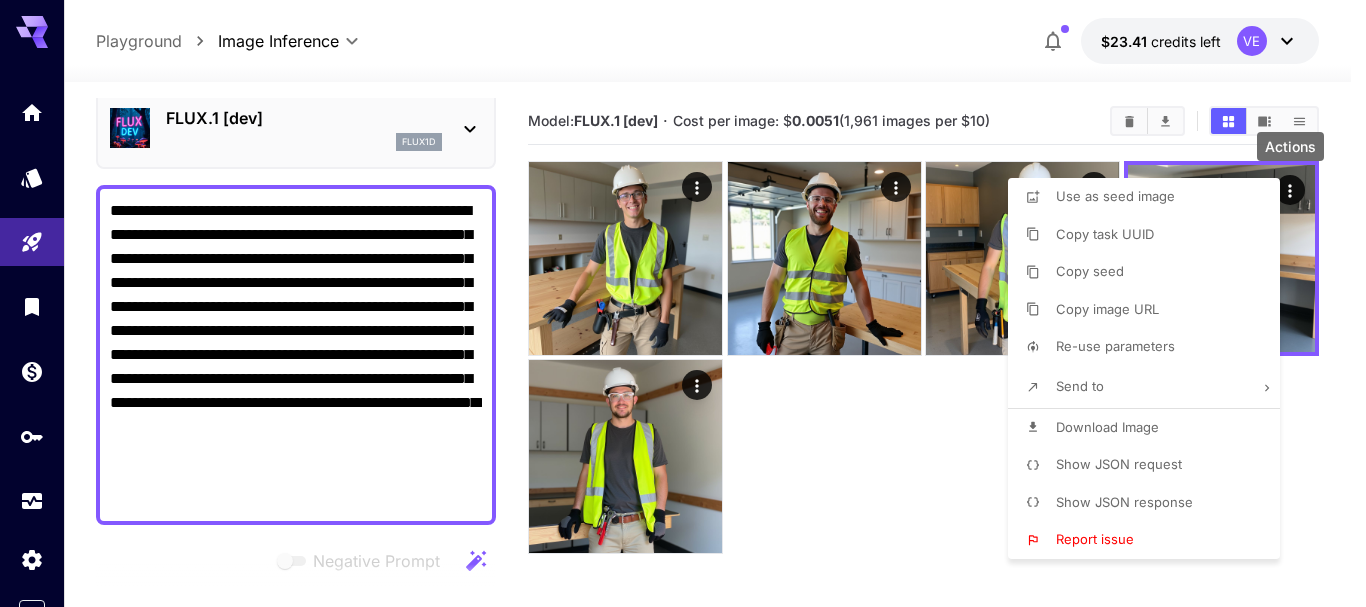 click on "Download Image" at bounding box center (1107, 427) 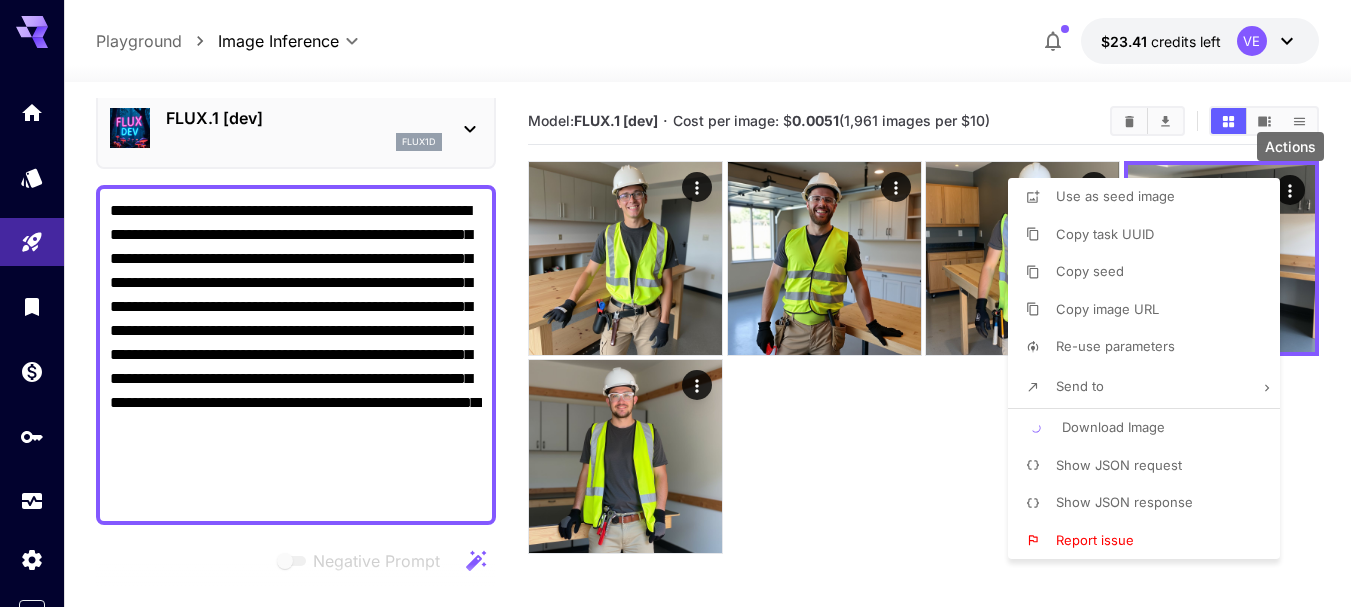type 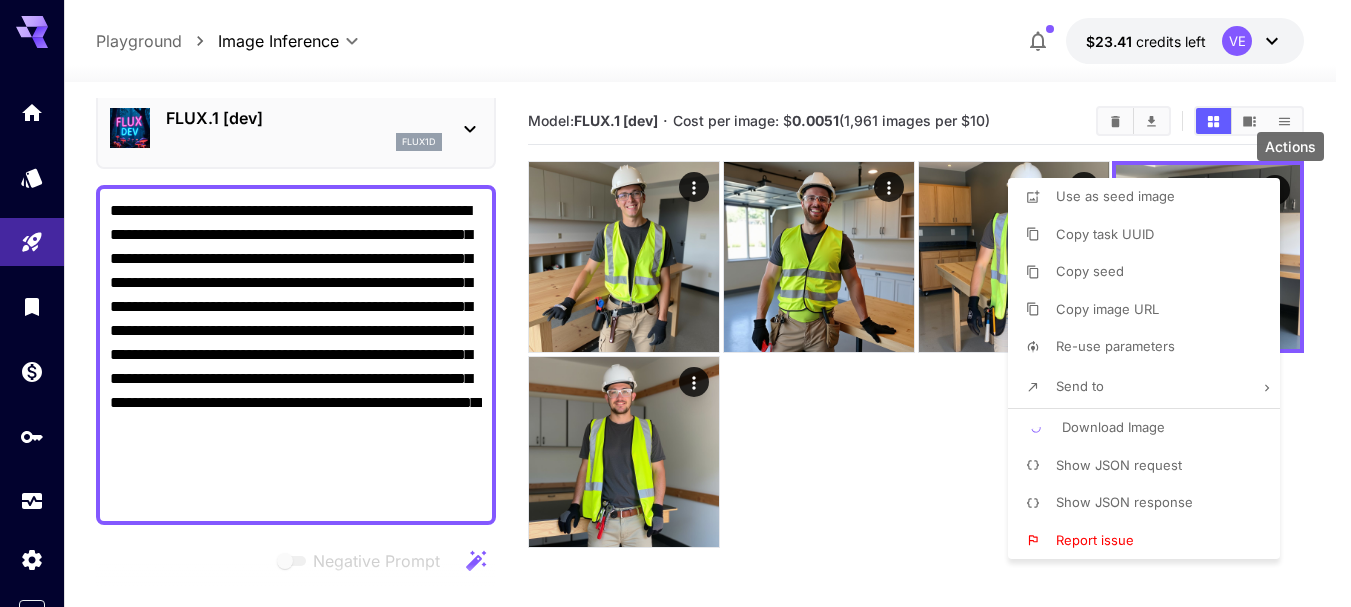type 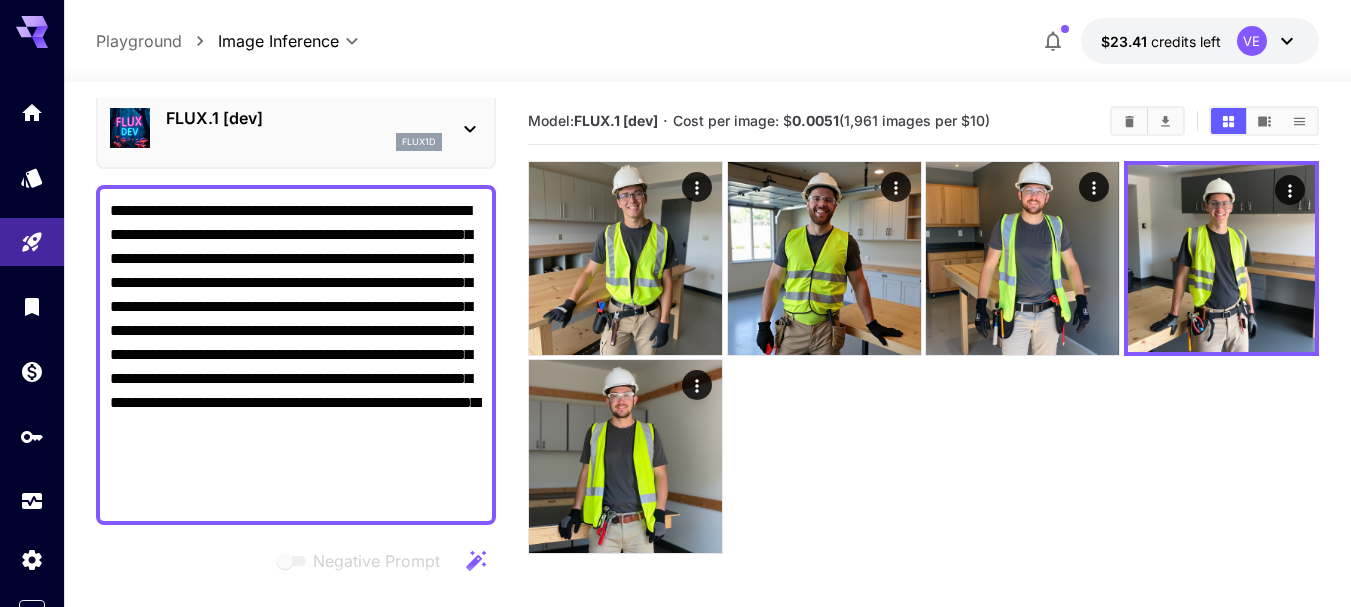scroll, scrollTop: 181, scrollLeft: 0, axis: vertical 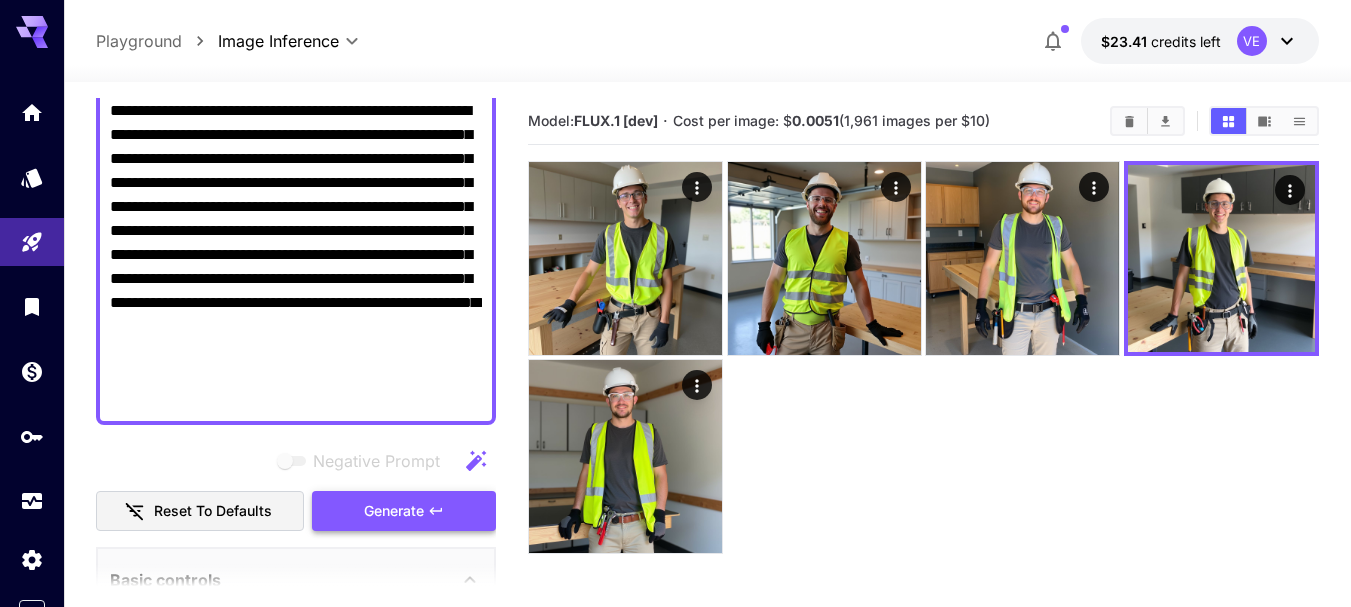 click on "Generate" at bounding box center (404, 511) 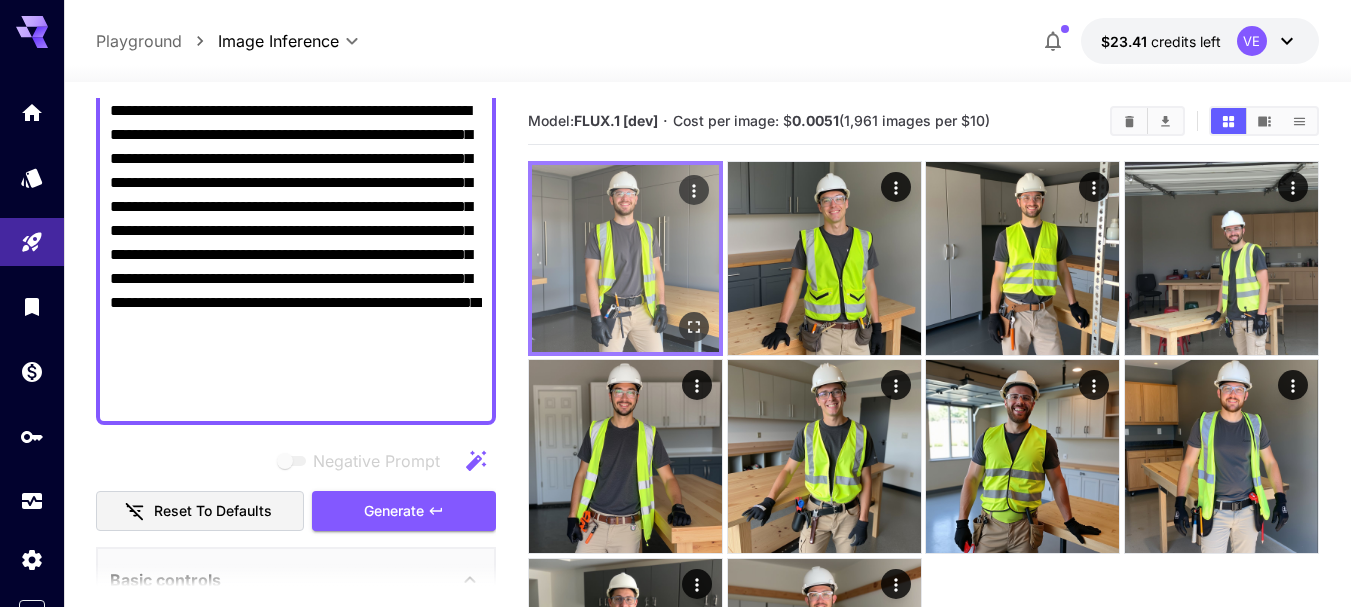 click 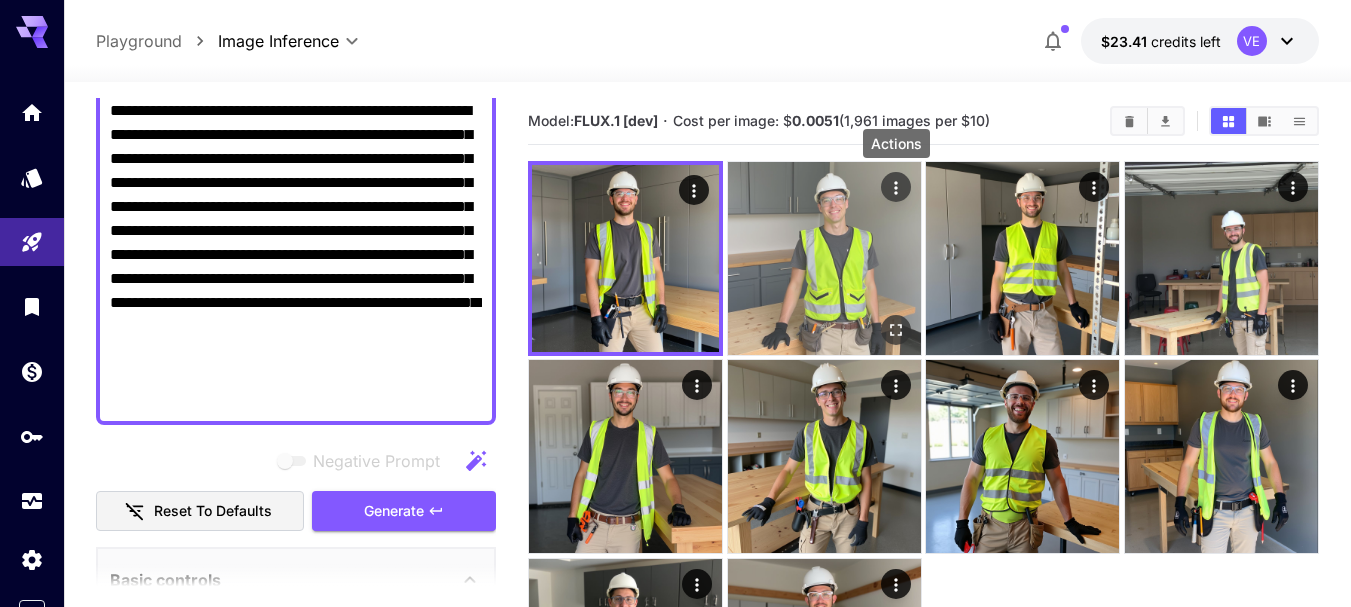 click 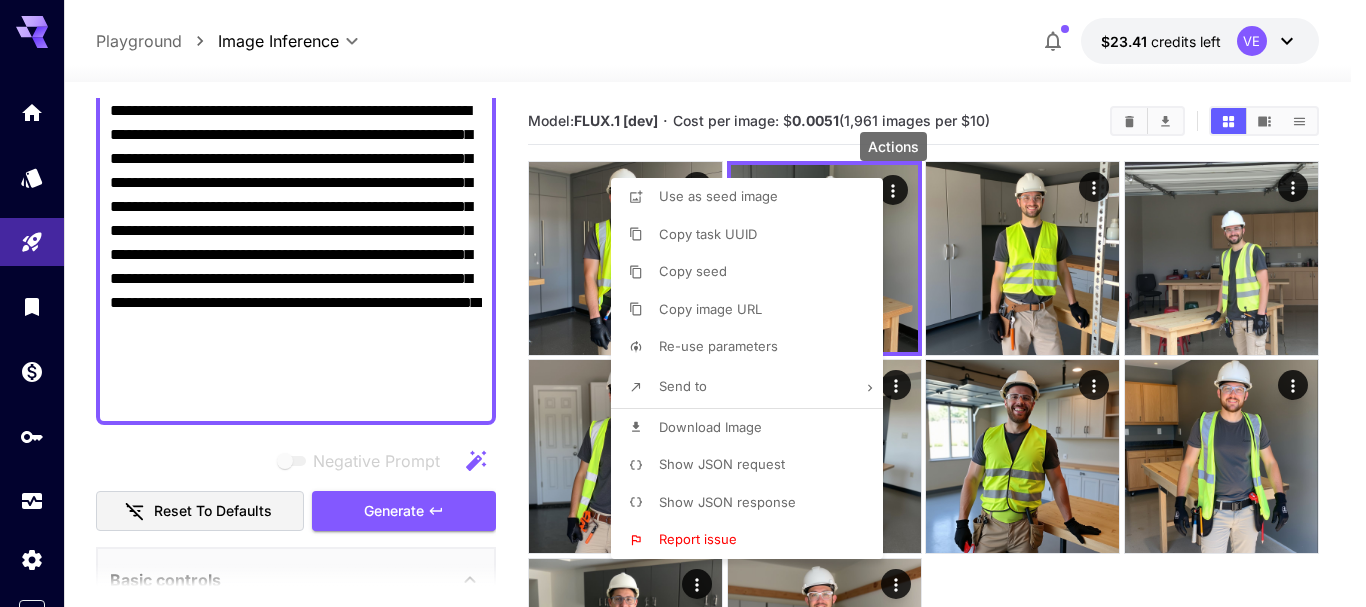 click on "Download Image" at bounding box center (753, 428) 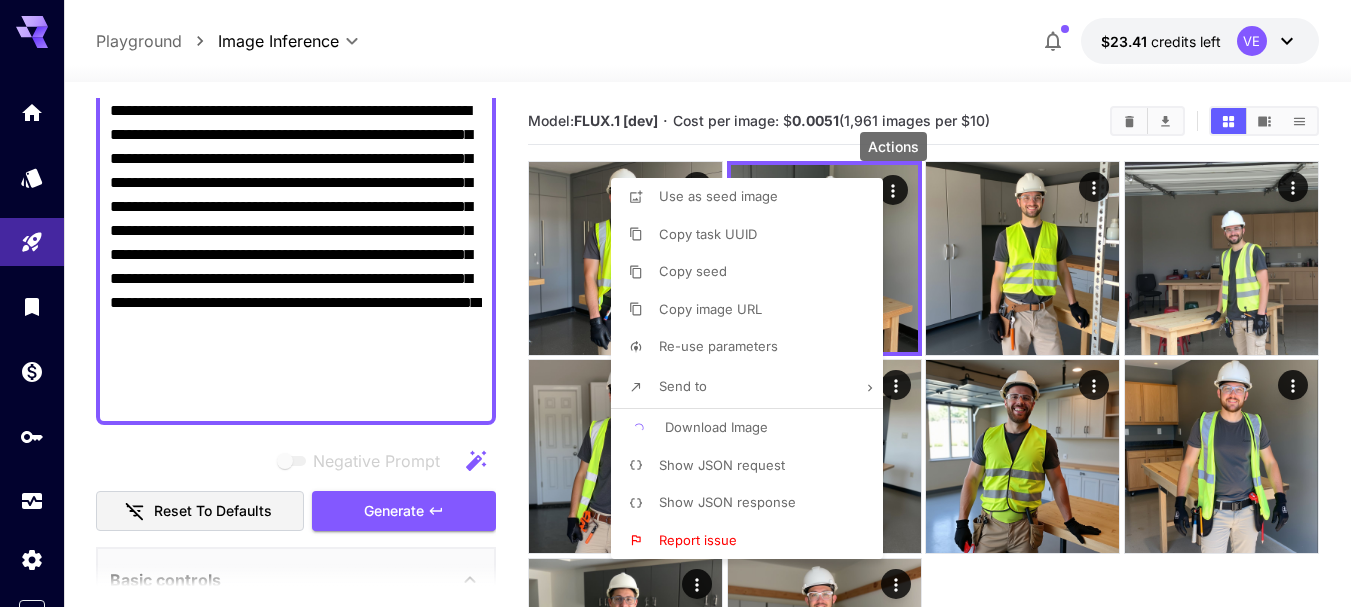 type 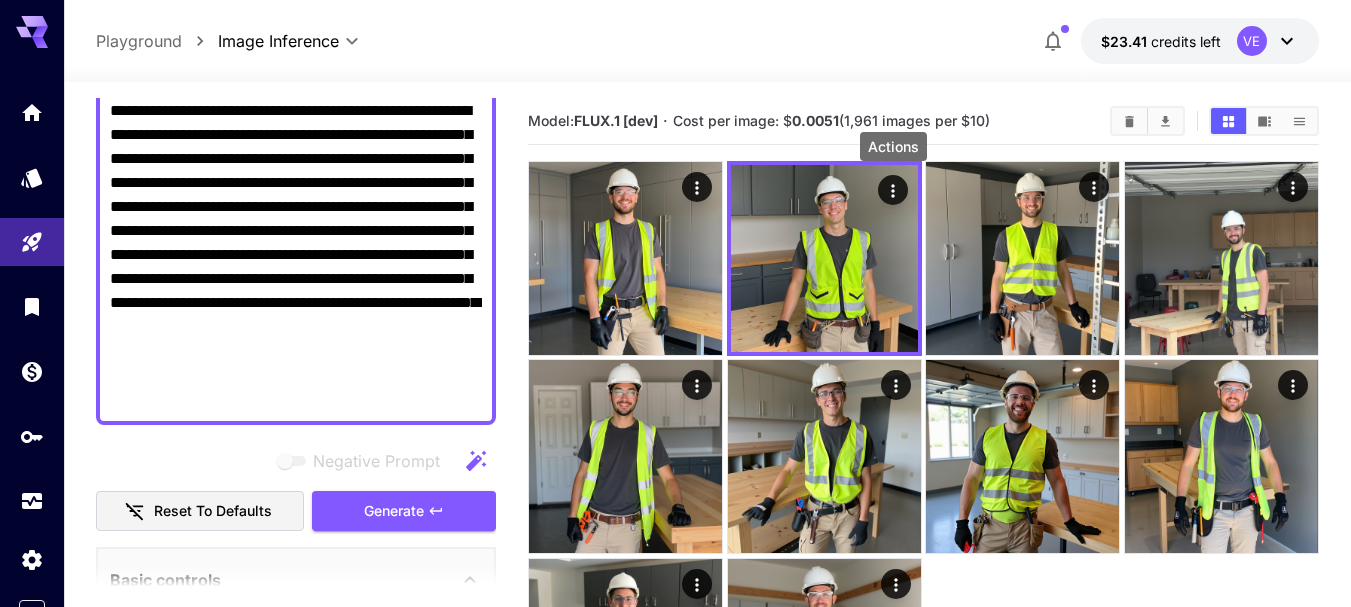 type 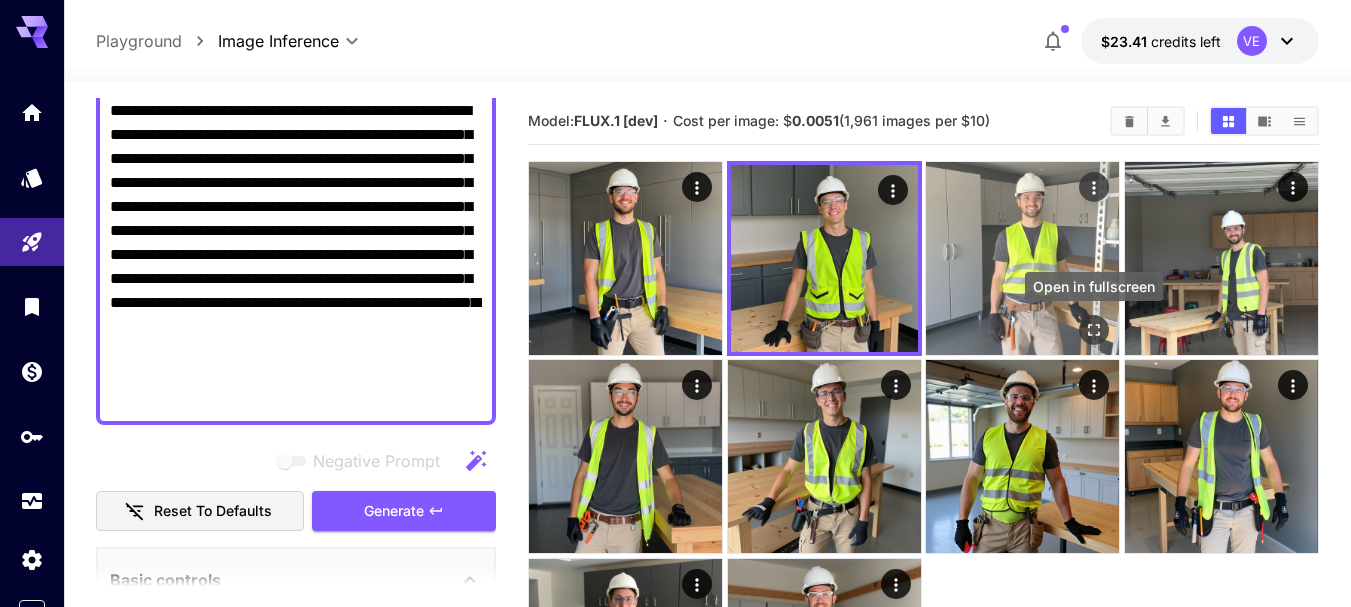 drag, startPoint x: 1084, startPoint y: 331, endPoint x: 1073, endPoint y: 352, distance: 23.70654 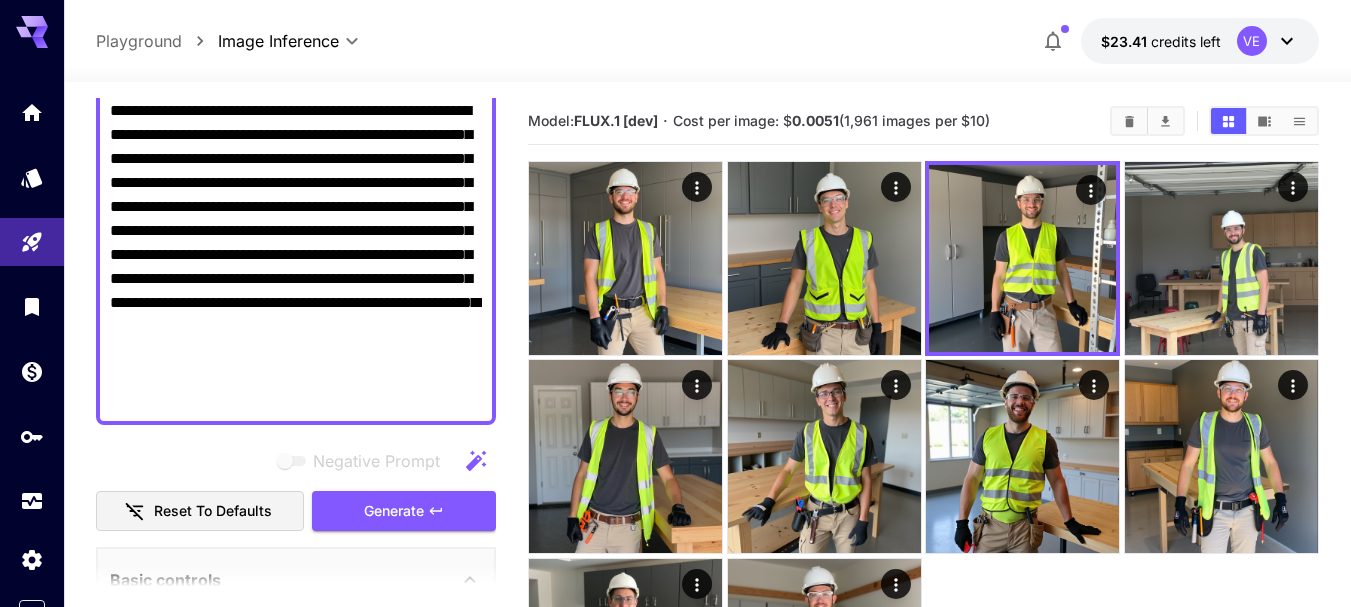 click on "**********" at bounding box center (296, 255) 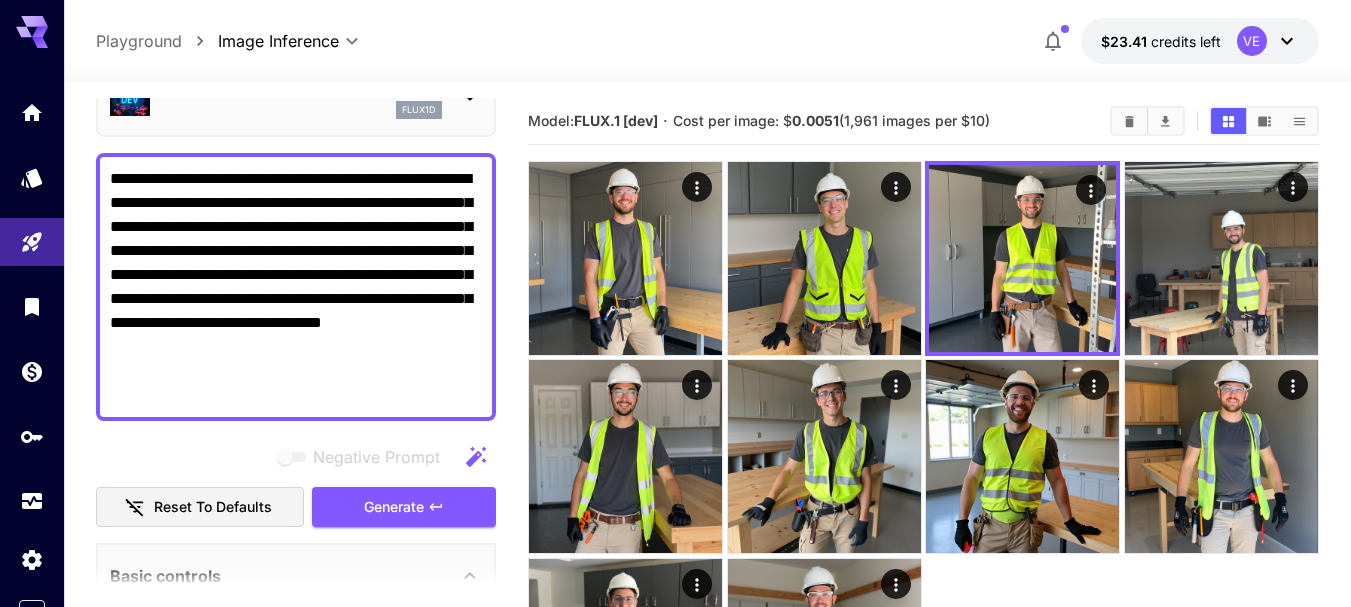 scroll, scrollTop: 81, scrollLeft: 0, axis: vertical 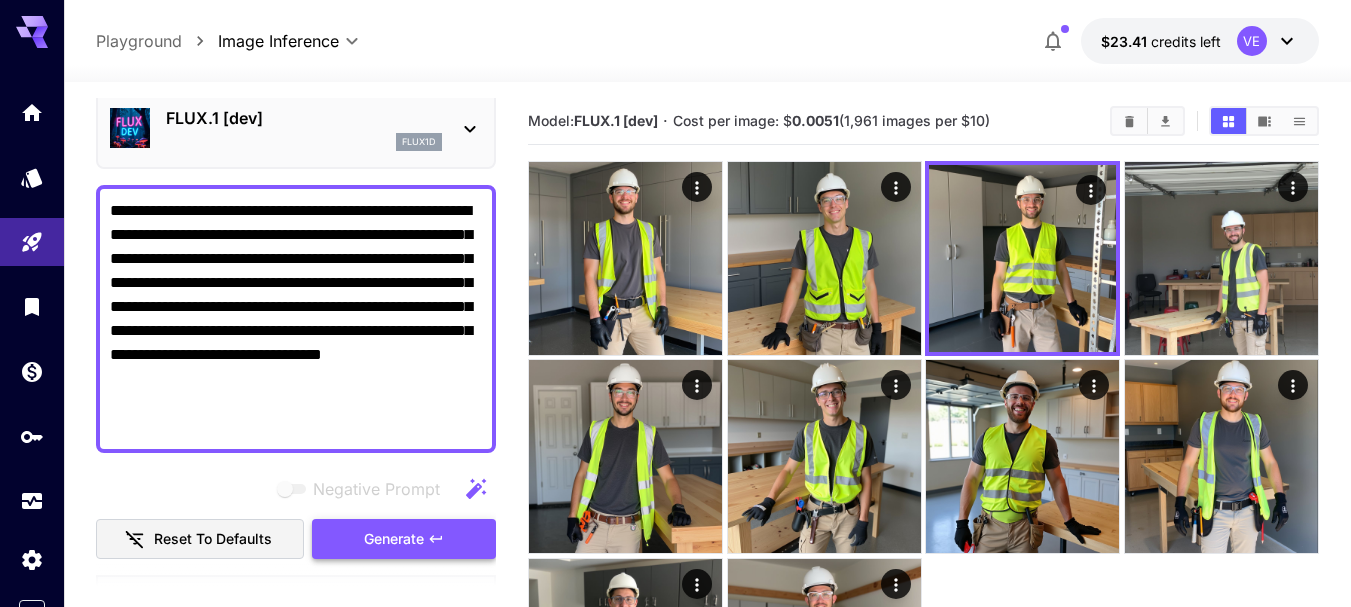 type on "**********" 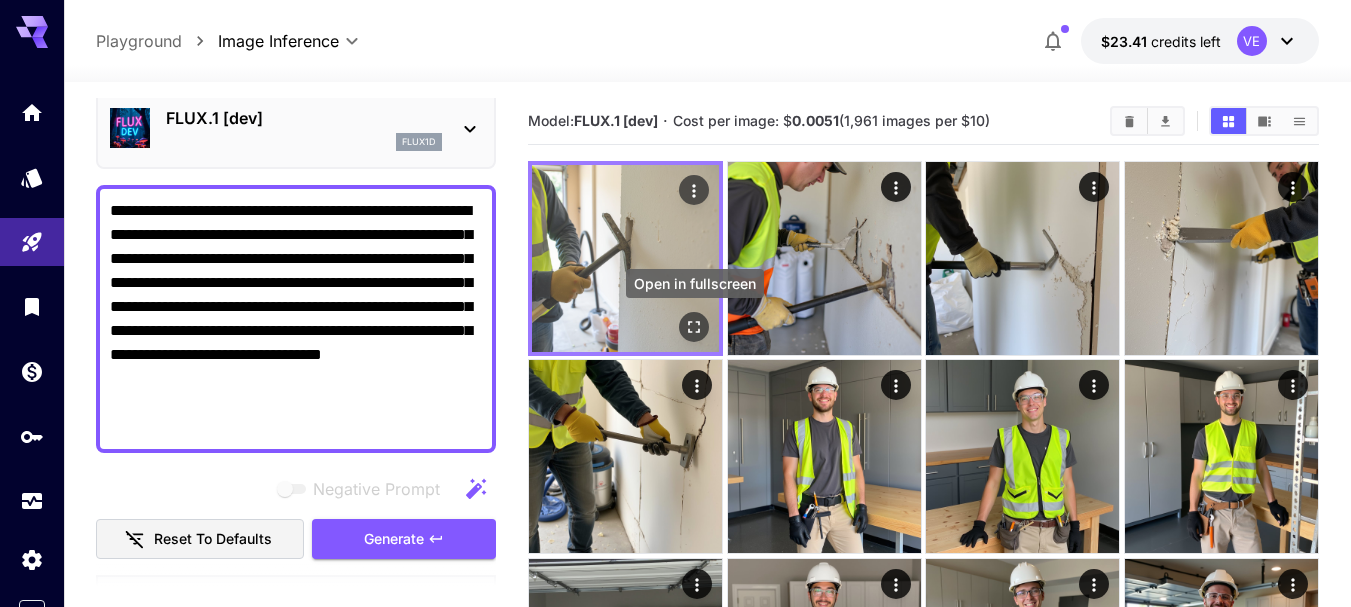 click 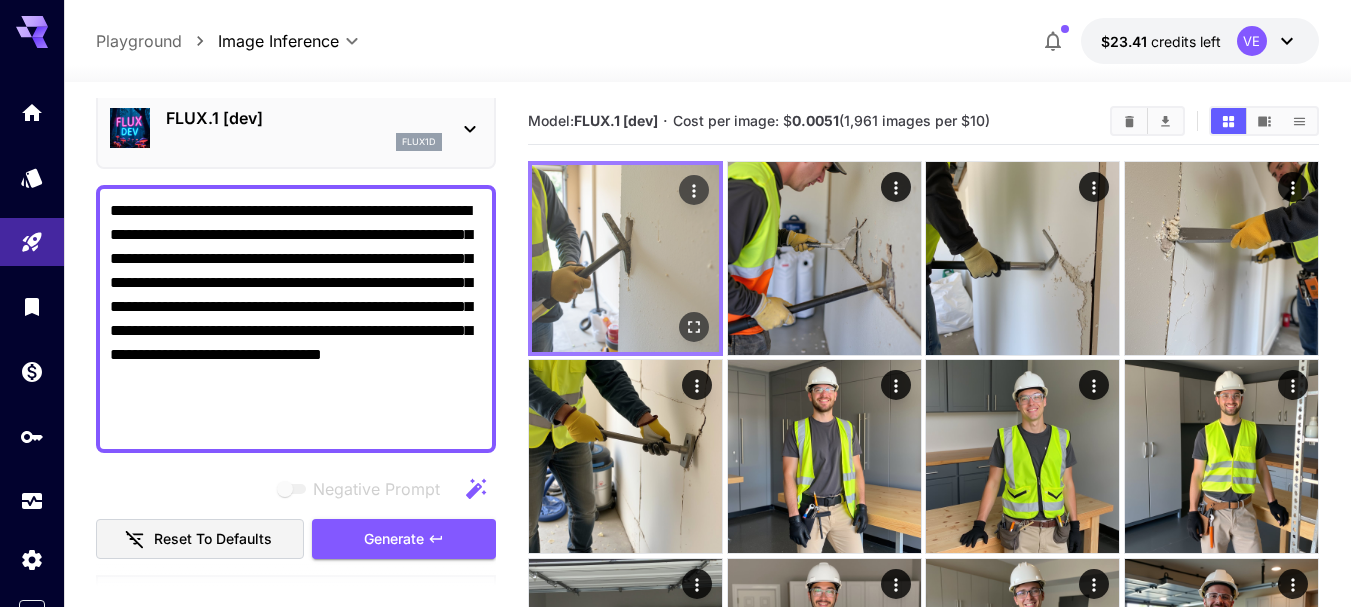 click 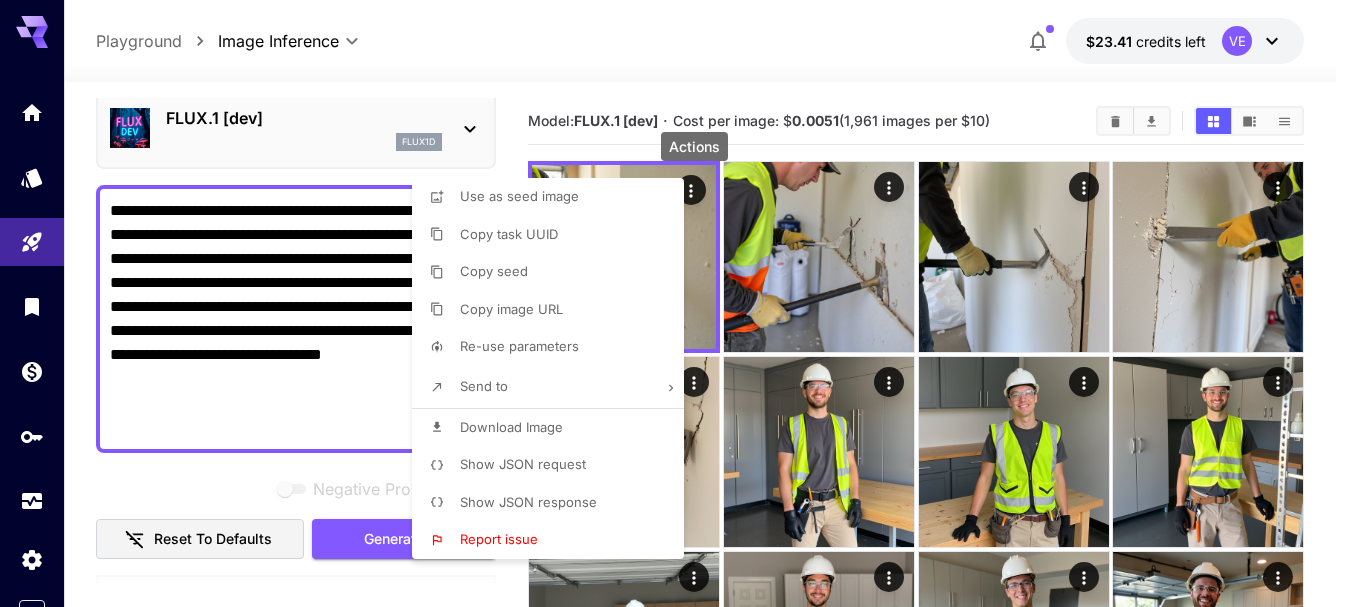 type 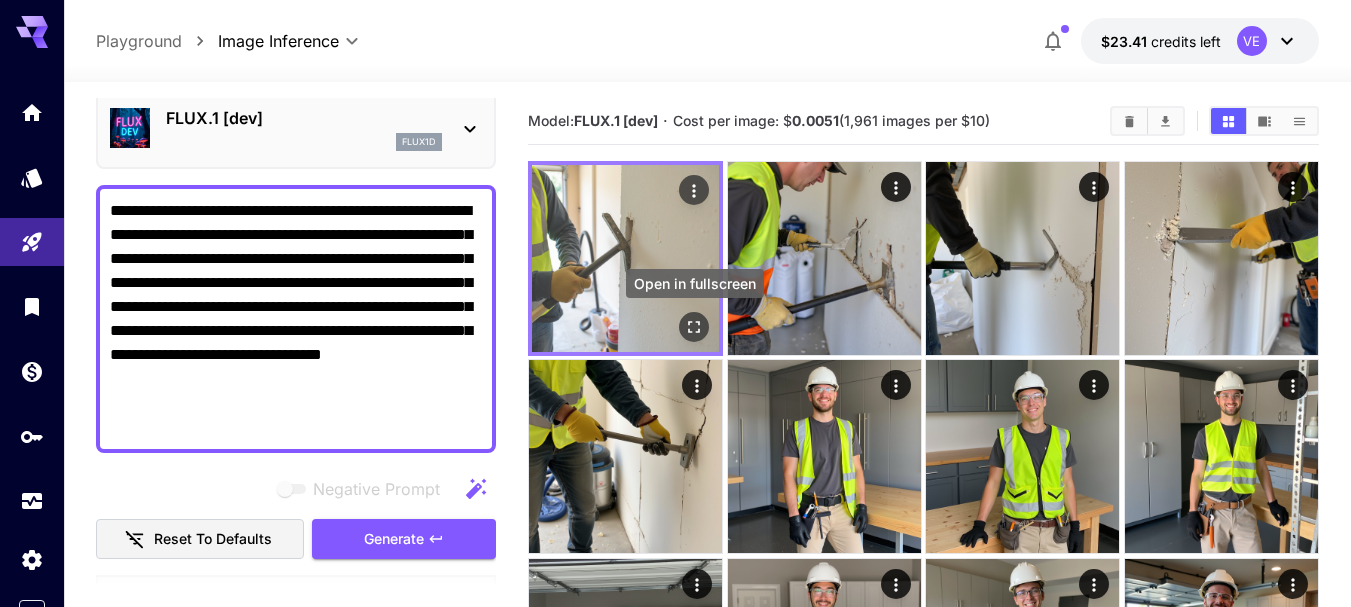 click 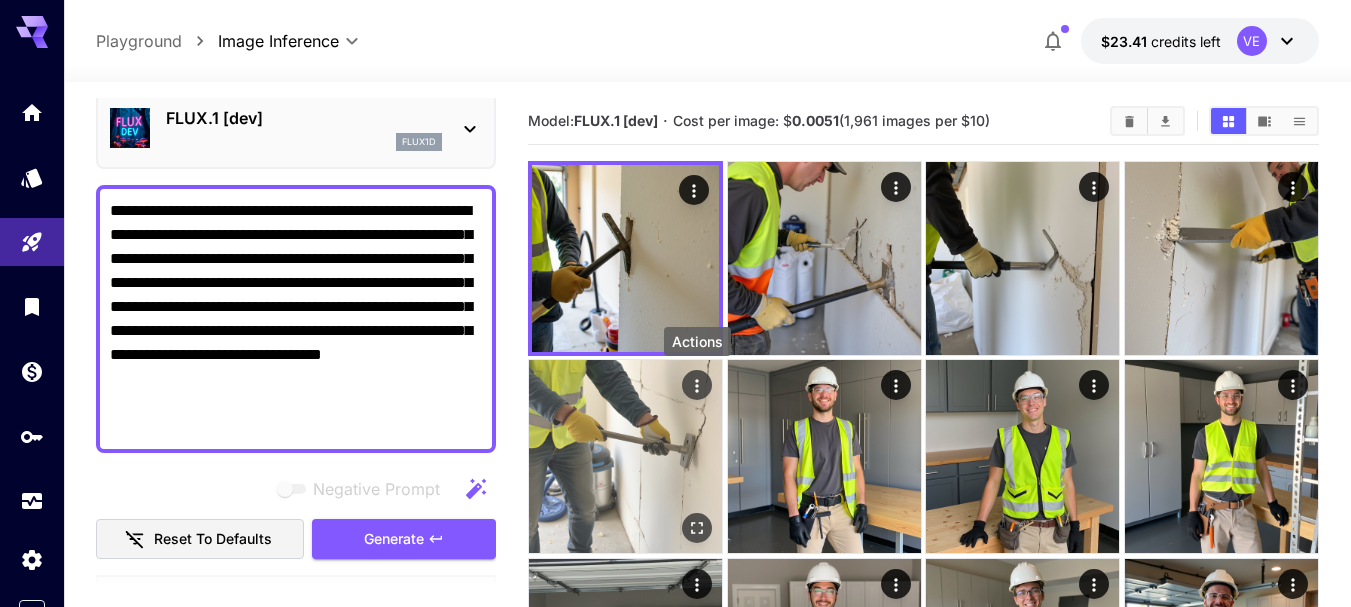 click 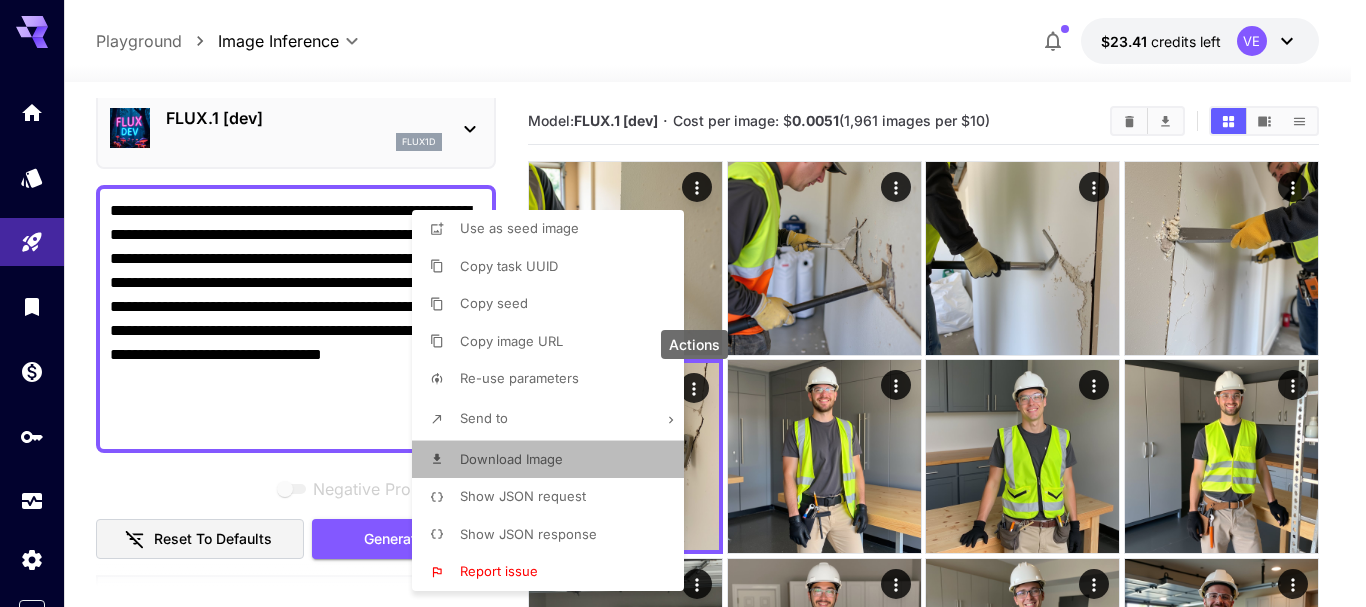 click on "Download Image" at bounding box center [554, 460] 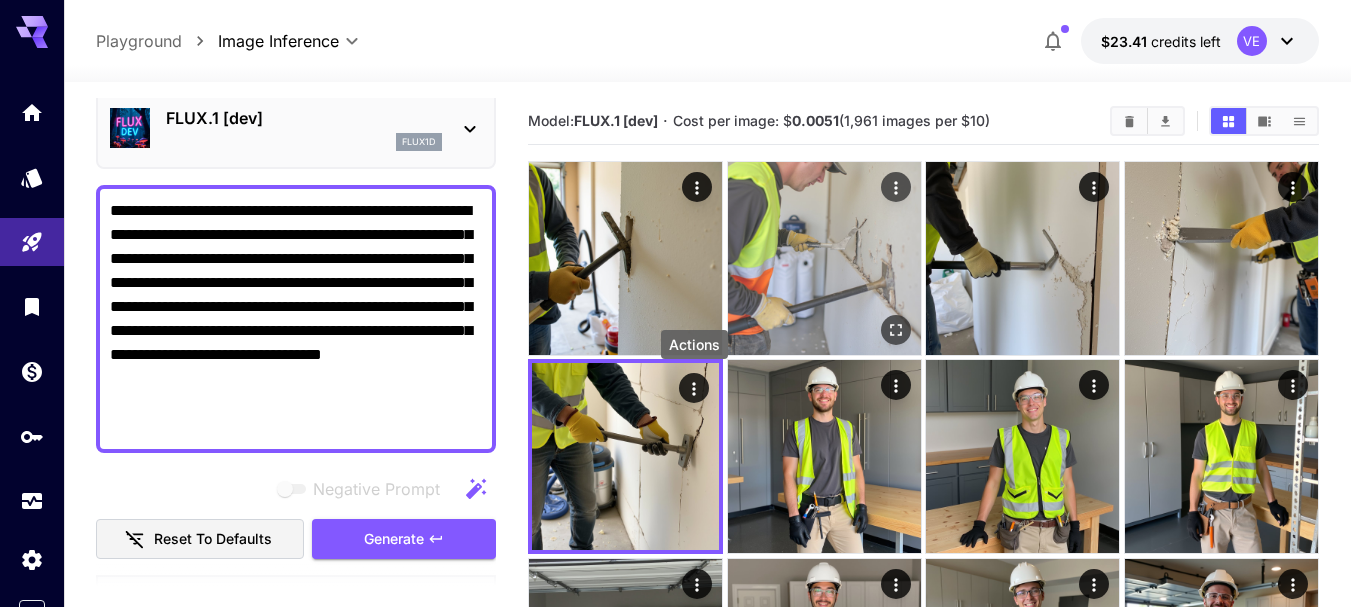type 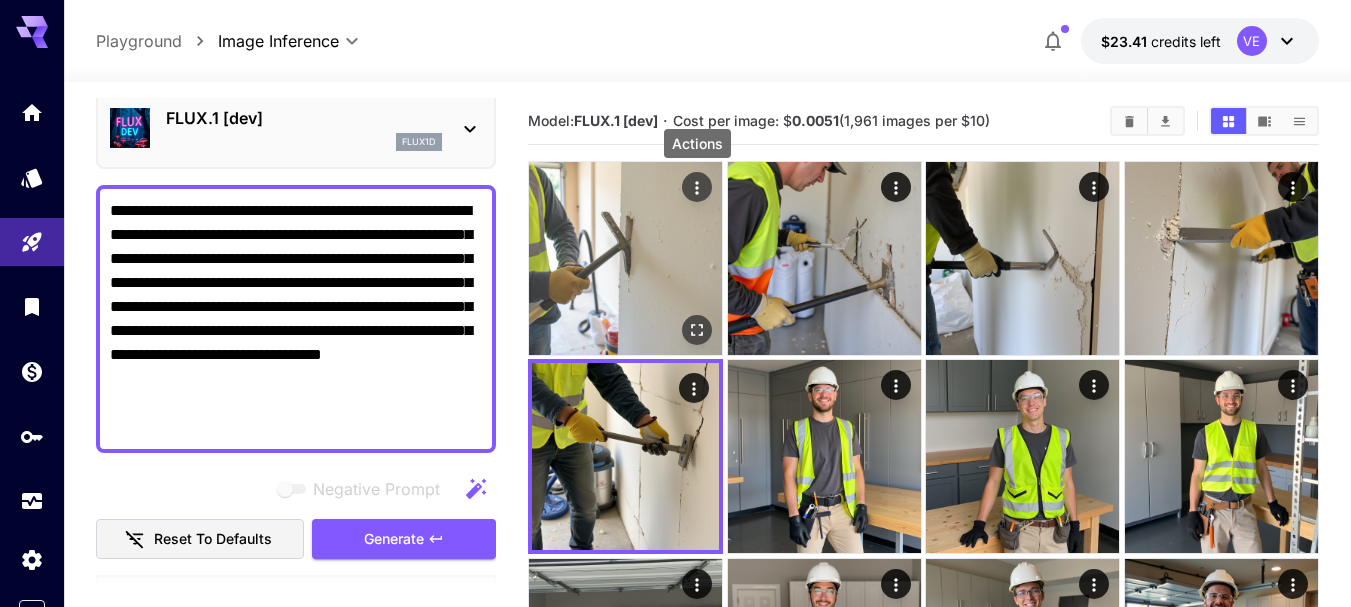 click 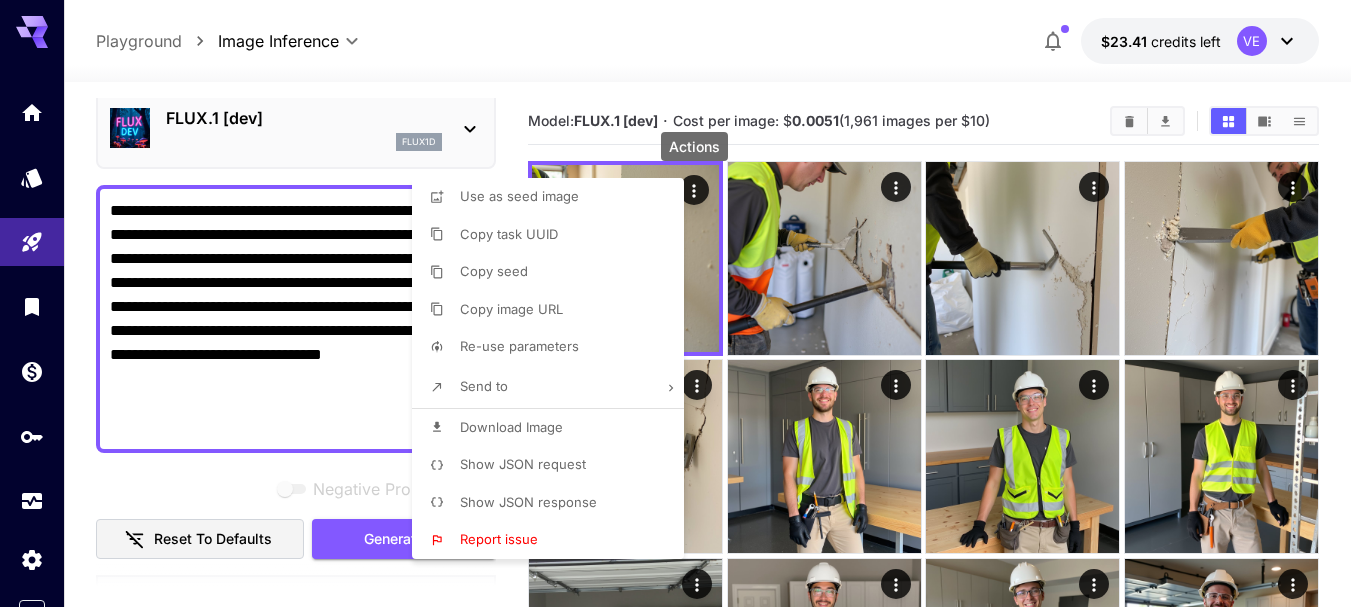 click on "Download Image" at bounding box center [511, 427] 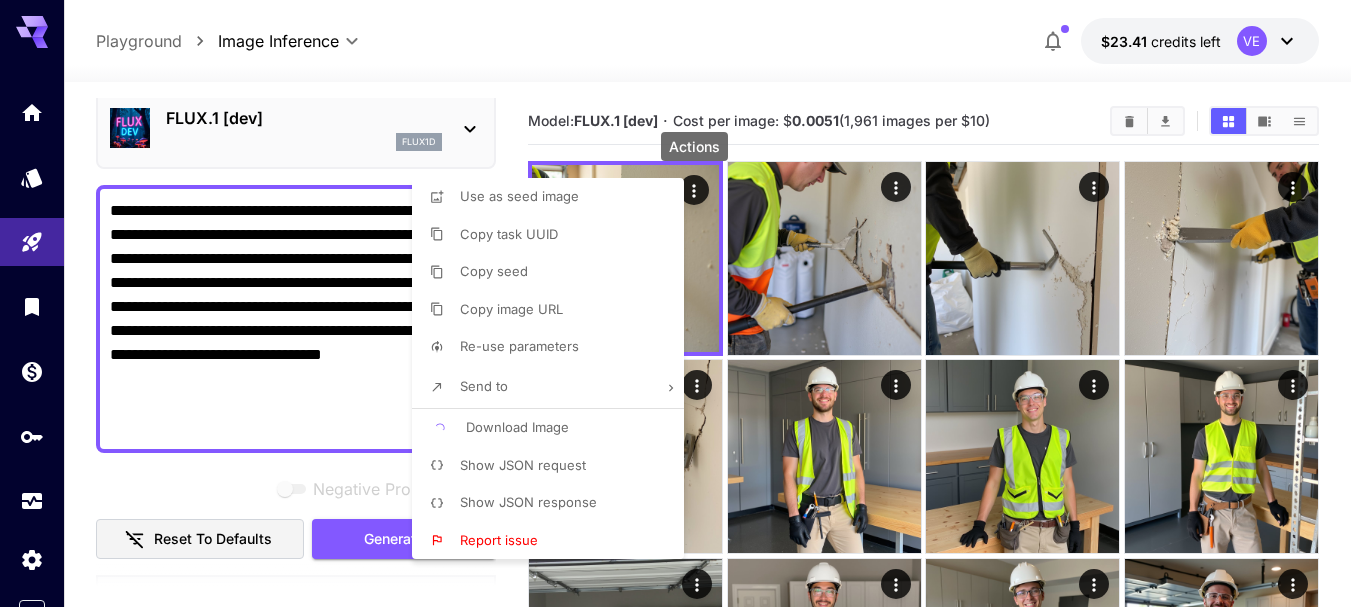 type 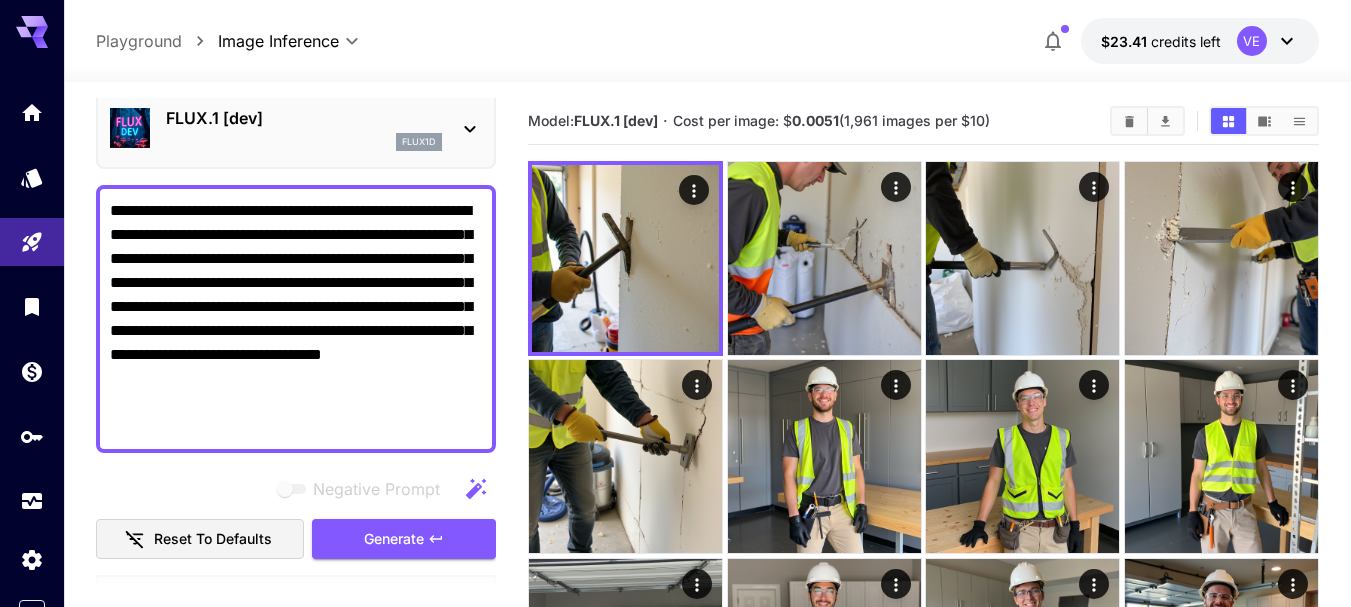 drag, startPoint x: 416, startPoint y: 534, endPoint x: 301, endPoint y: 301, distance: 259.83456 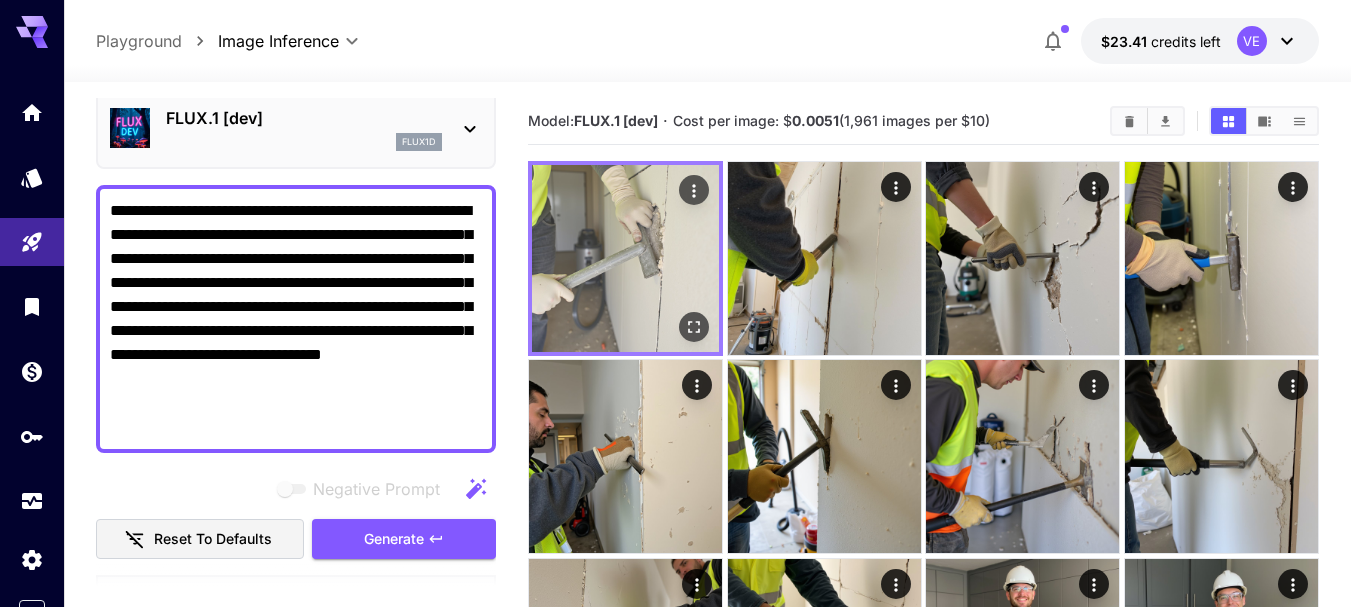 click 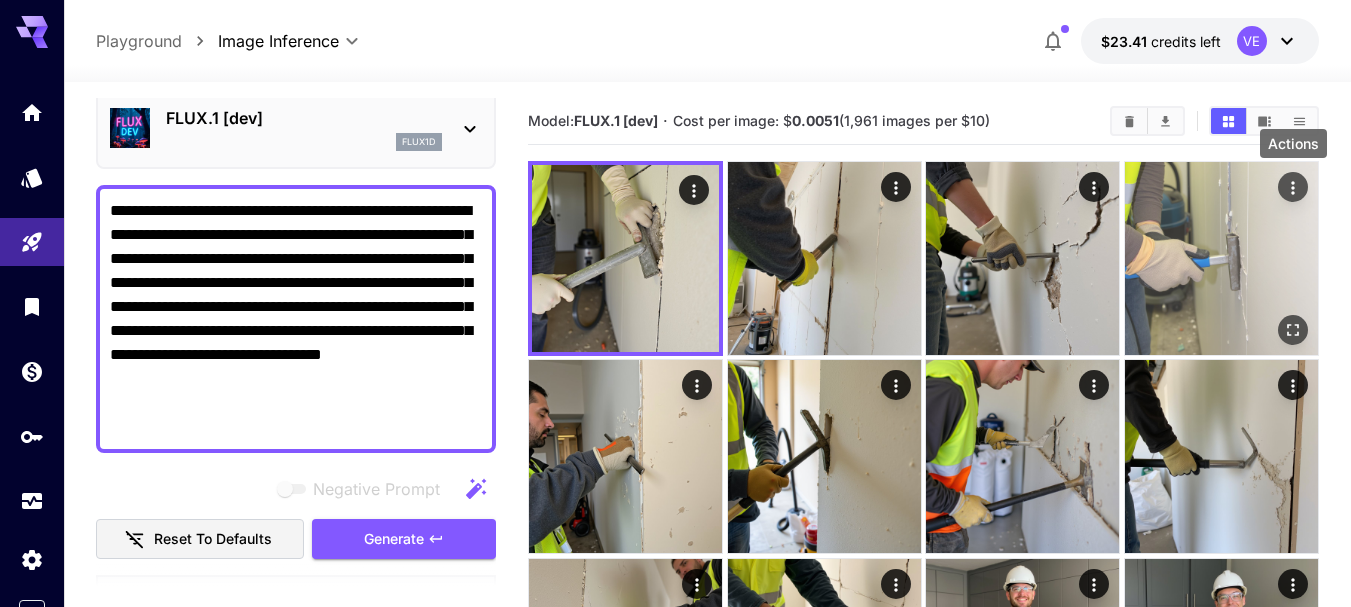 click 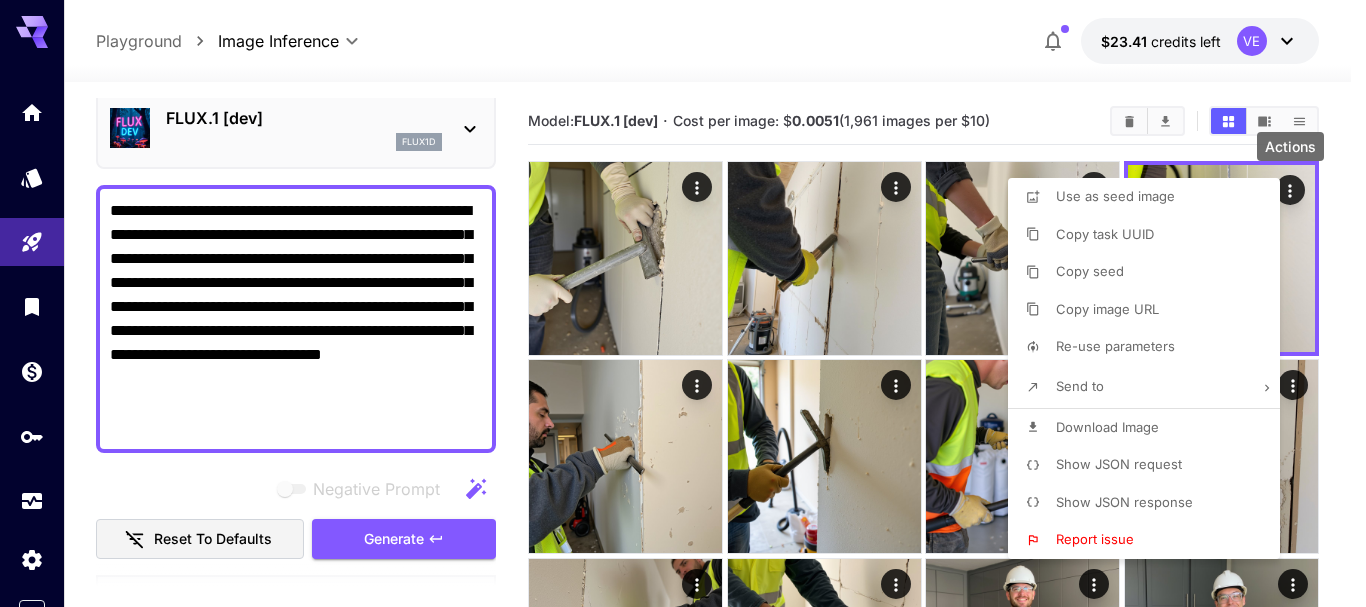 click on "Download Image" at bounding box center (1107, 427) 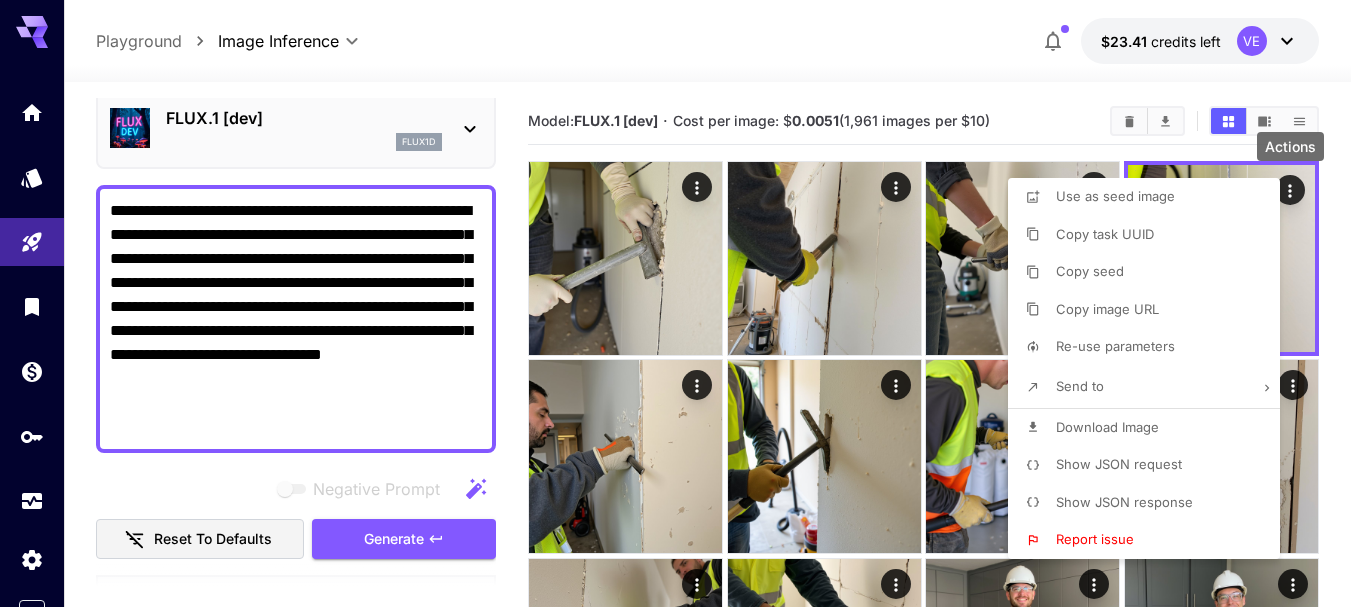 type 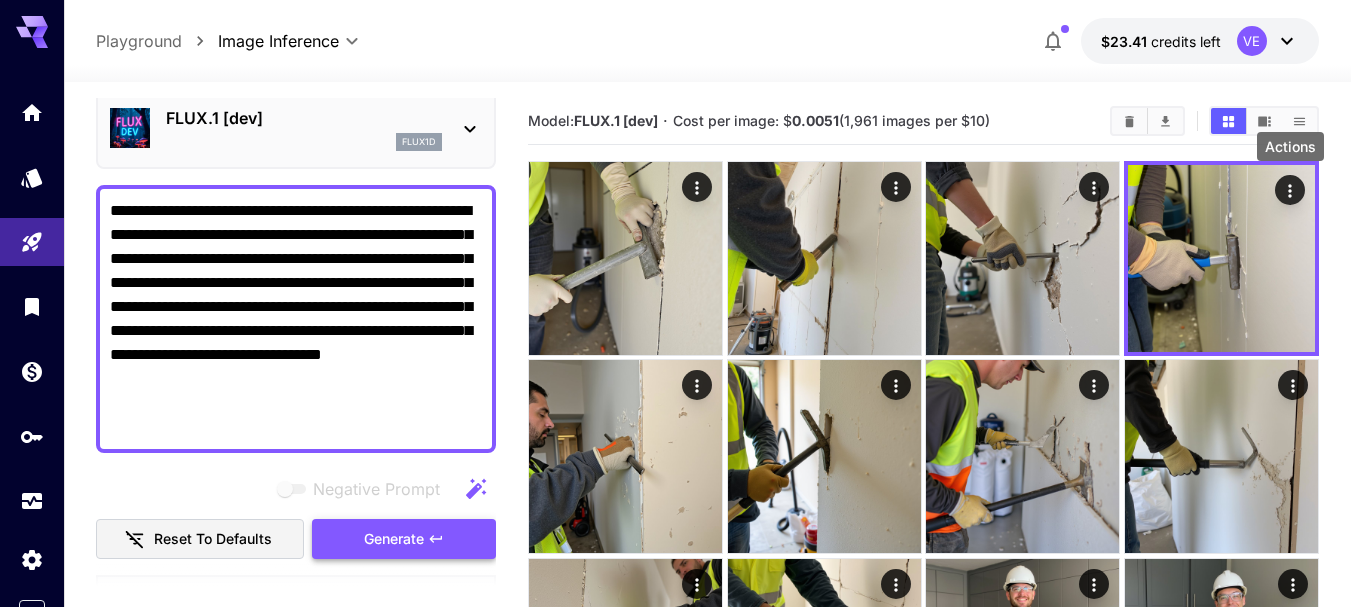 click on "Generate" at bounding box center (404, 539) 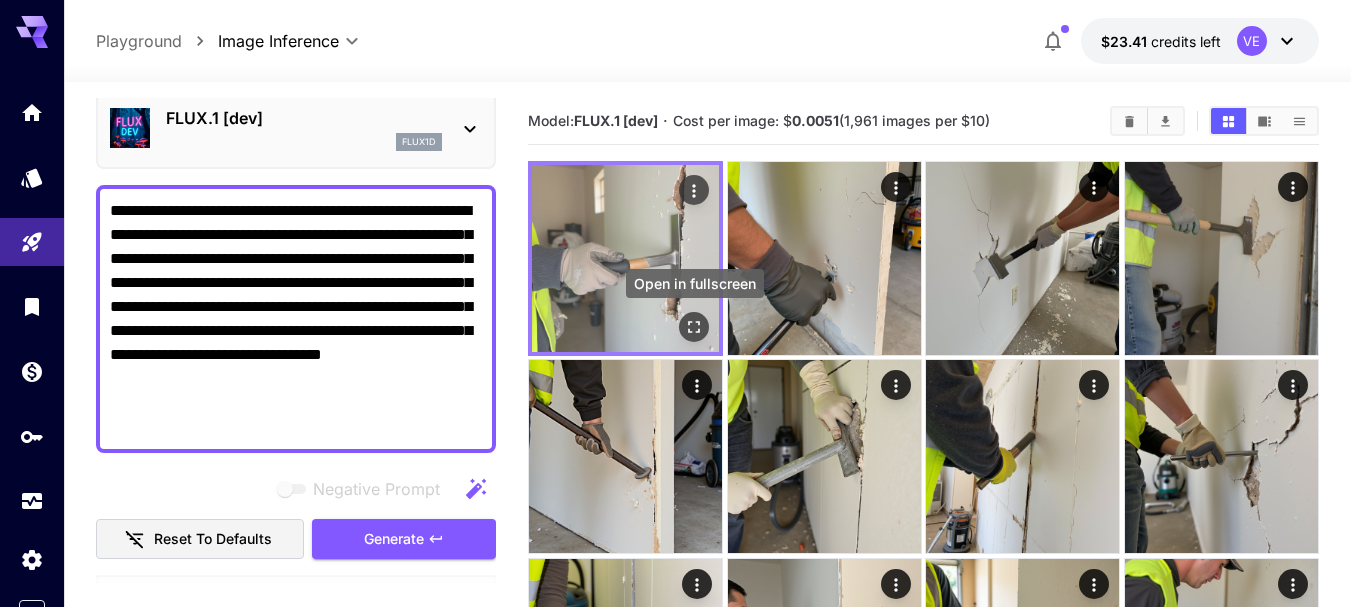 click 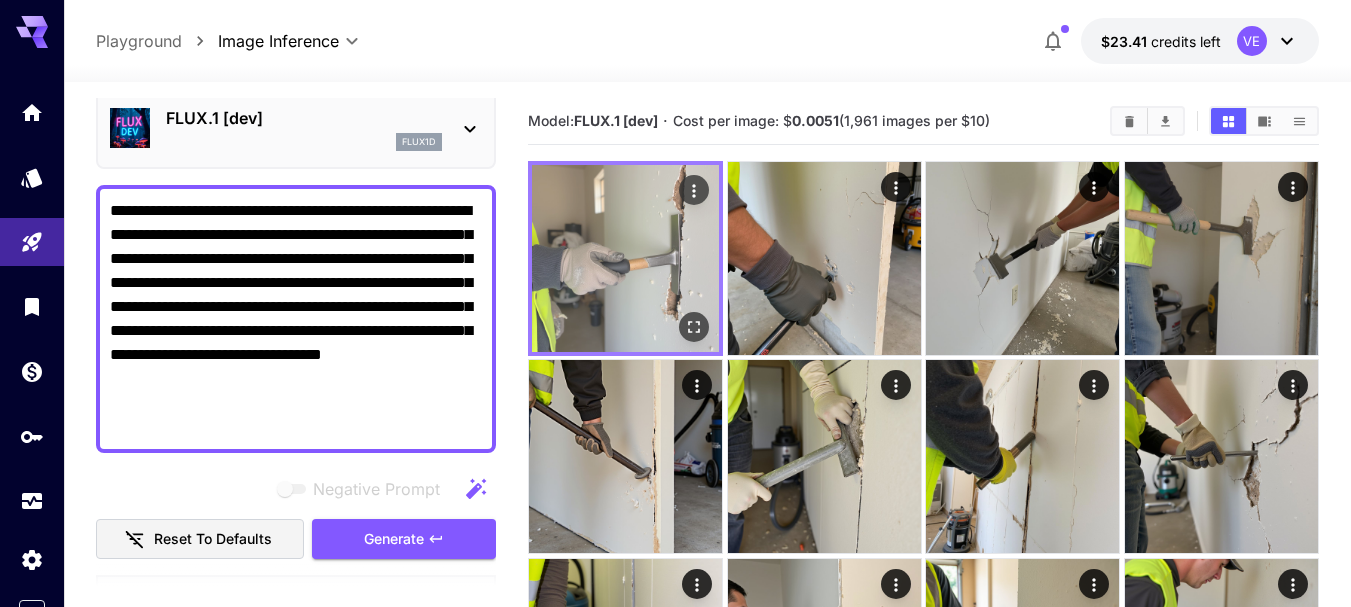 click at bounding box center [694, 190] 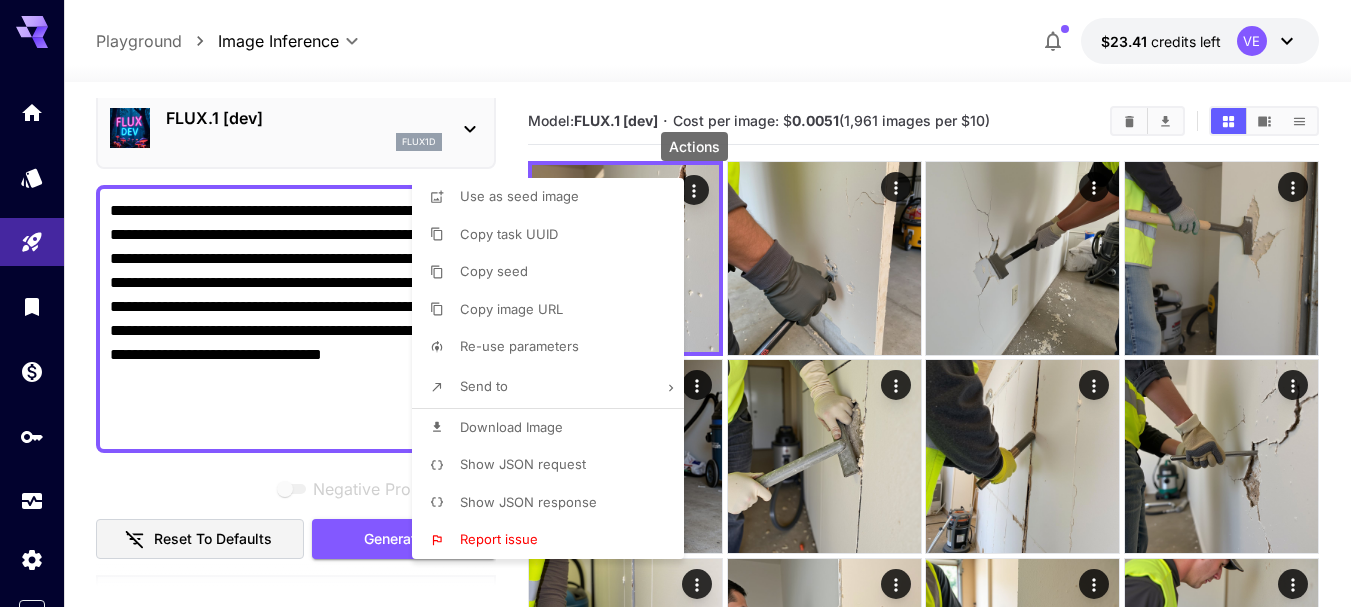 click on "Download Image" at bounding box center [554, 428] 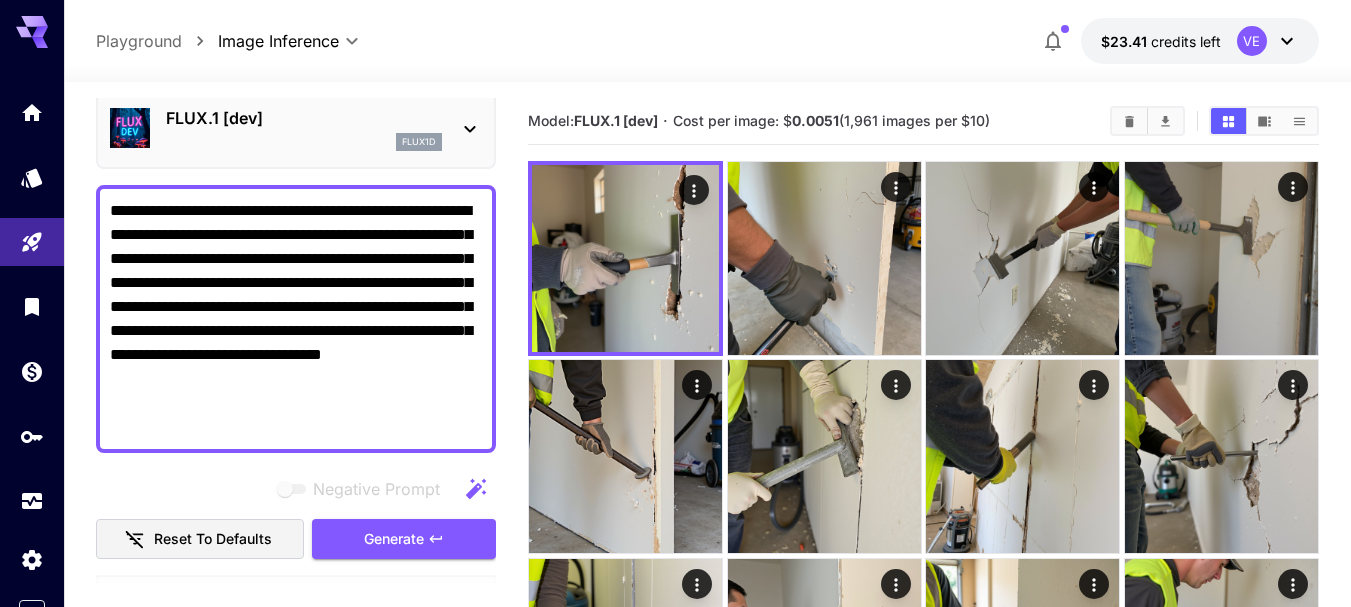 type 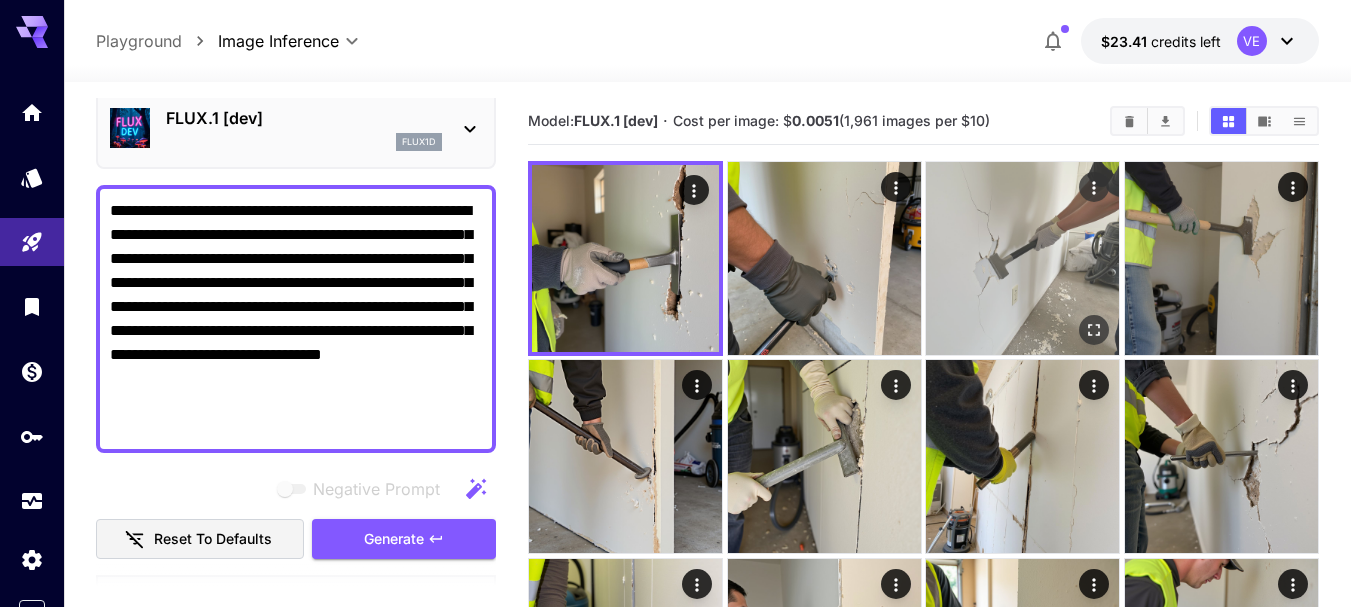 click at bounding box center (1022, 258) 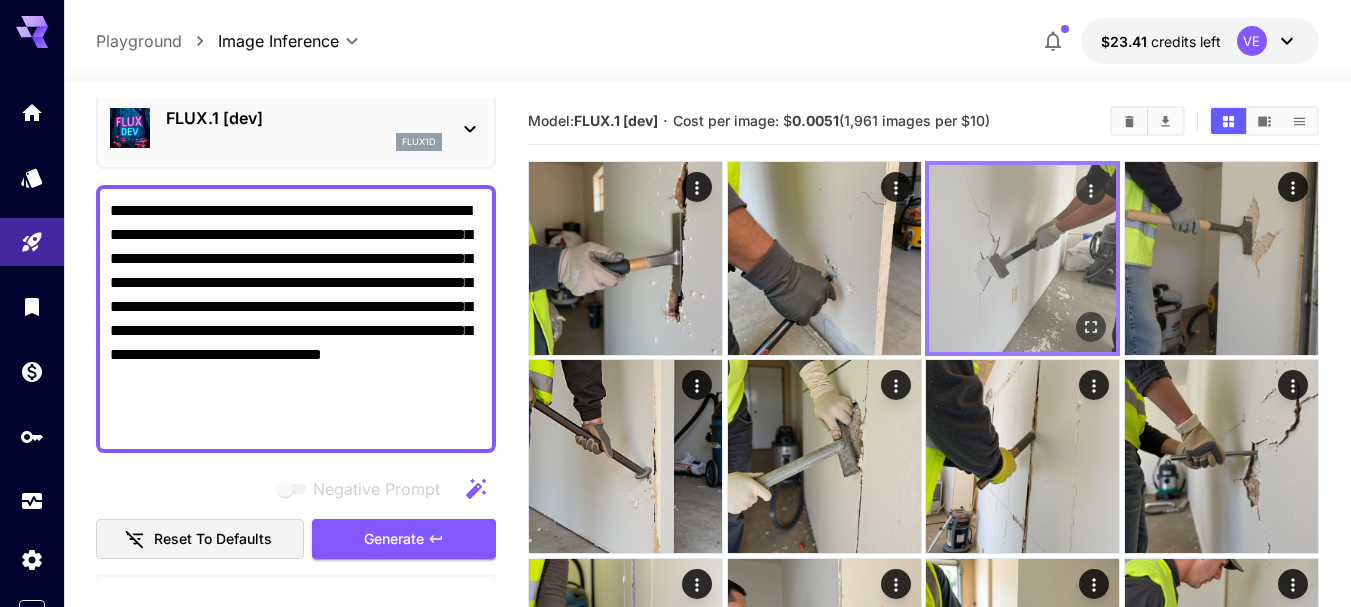 click 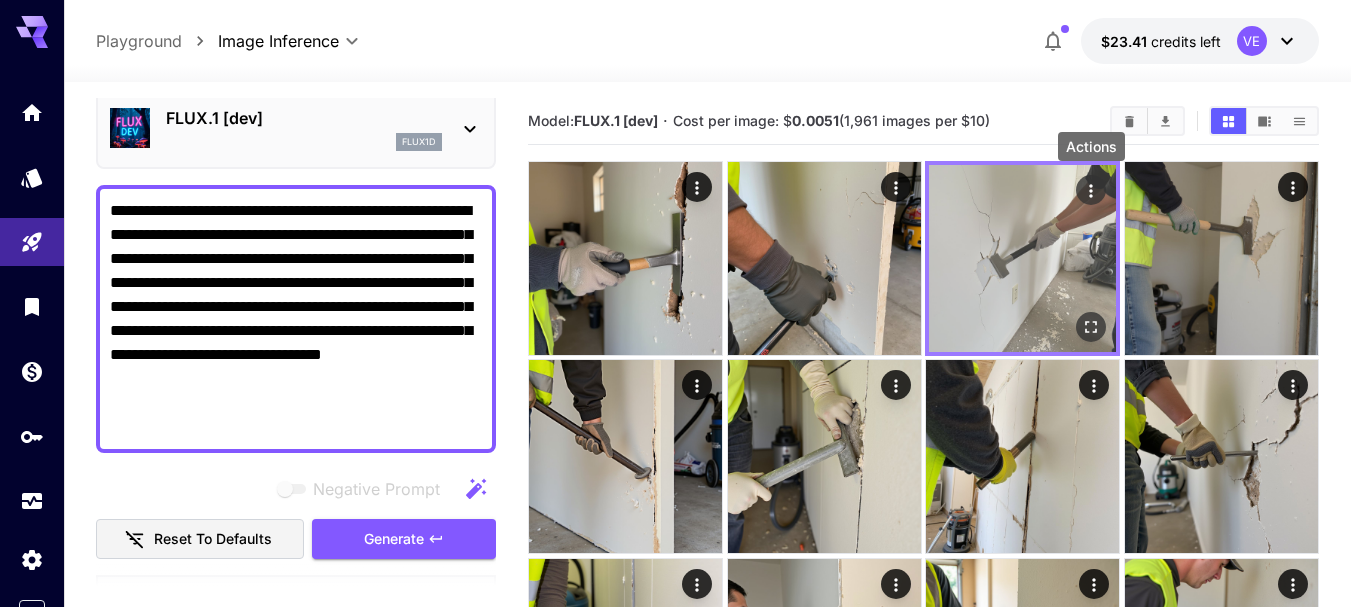 click 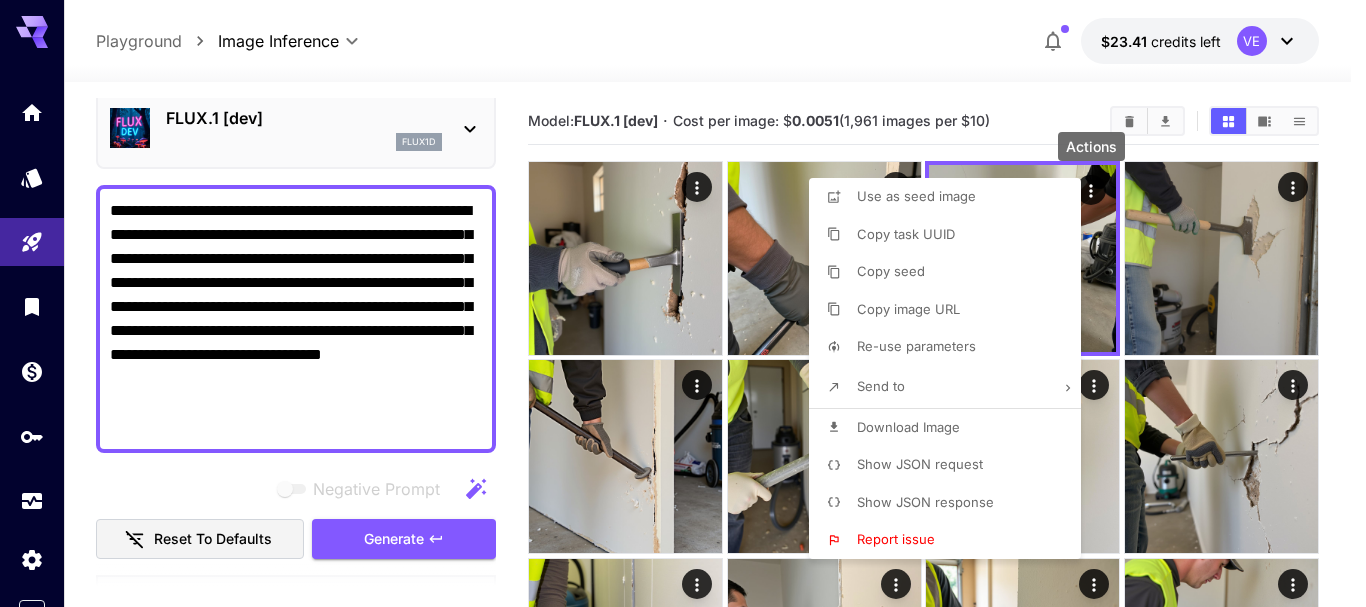 click on "Download Image" at bounding box center [908, 427] 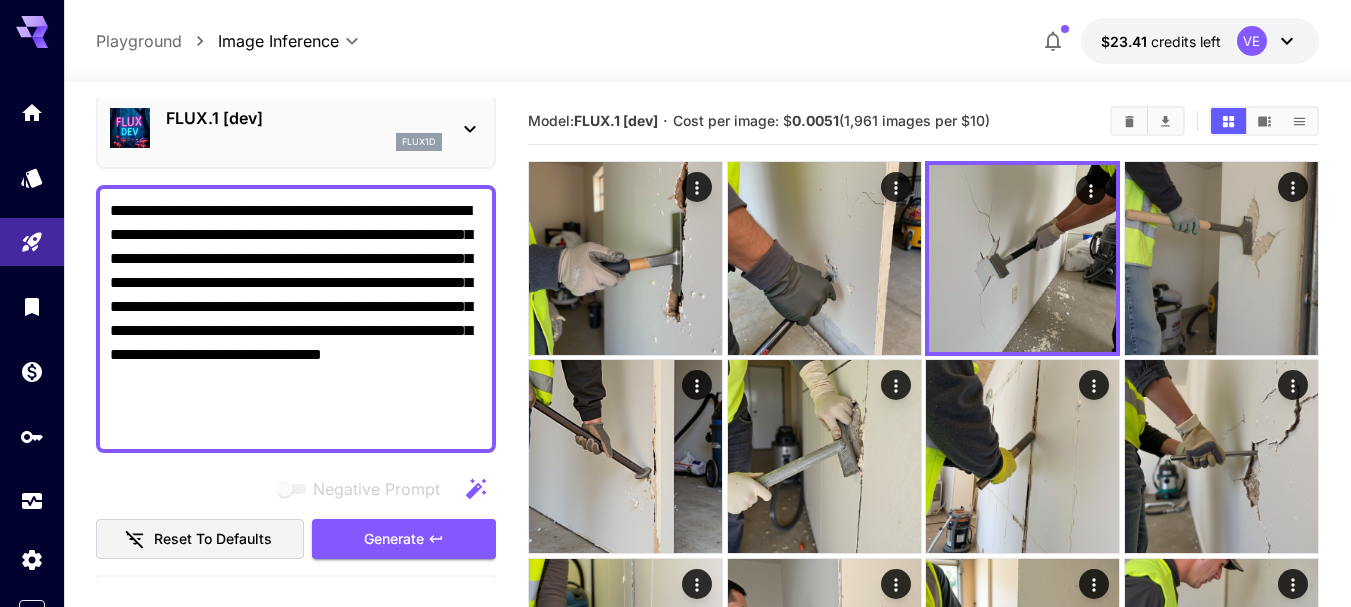 click at bounding box center [675, 303] 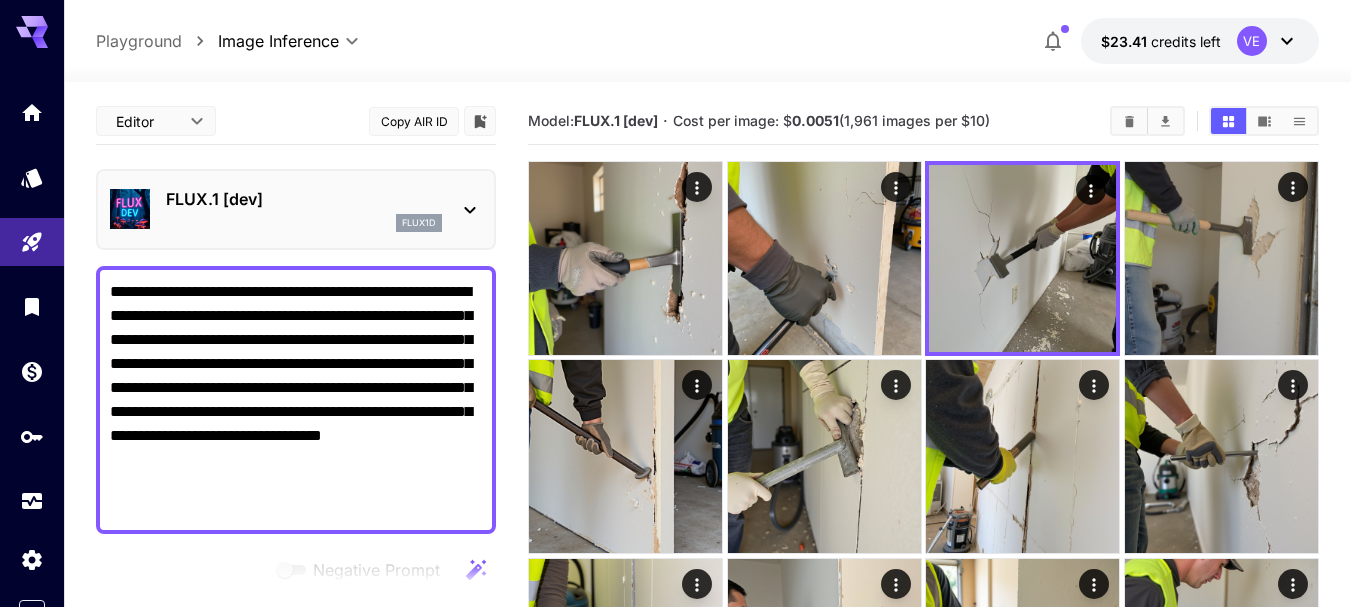scroll, scrollTop: 0, scrollLeft: 0, axis: both 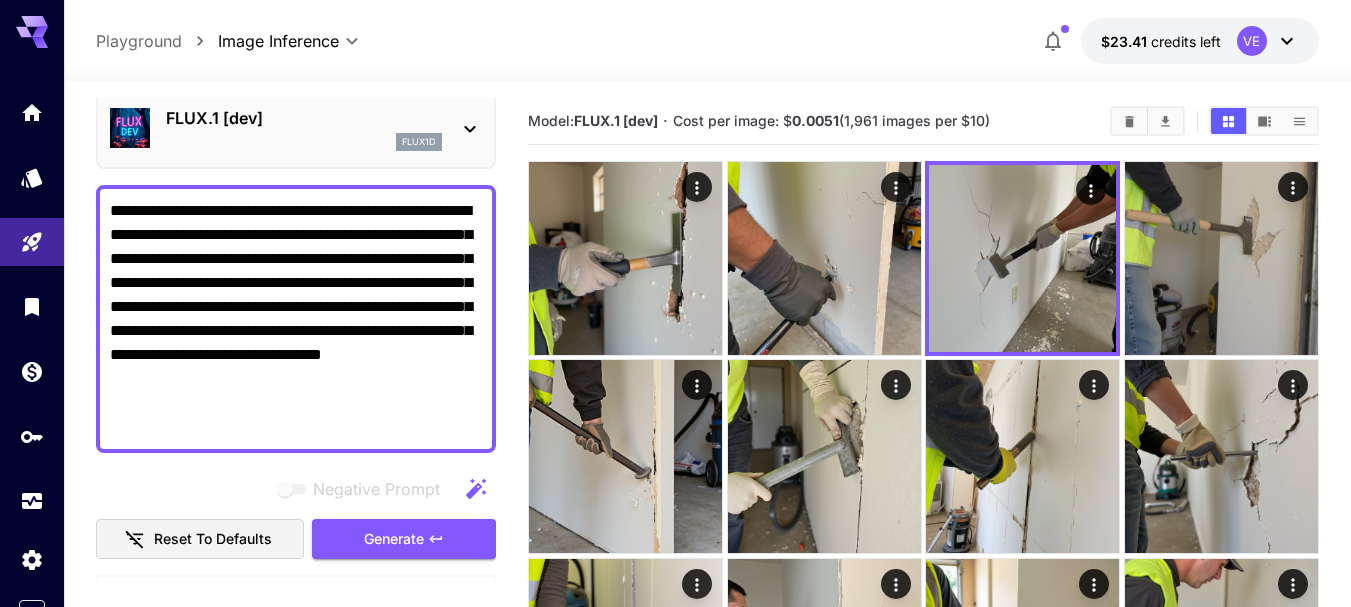 click on "**********" at bounding box center [296, 319] 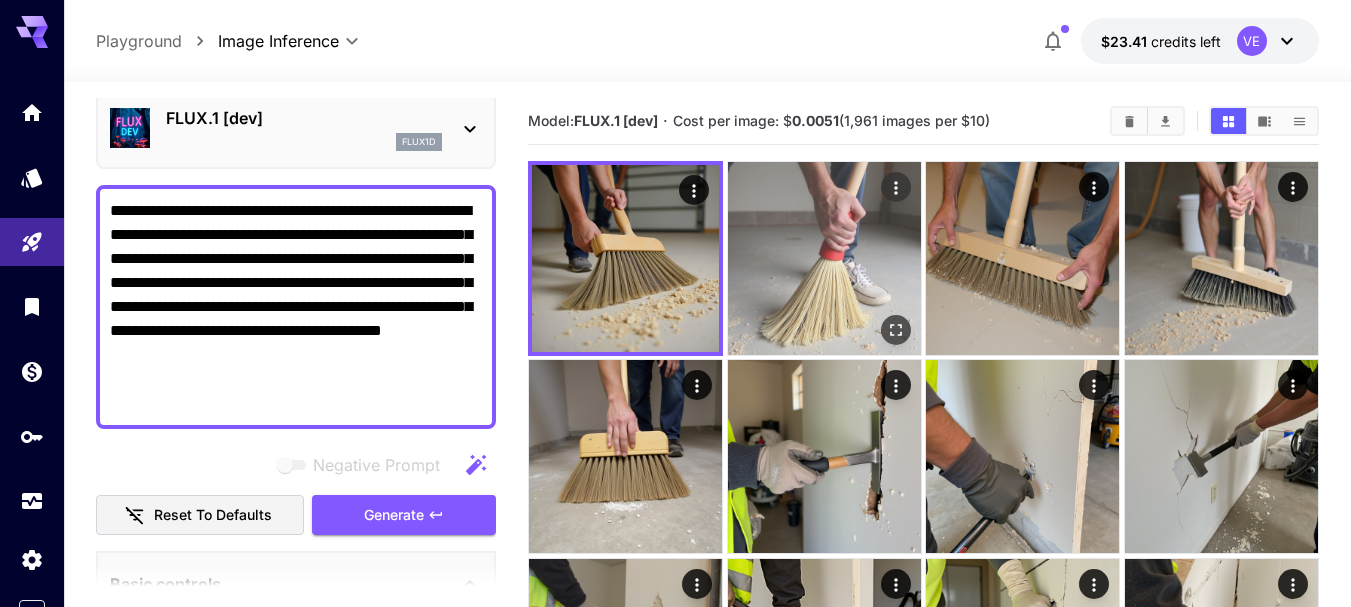 type on "**********" 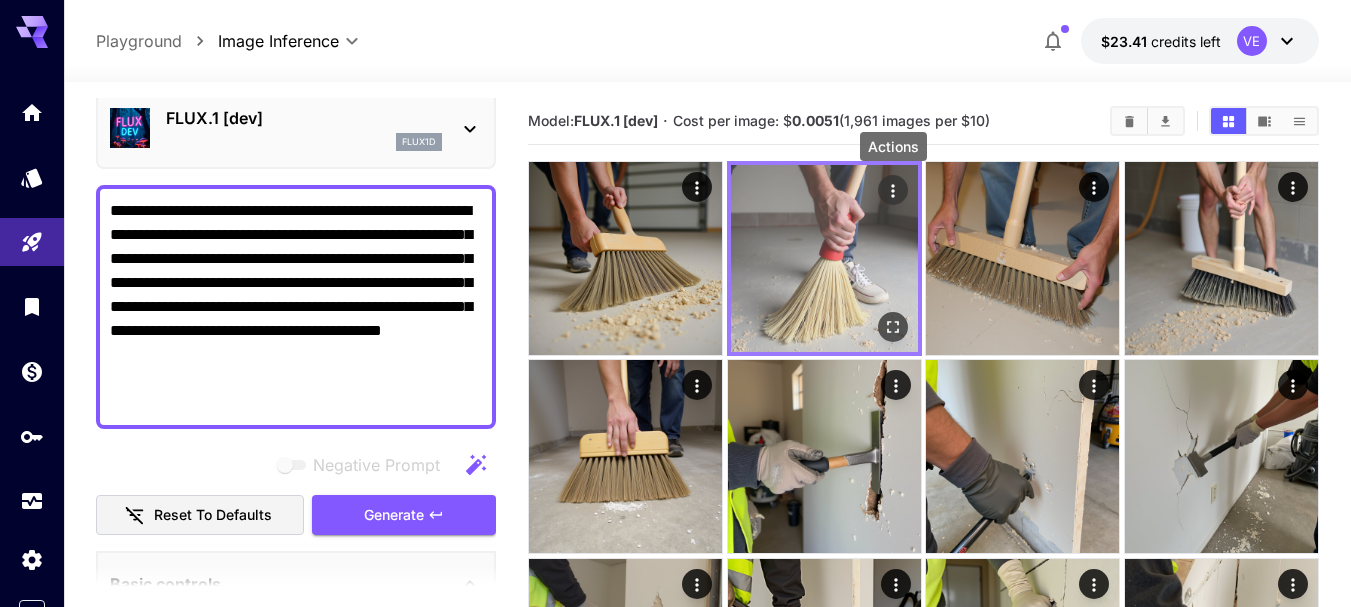 click 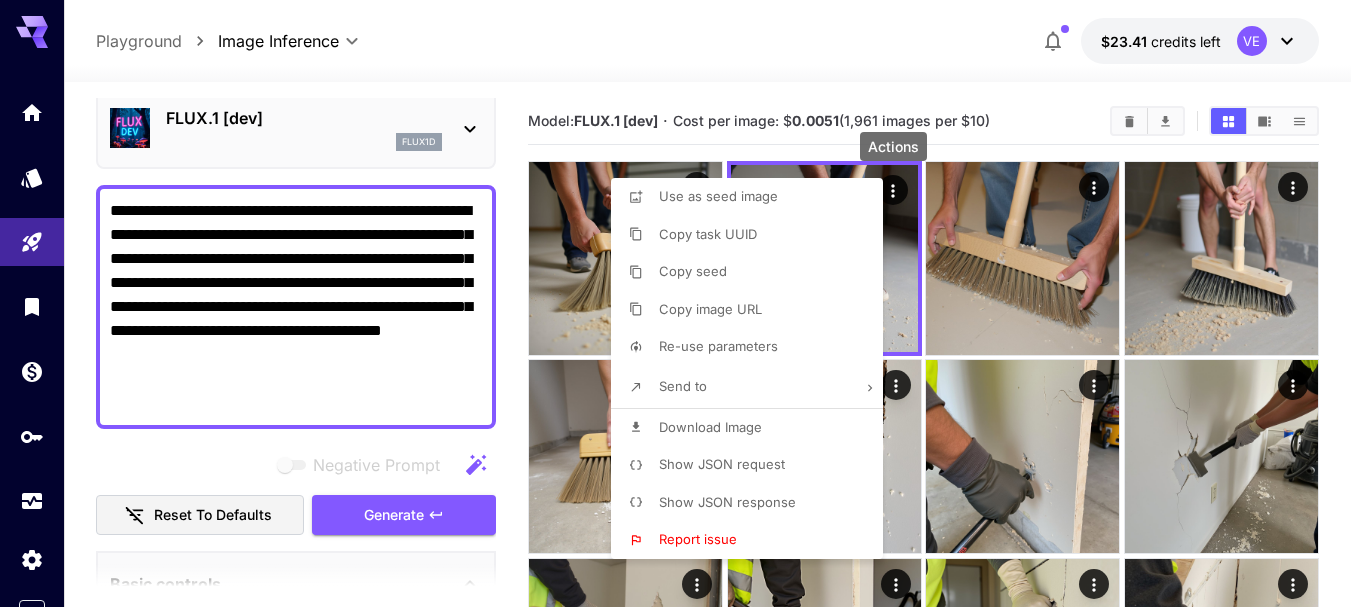 click on "Download Image" at bounding box center [710, 427] 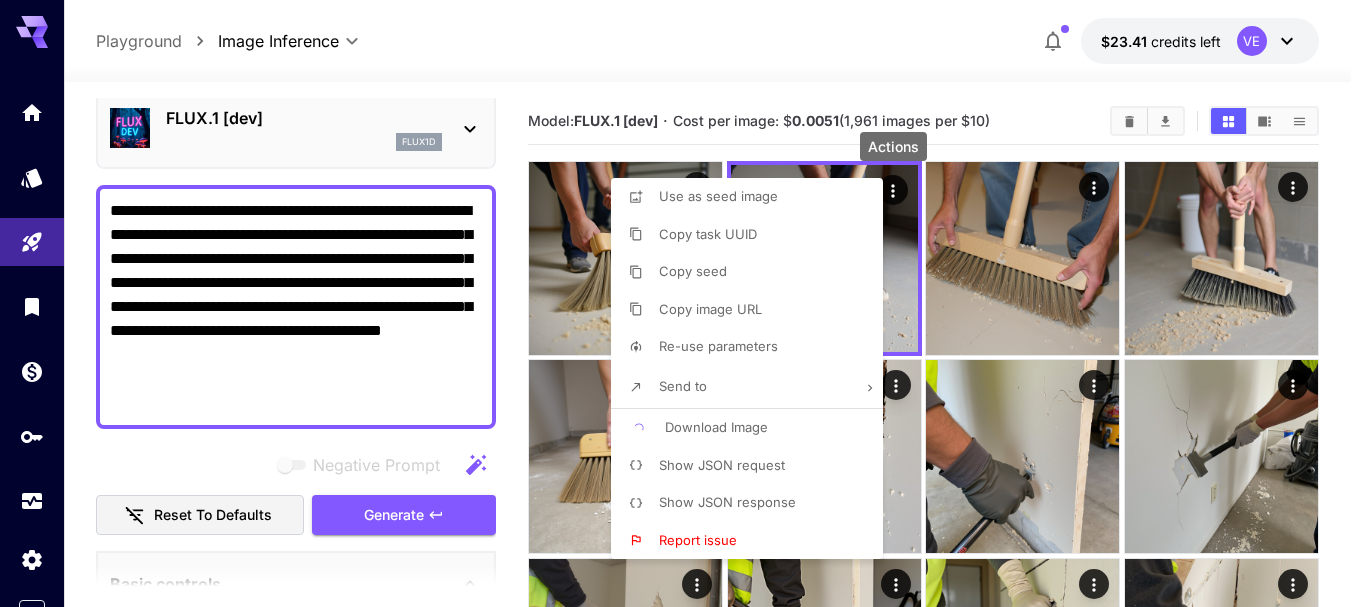 type 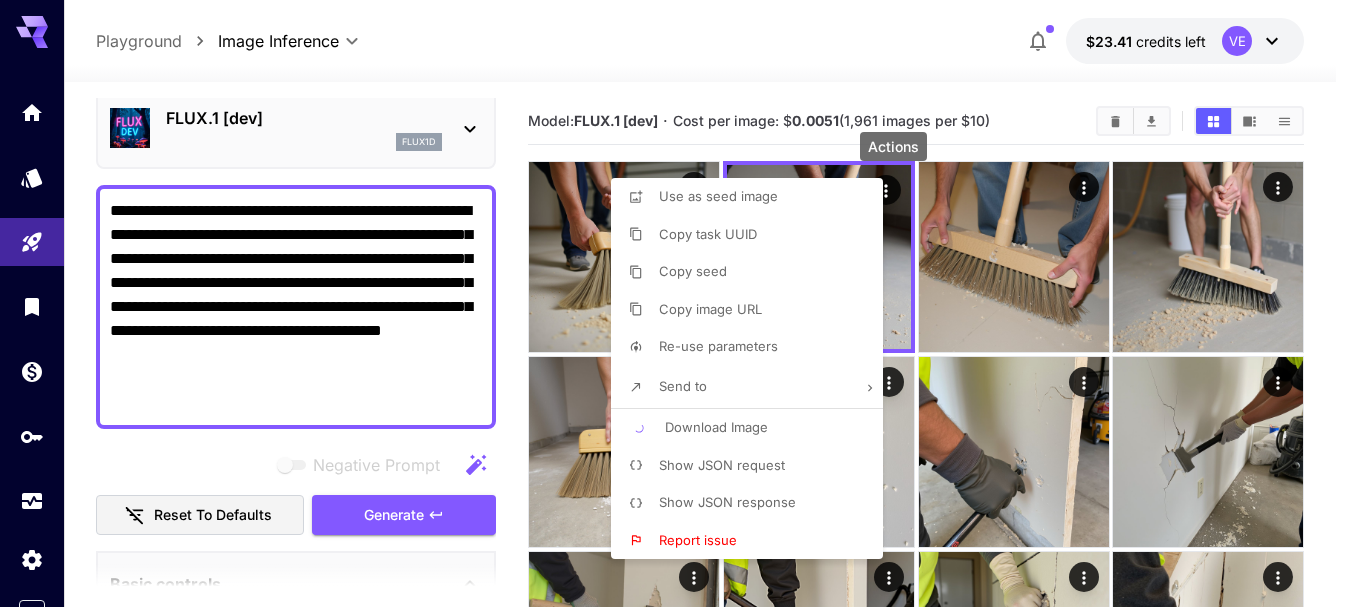 type 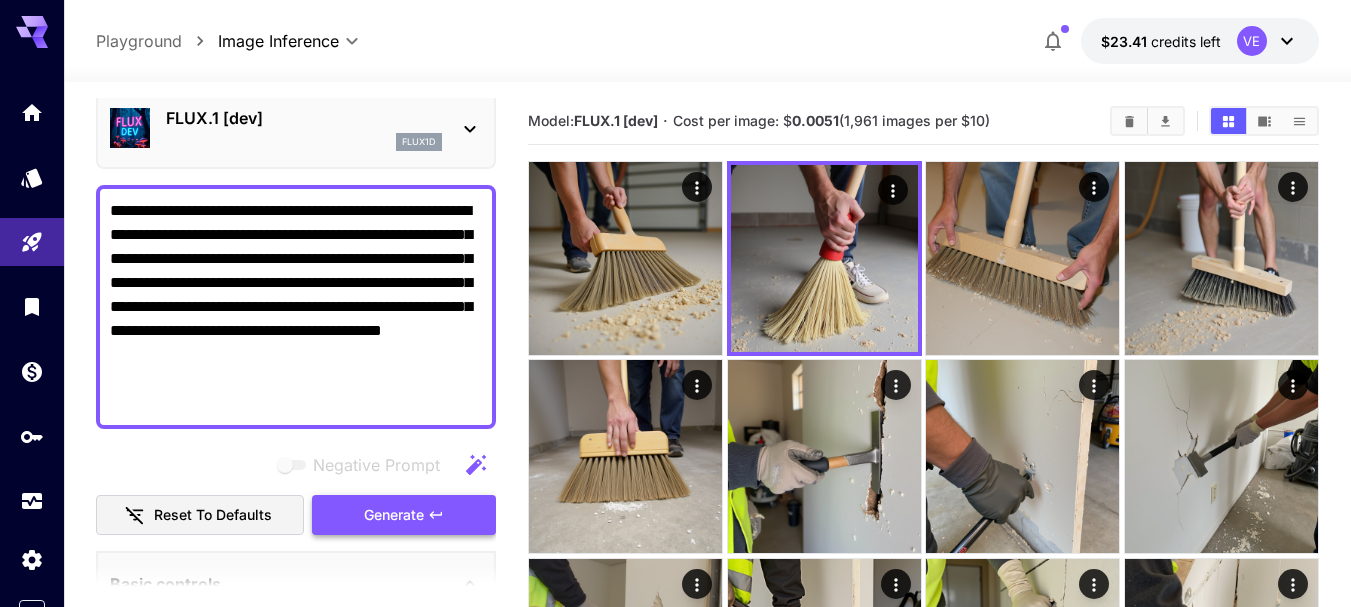 click on "Generate" at bounding box center (394, 515) 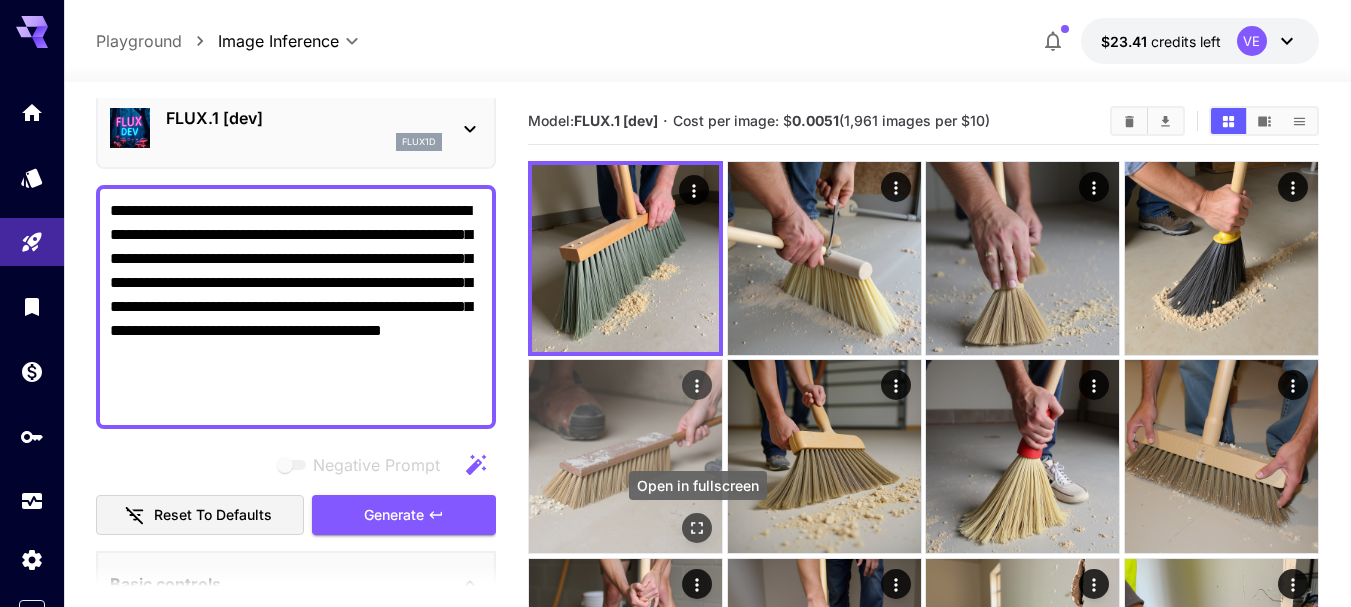 click 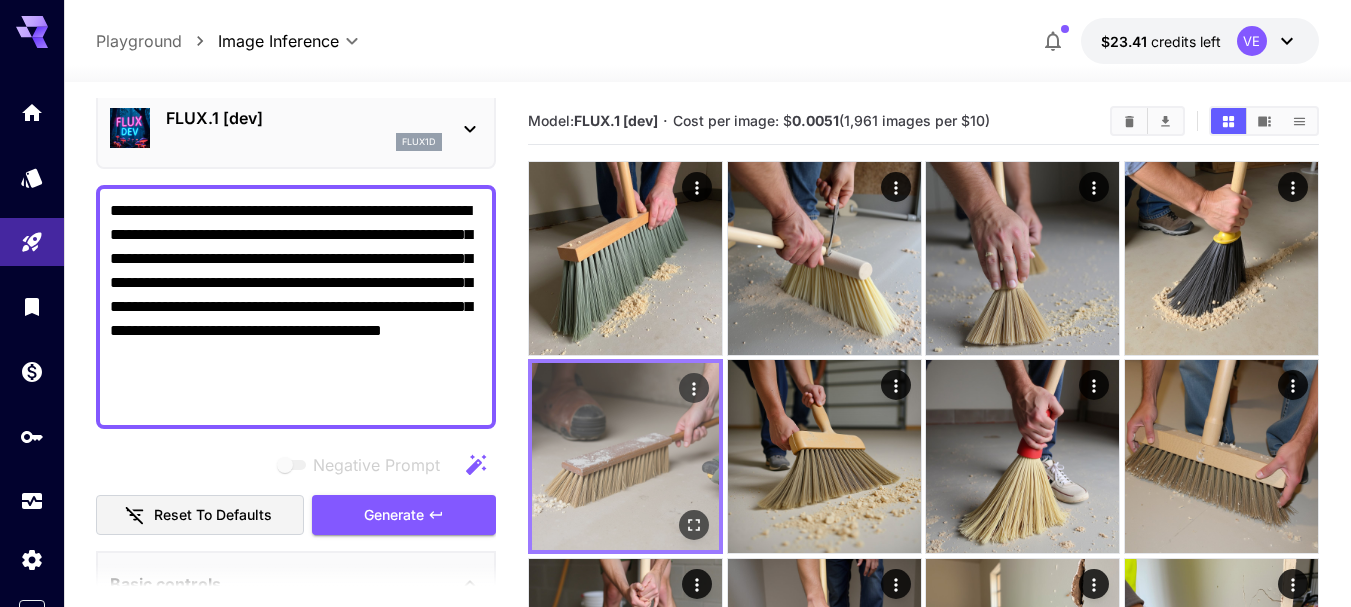 click 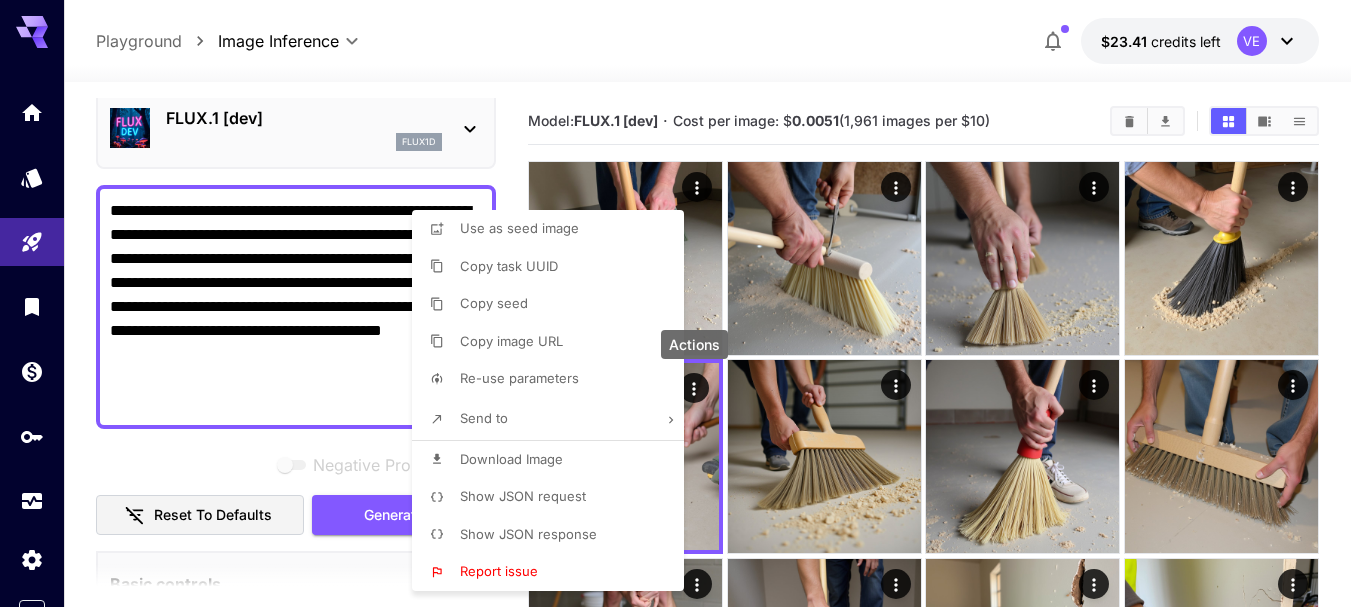 click on "Download Image" at bounding box center (554, 460) 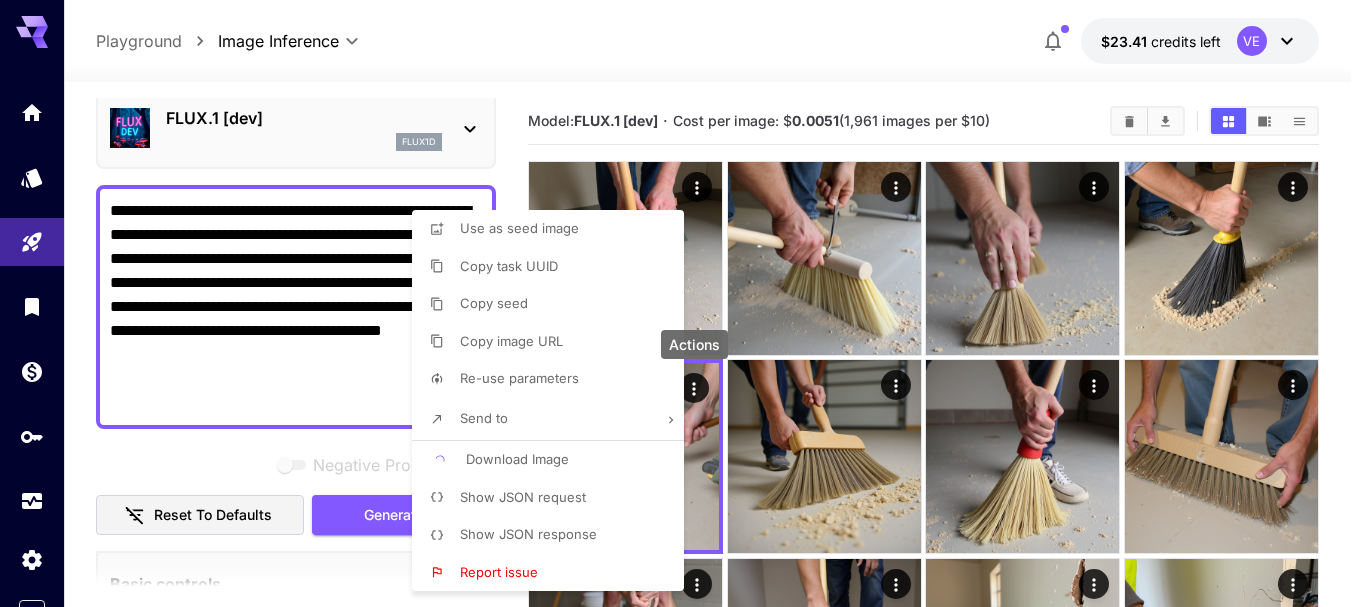 type 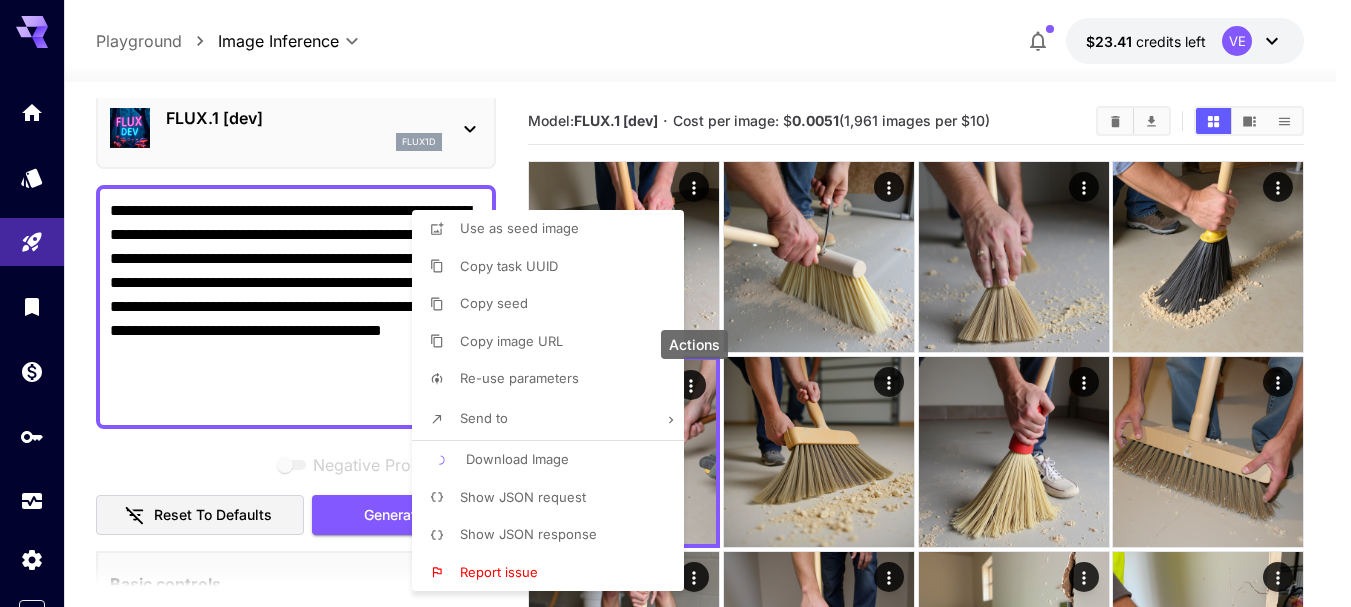 type 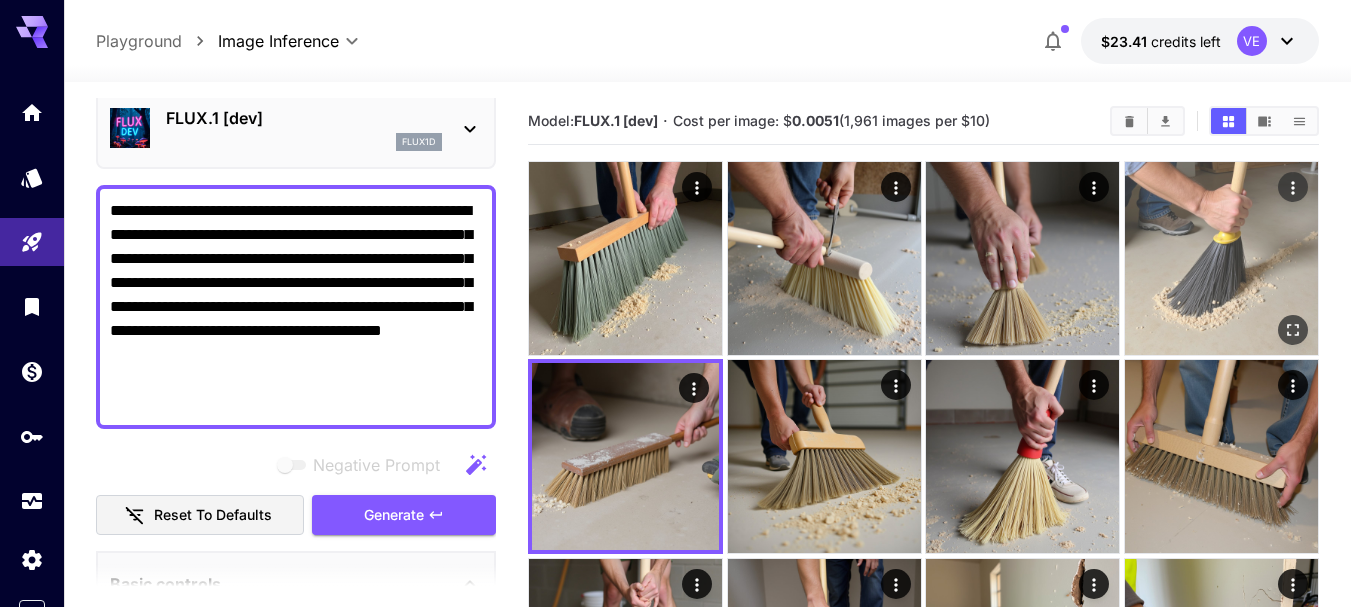 click 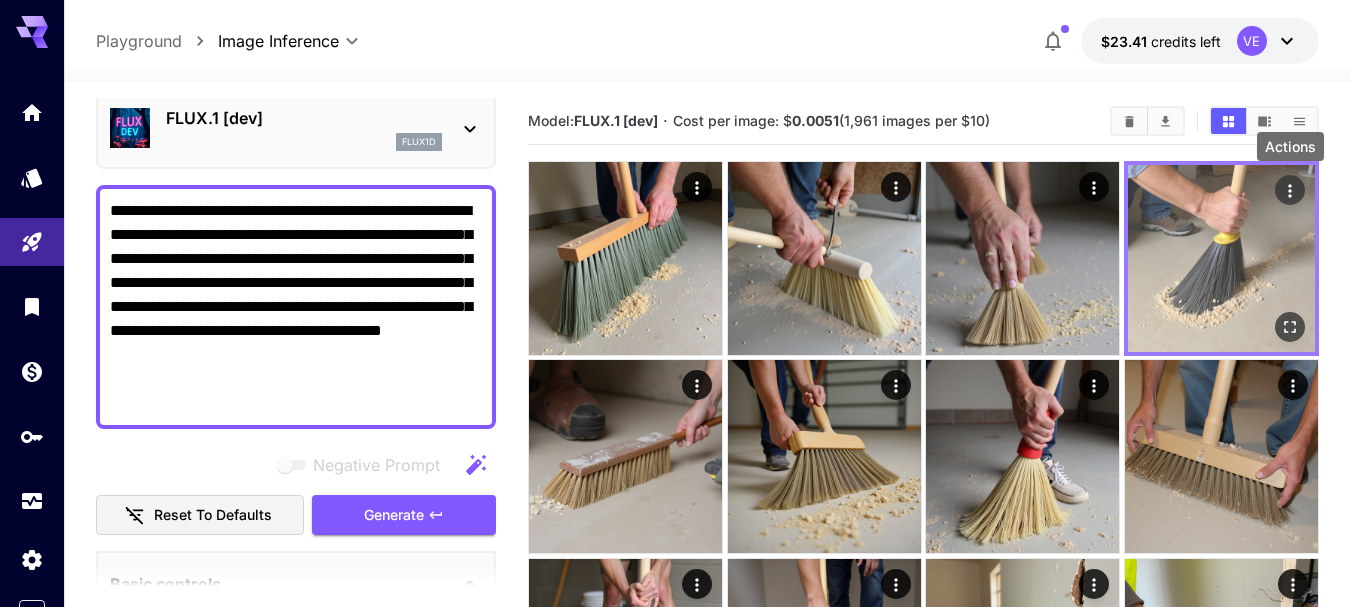 click 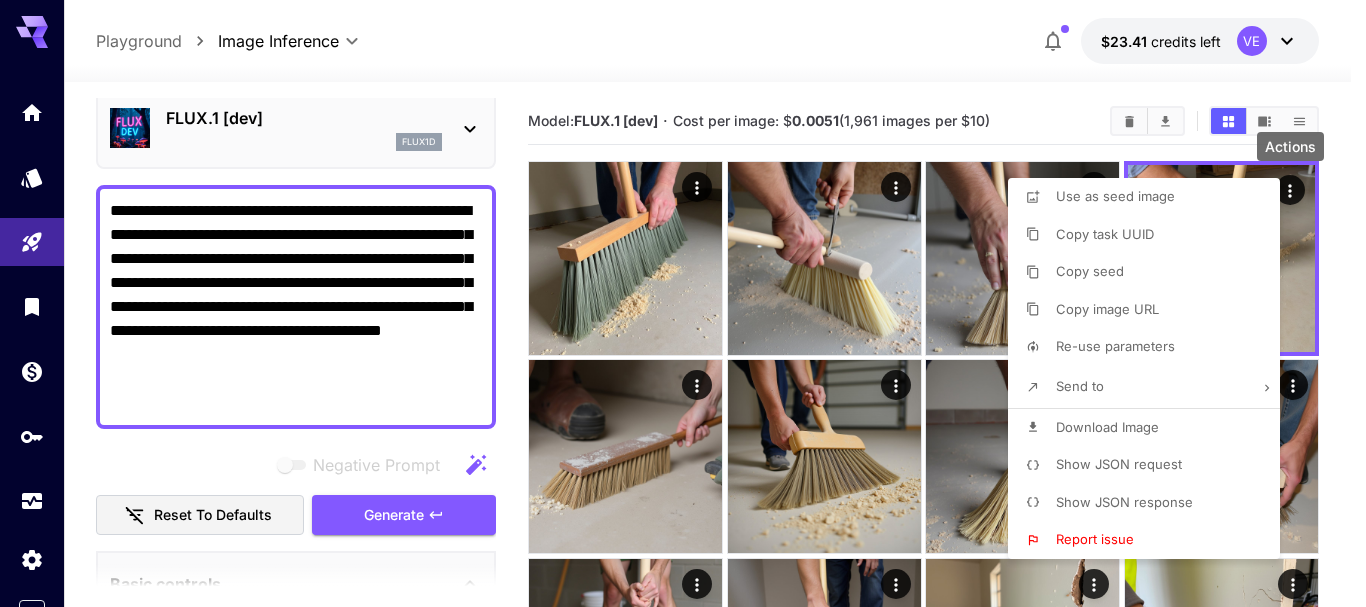 click on "Download Image" at bounding box center (1107, 427) 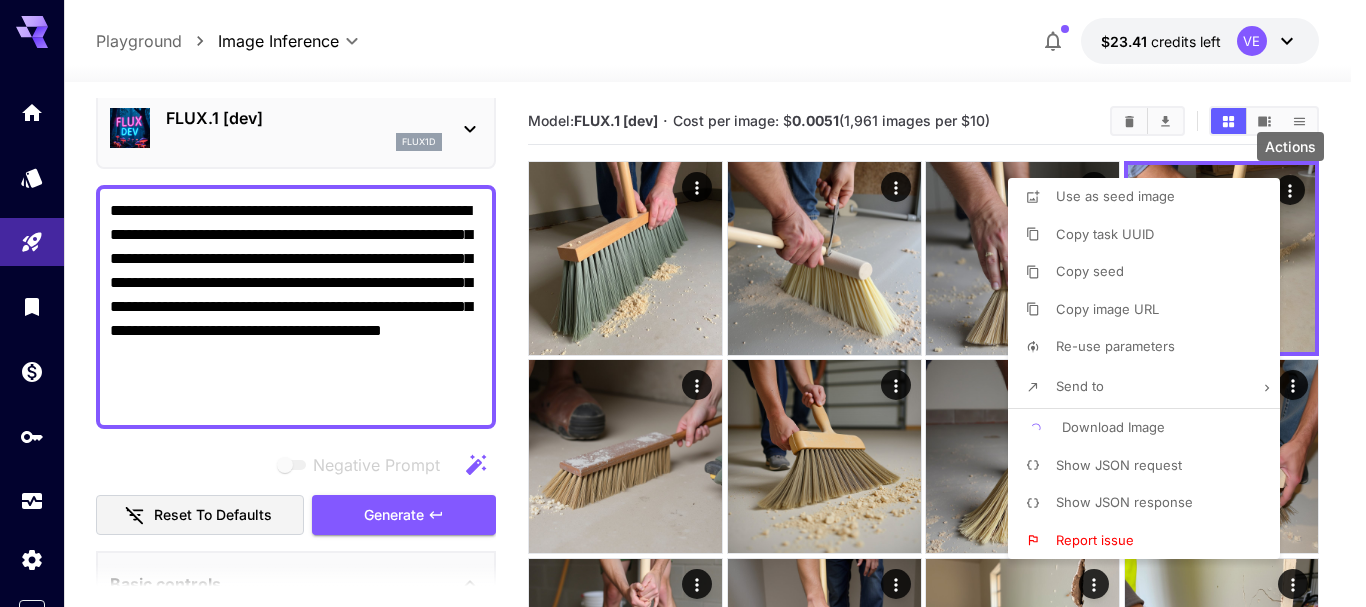 type 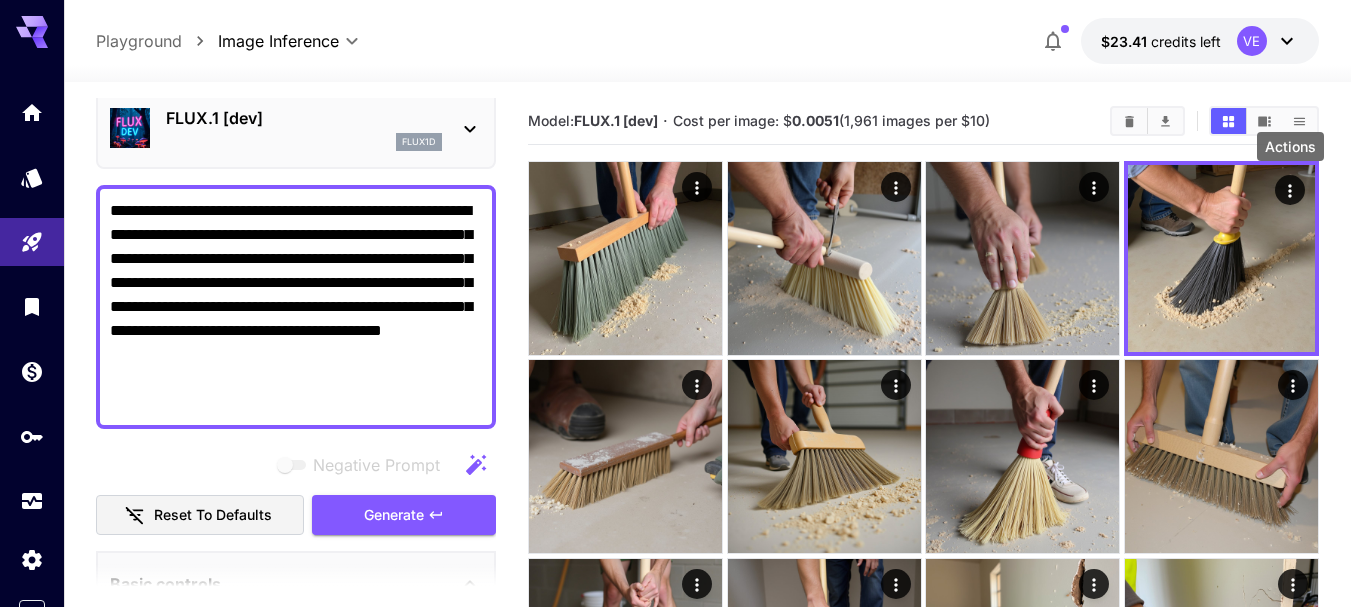 type 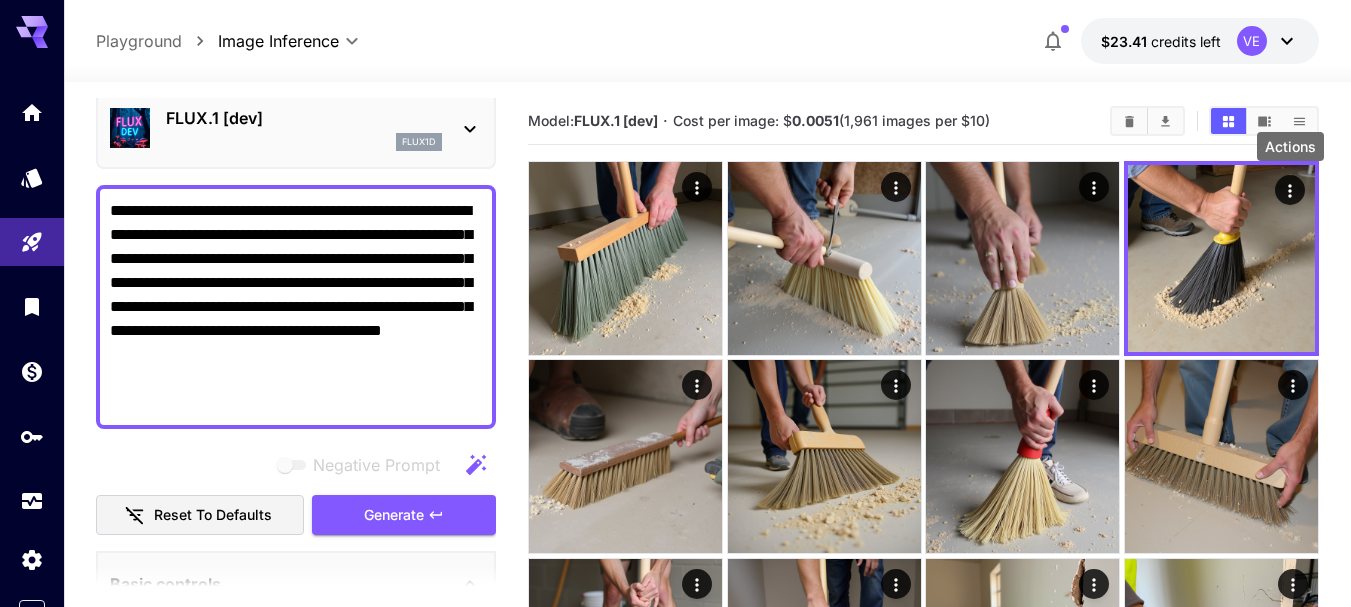 click on "**********" at bounding box center [296, 307] 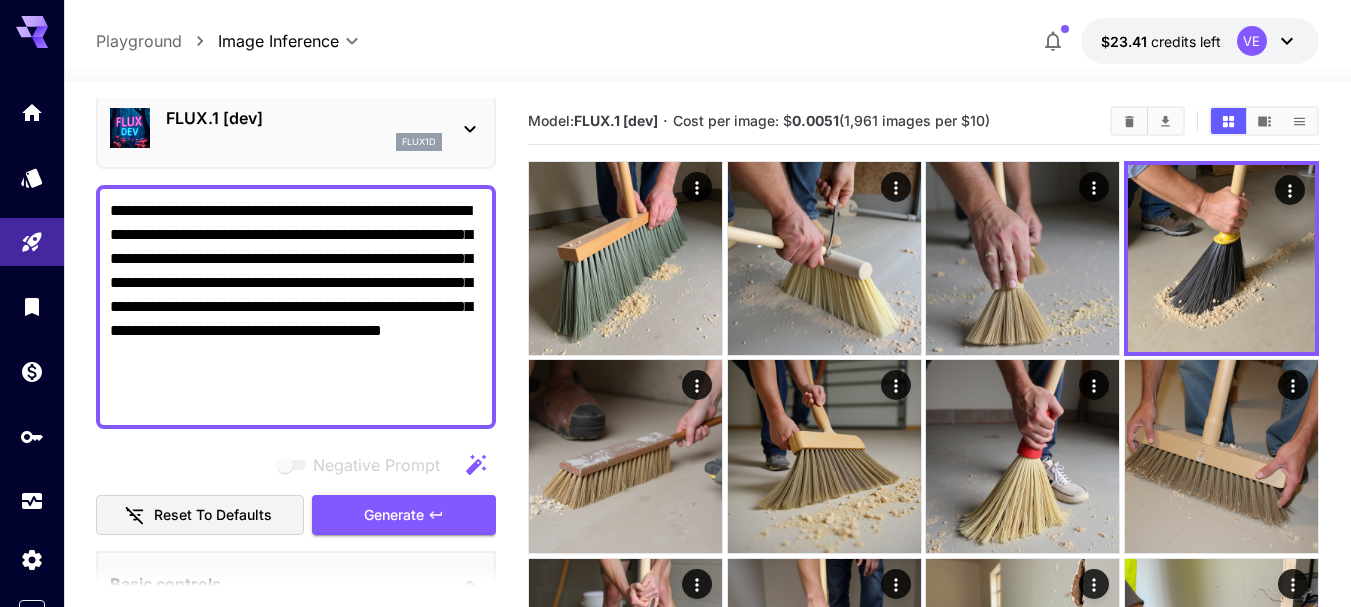 click on "**********" at bounding box center [296, 307] 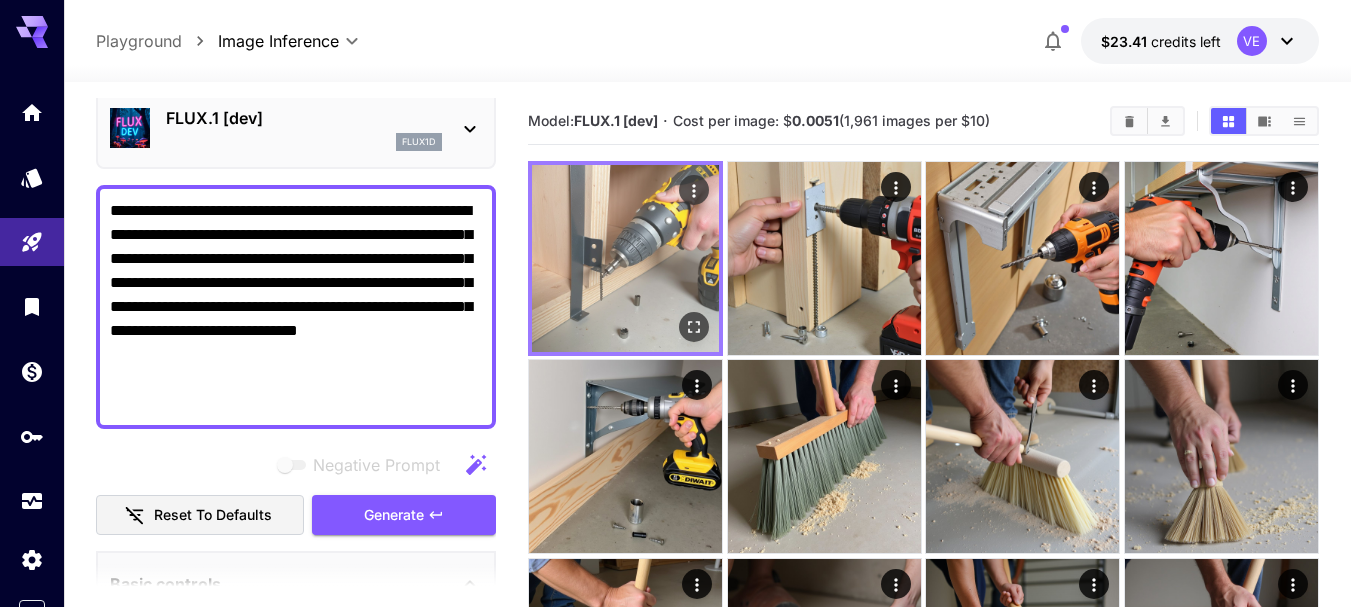type on "**********" 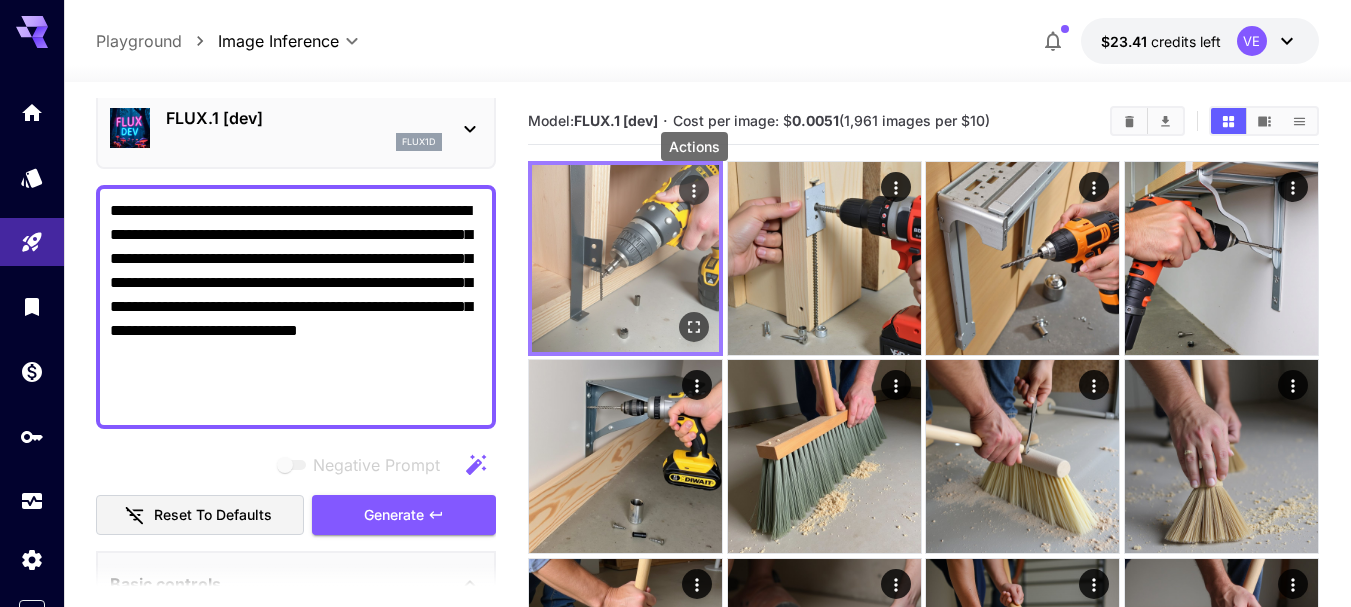 click 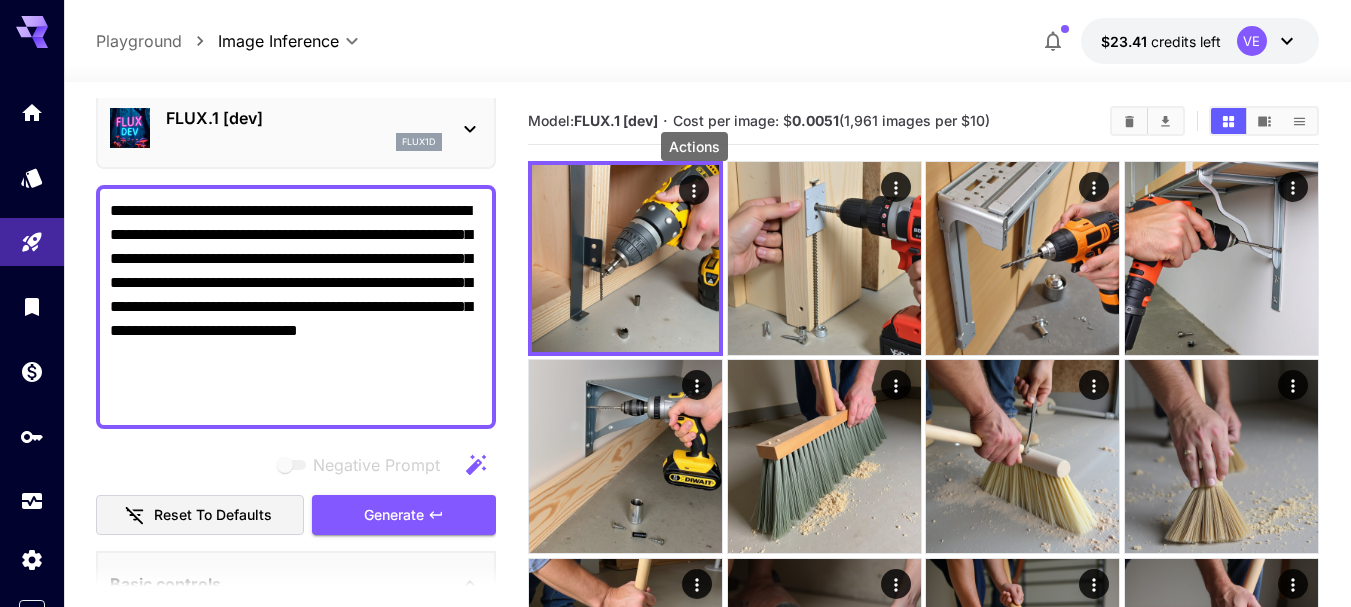 type 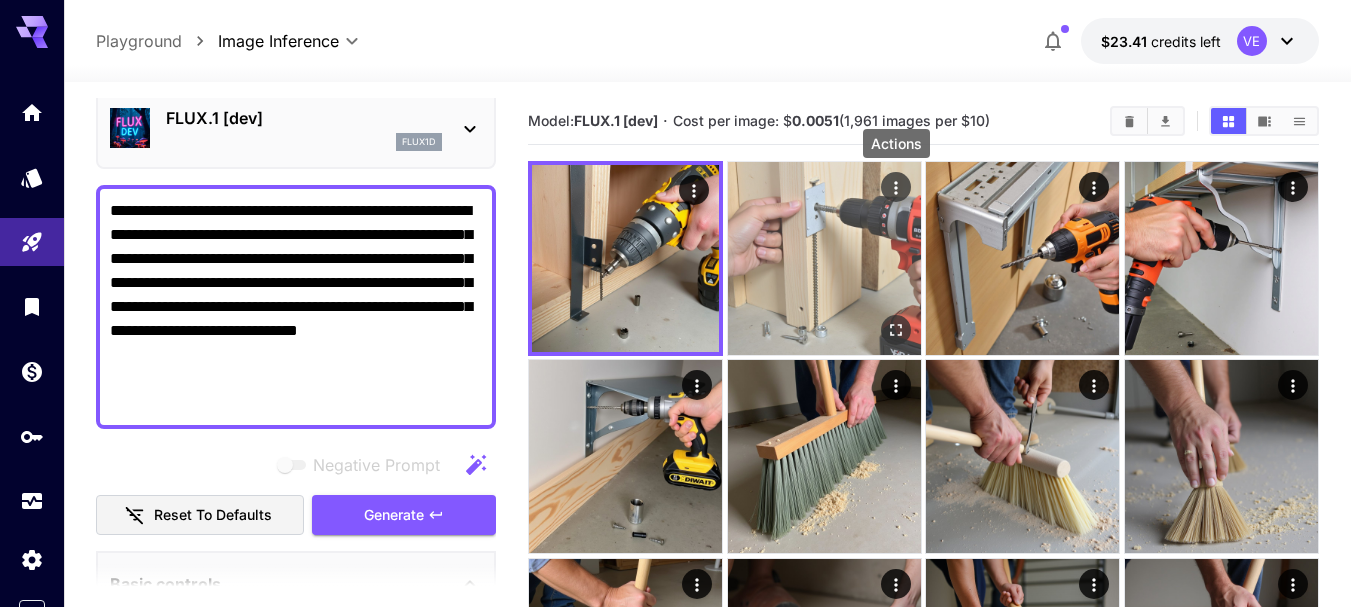 click 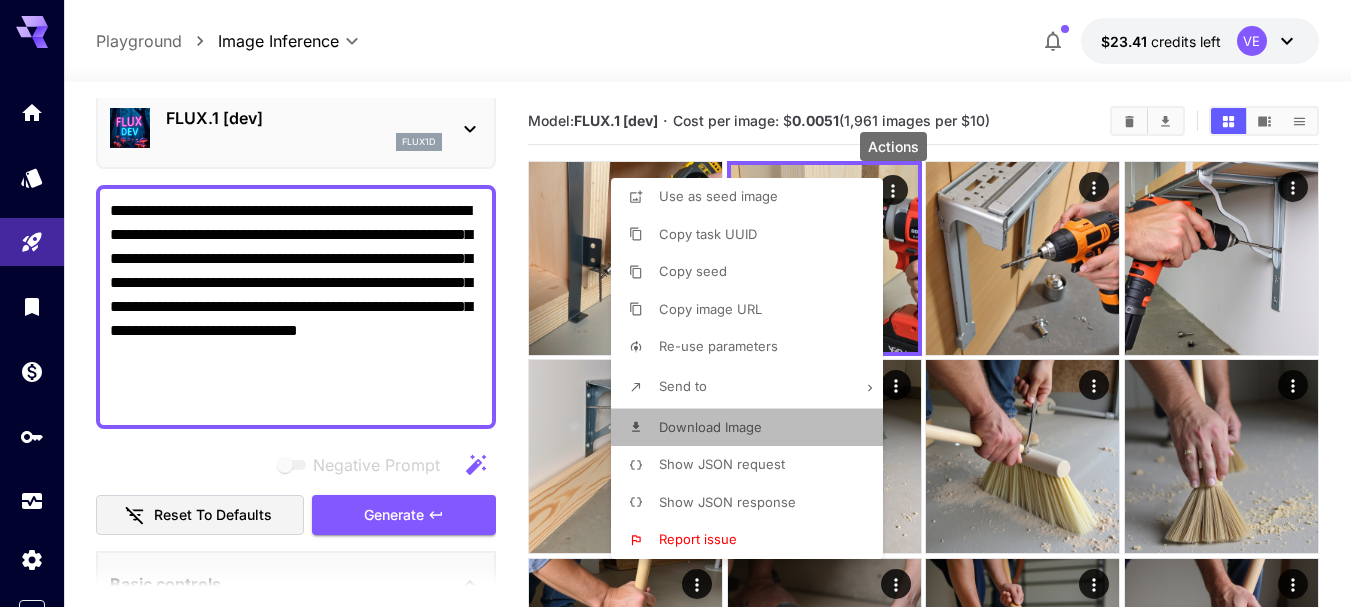 click on "Download Image" at bounding box center [710, 427] 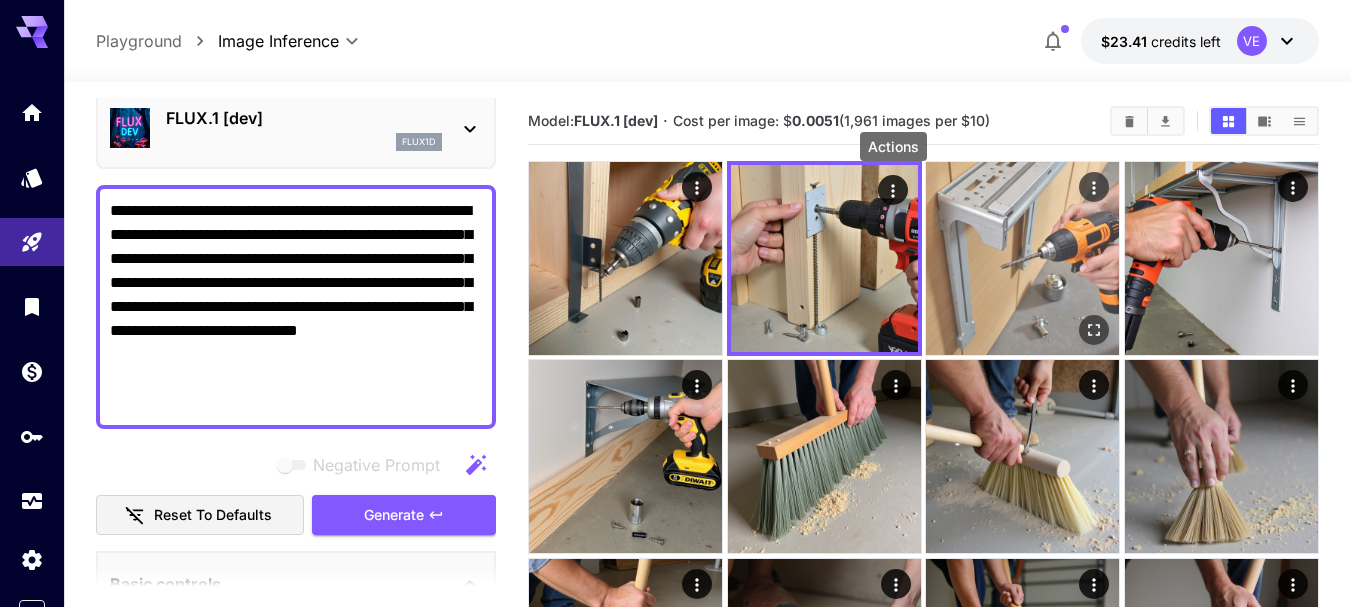 type 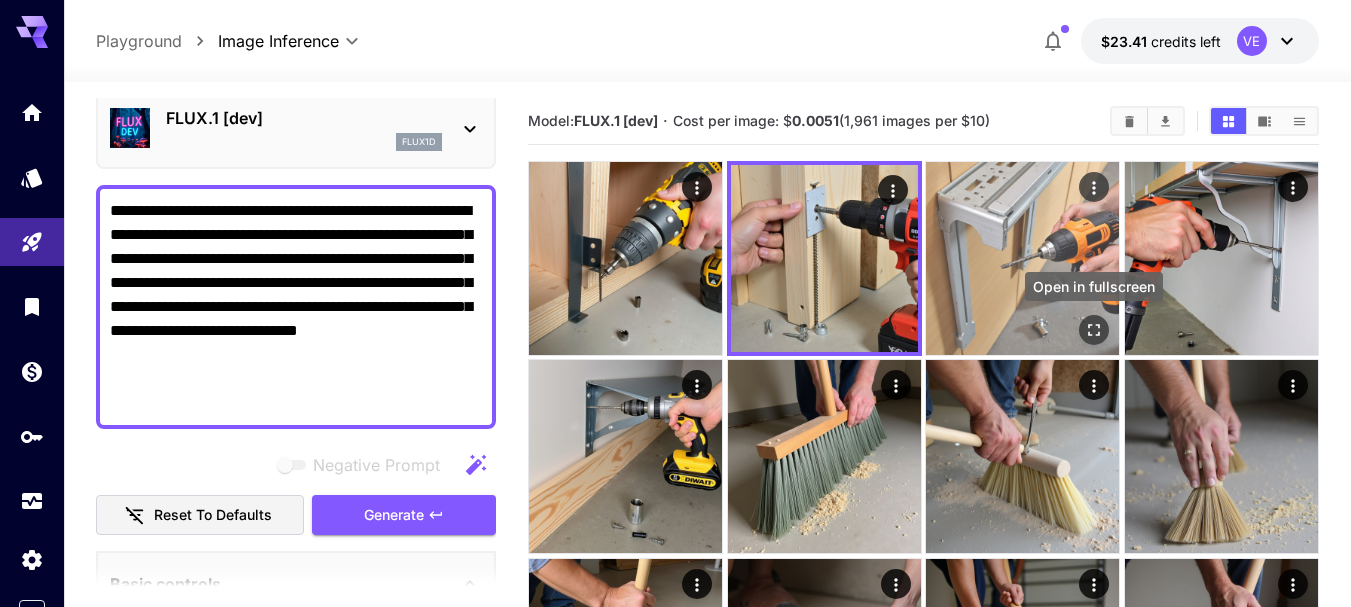 click 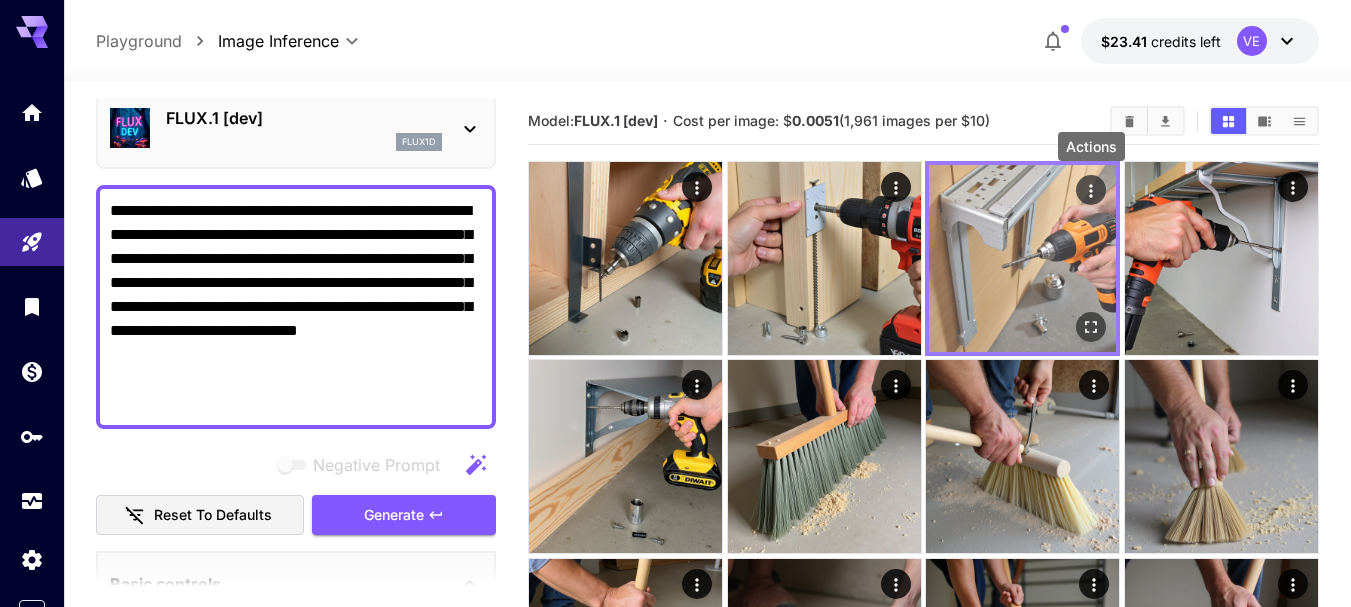click 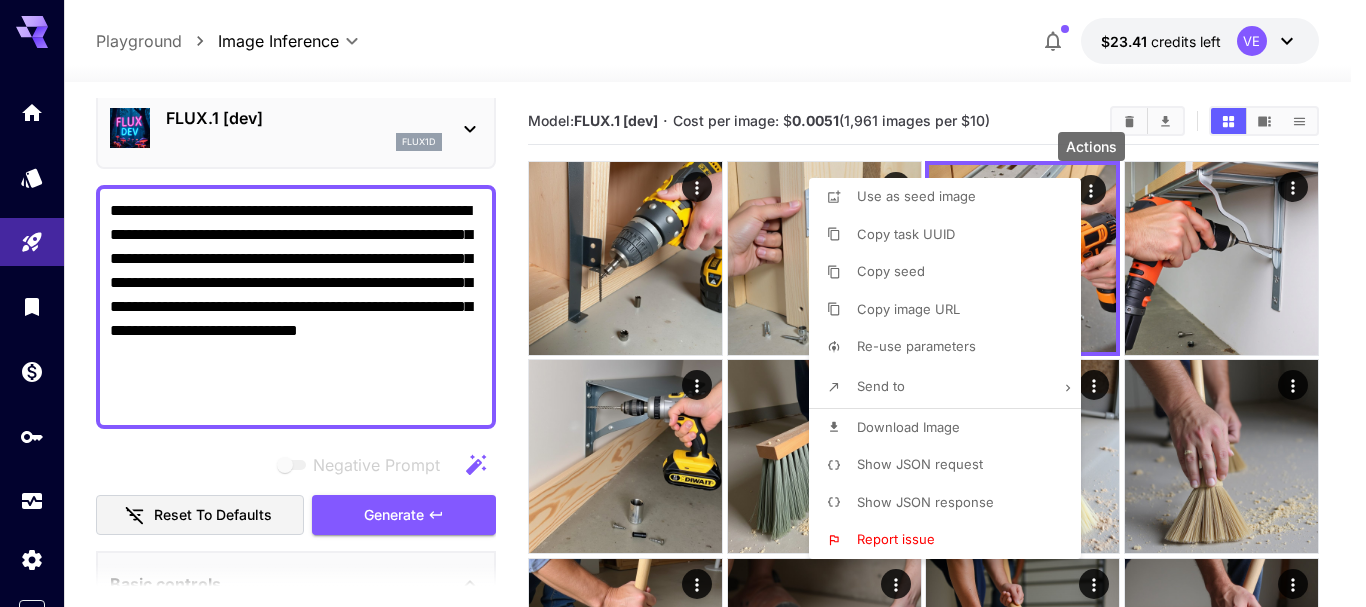 click on "Send to" at bounding box center [881, 386] 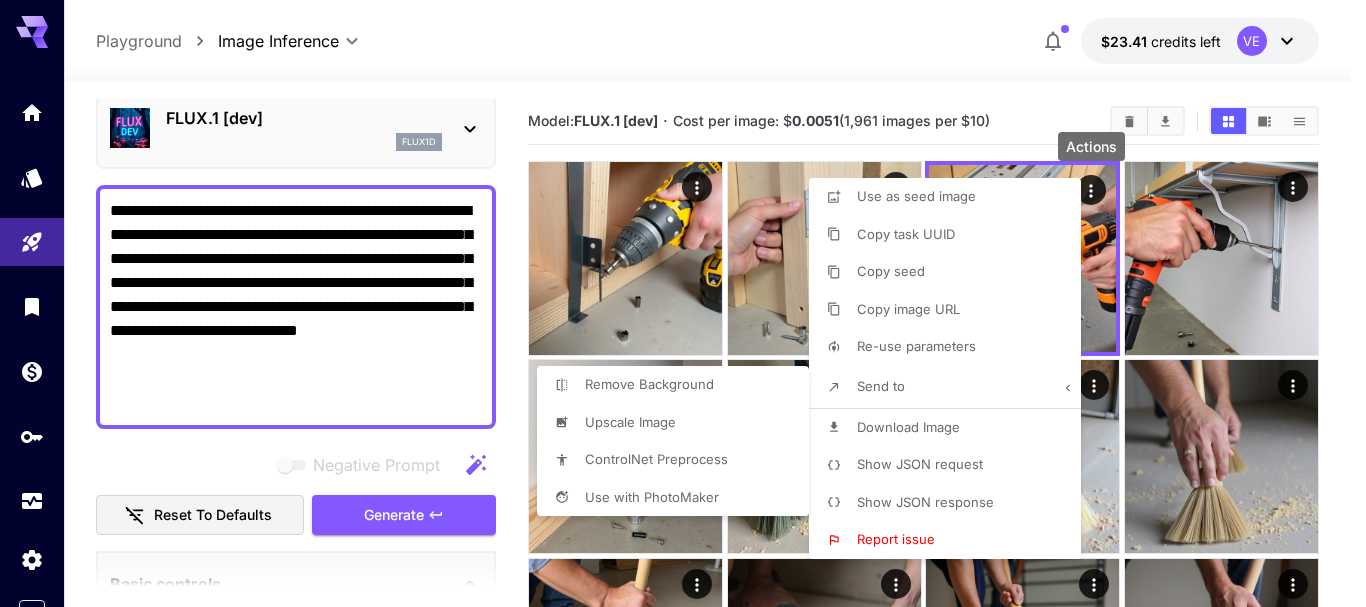 click at bounding box center [683, 303] 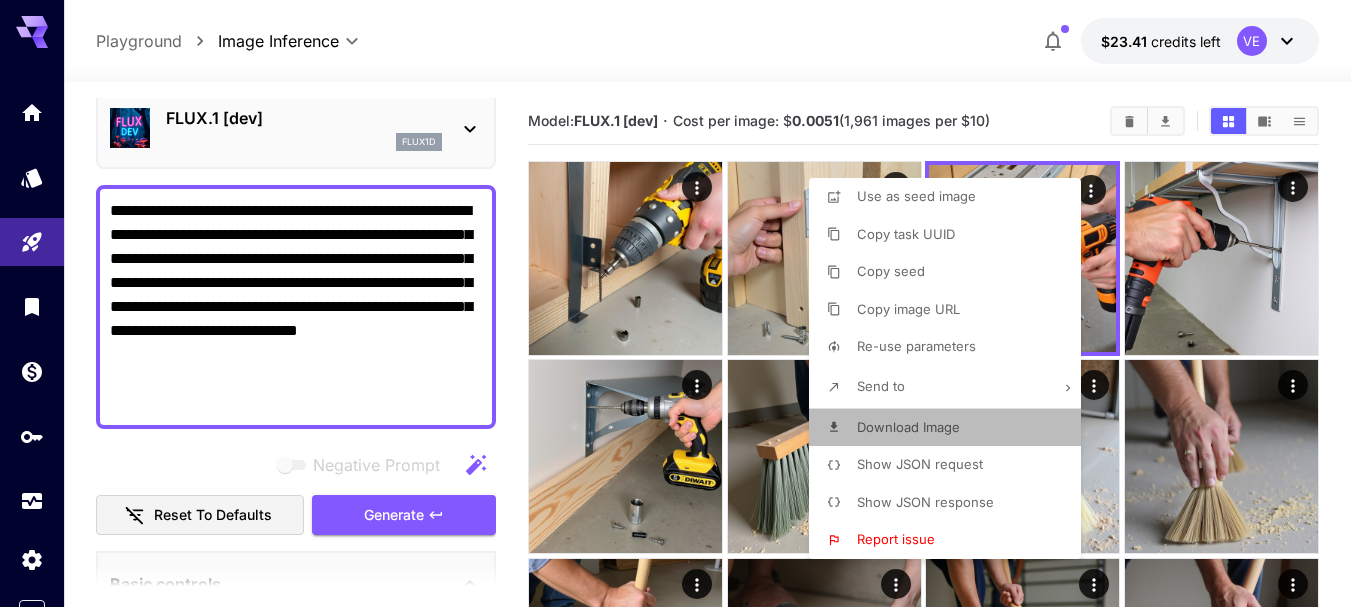 click on "Download Image" at bounding box center (908, 427) 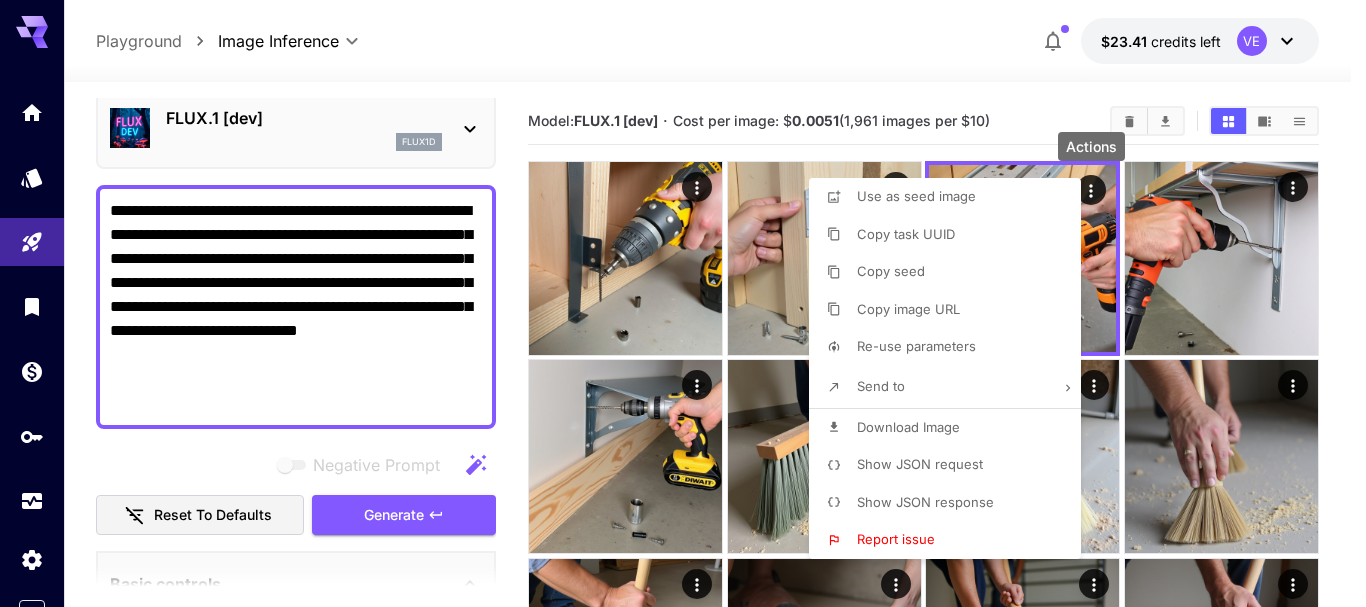 type 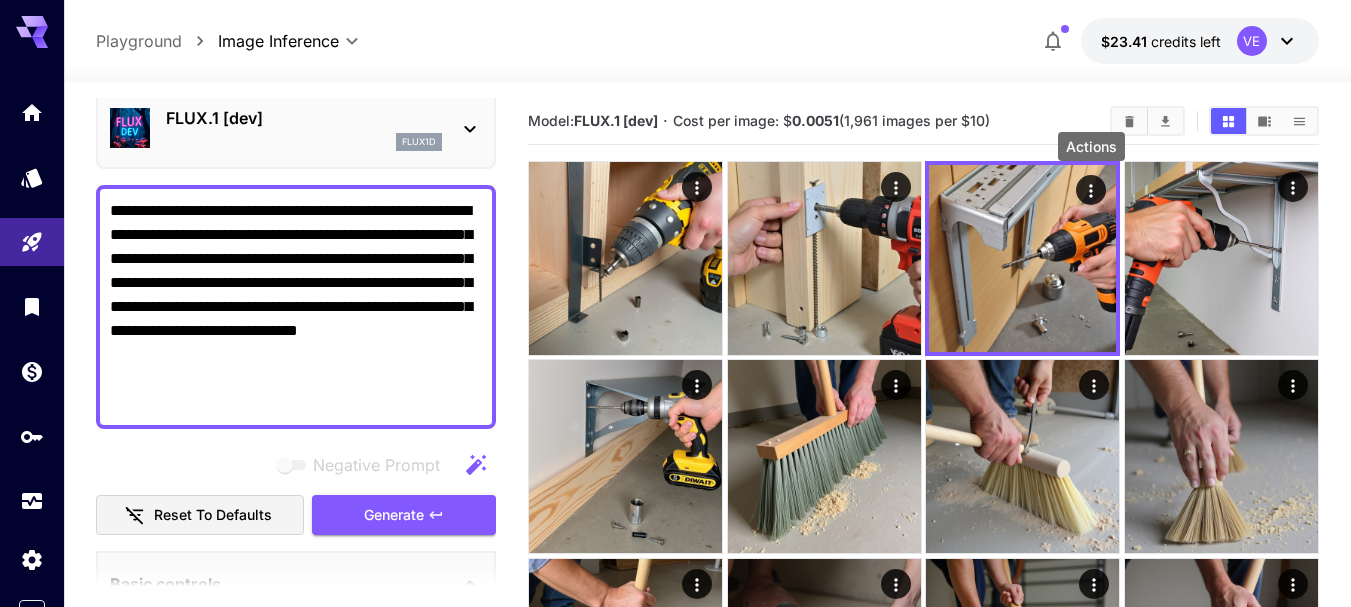 type 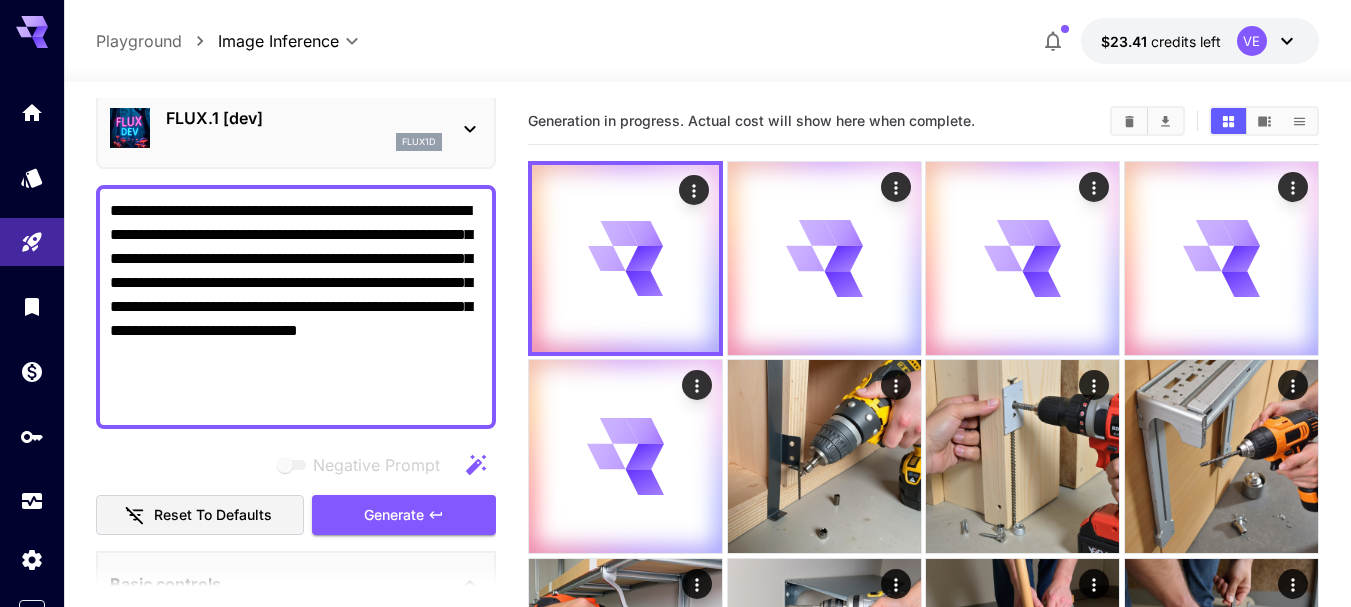 click on "**********" at bounding box center (296, 307) 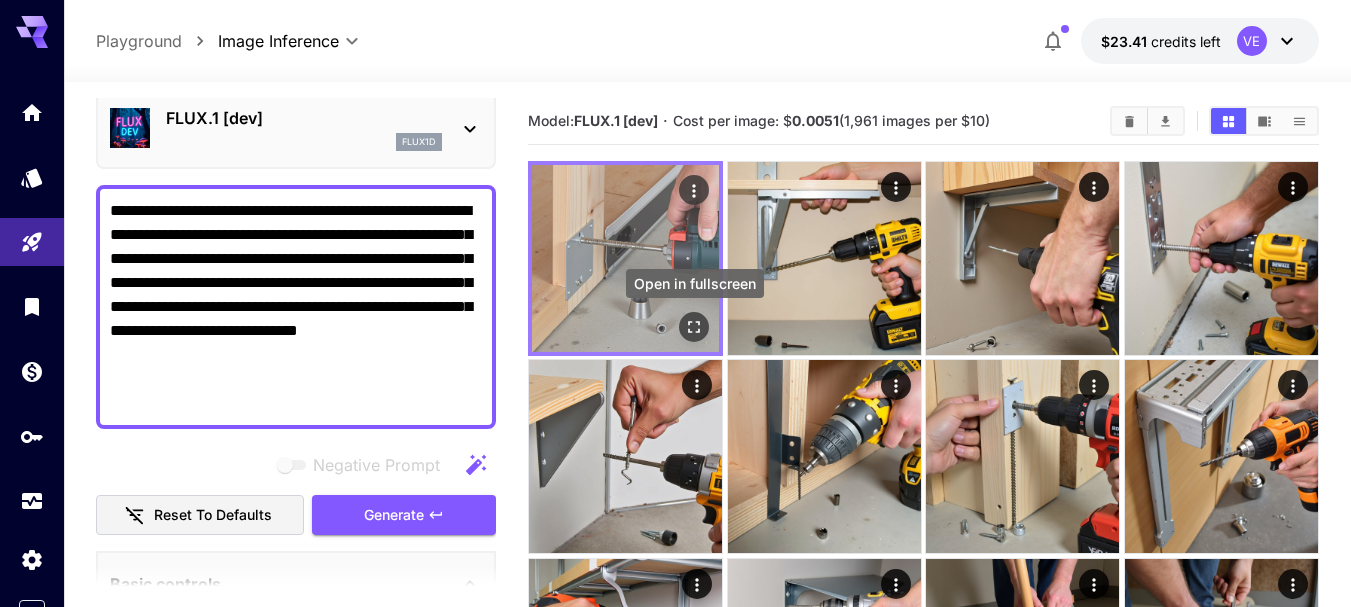 click 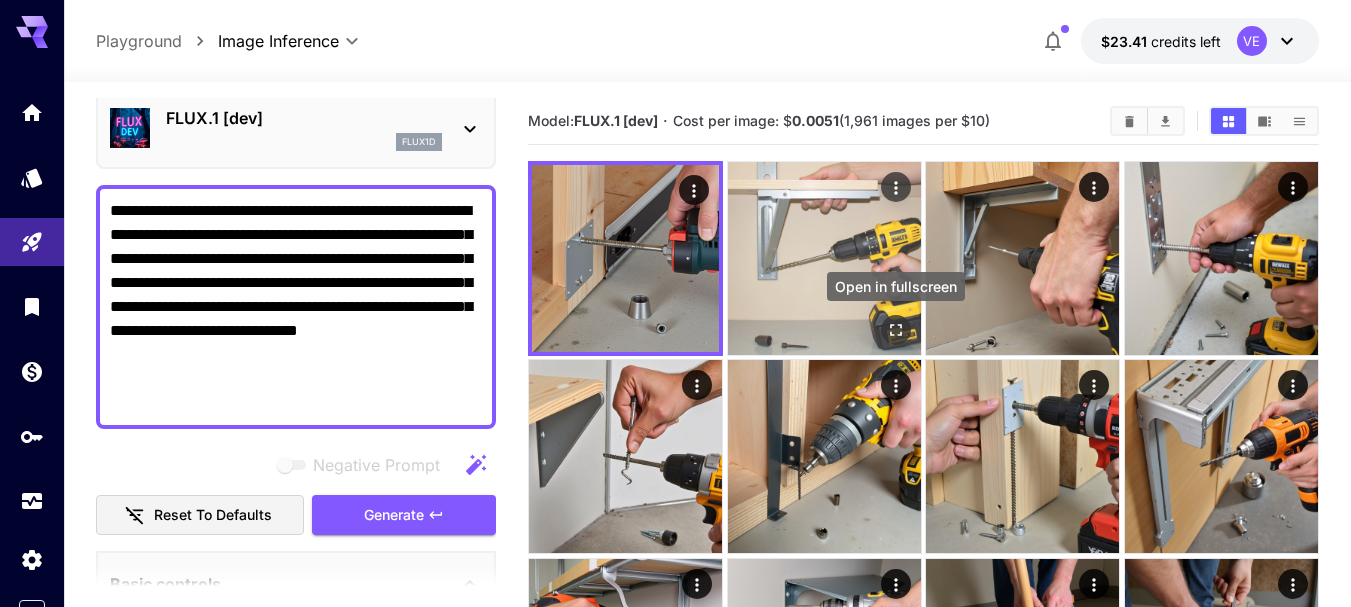 click 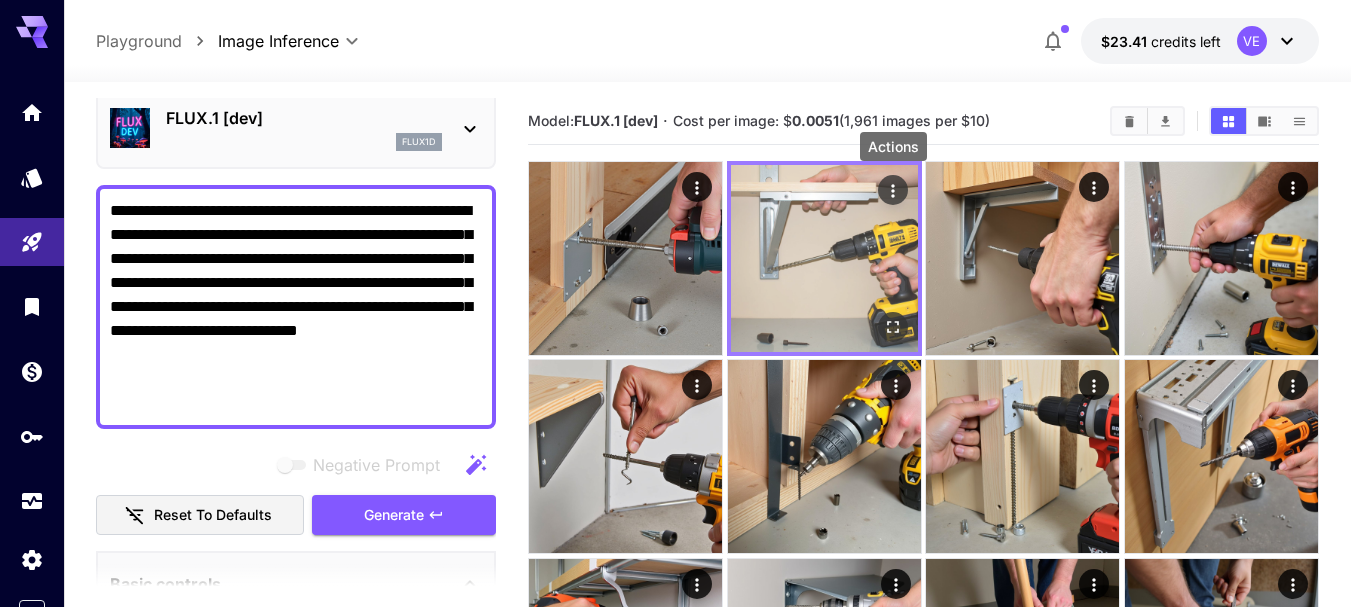 click 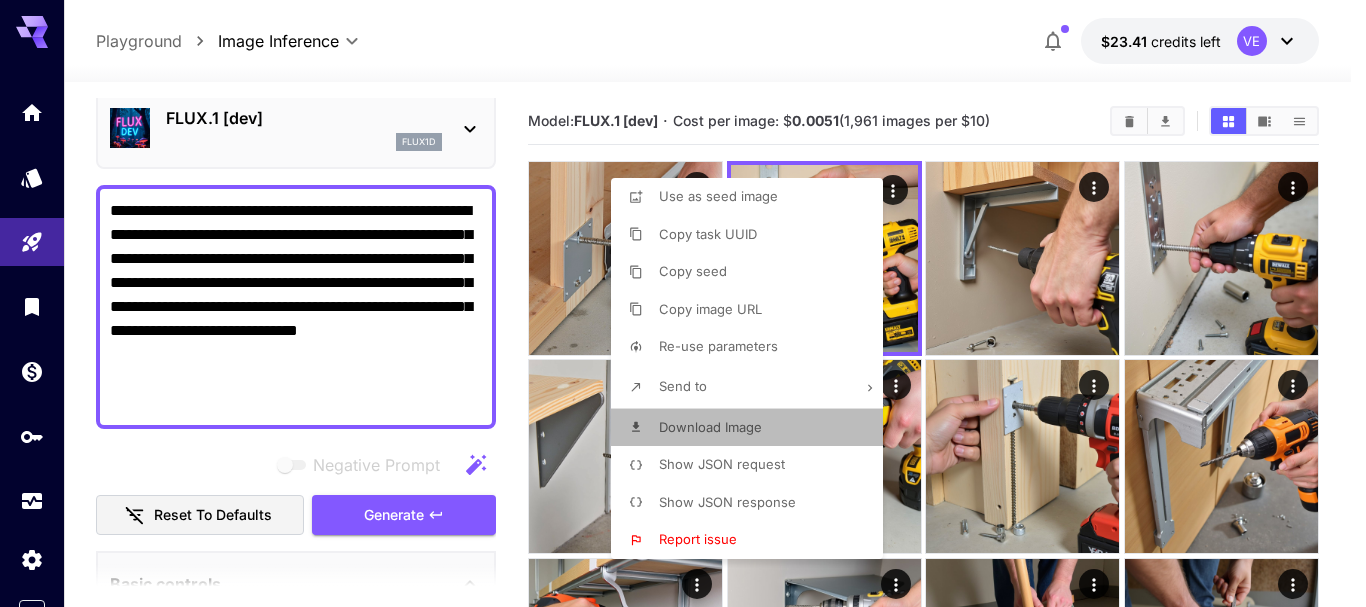 click on "Download Image" at bounding box center (710, 427) 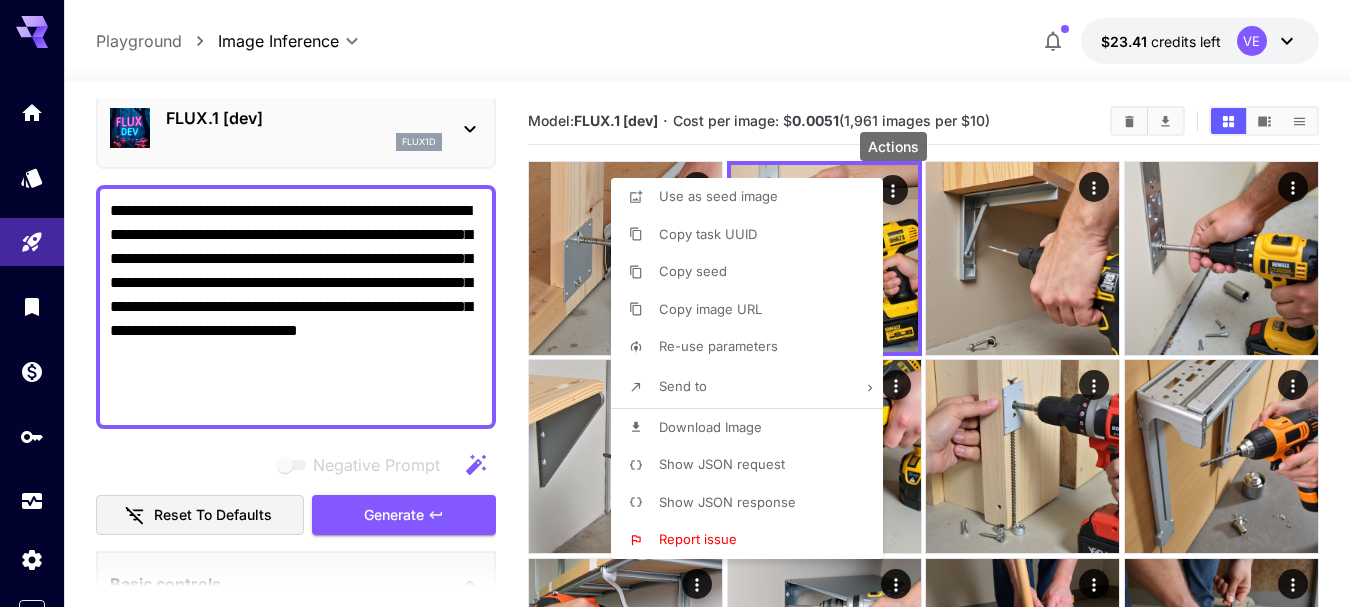 type 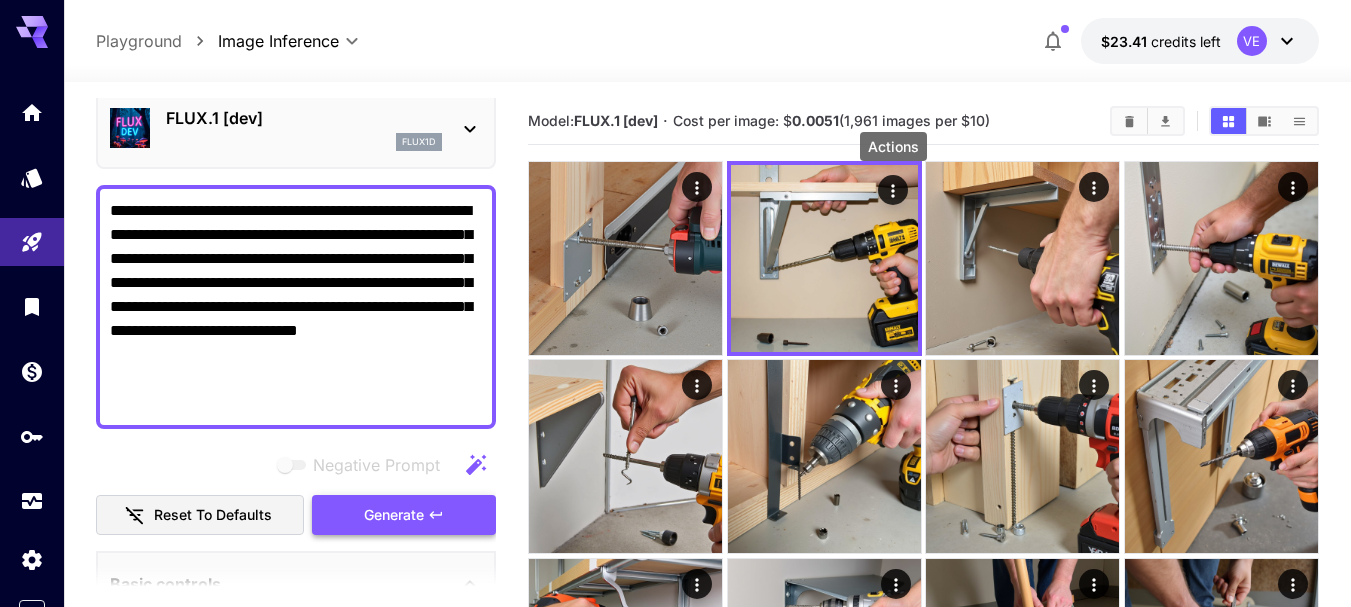 type 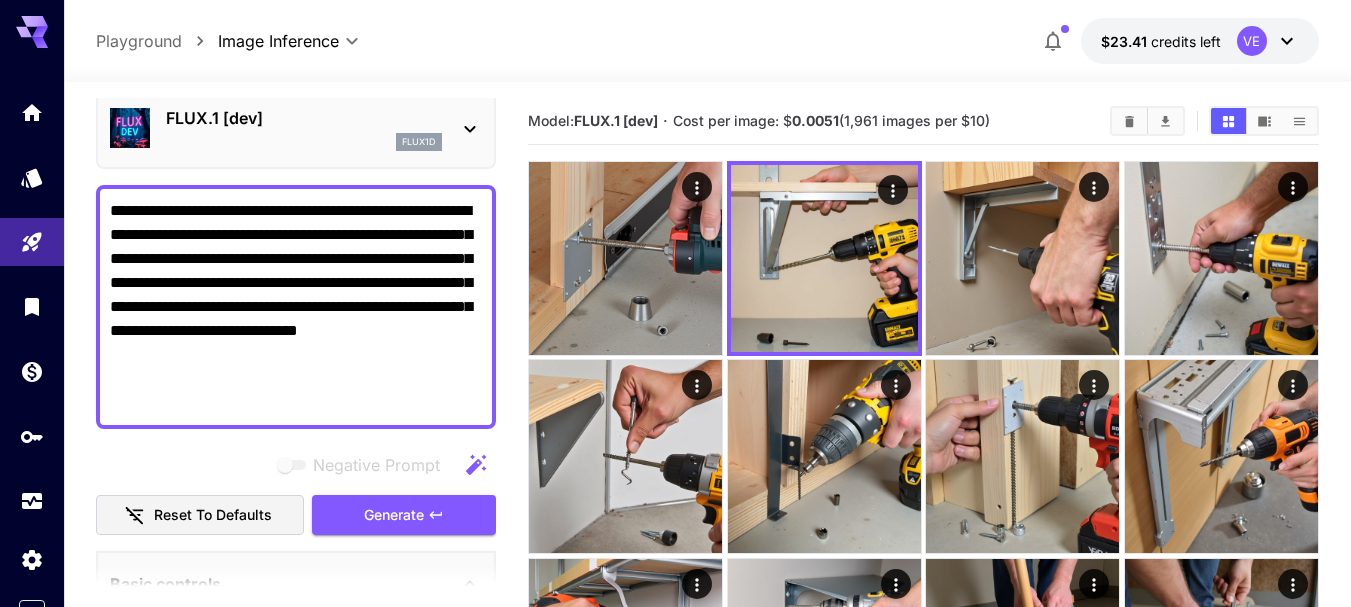 click on "Generate" at bounding box center [394, 515] 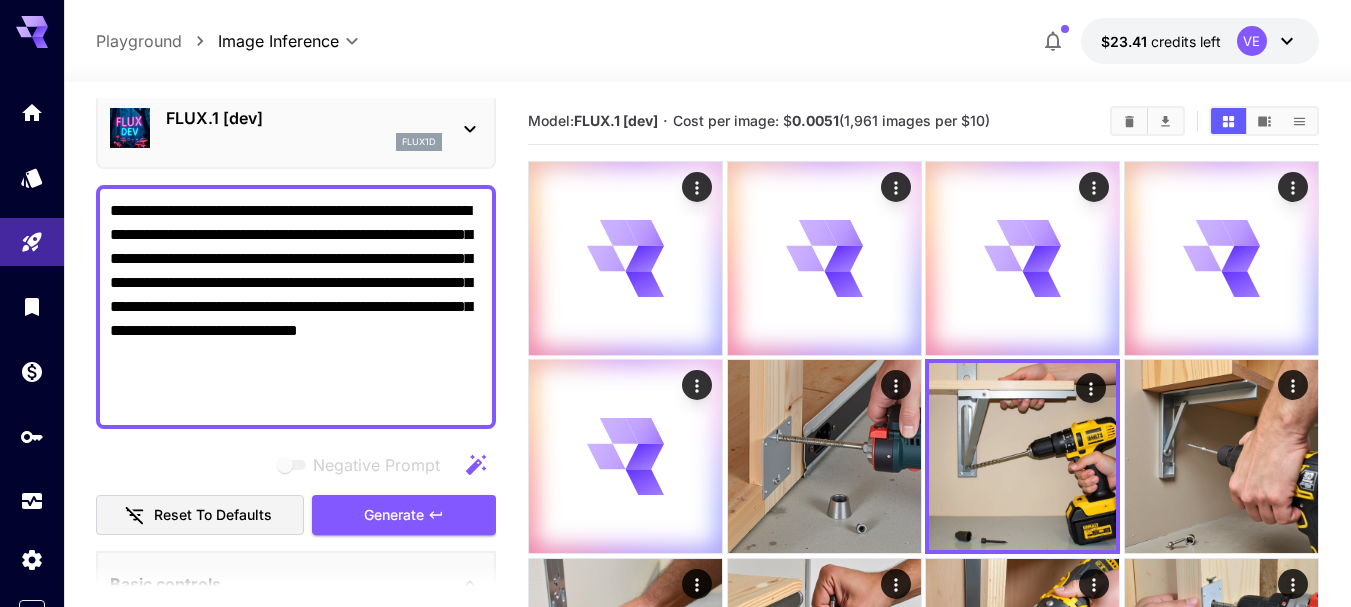 click on "**********" at bounding box center [296, 307] 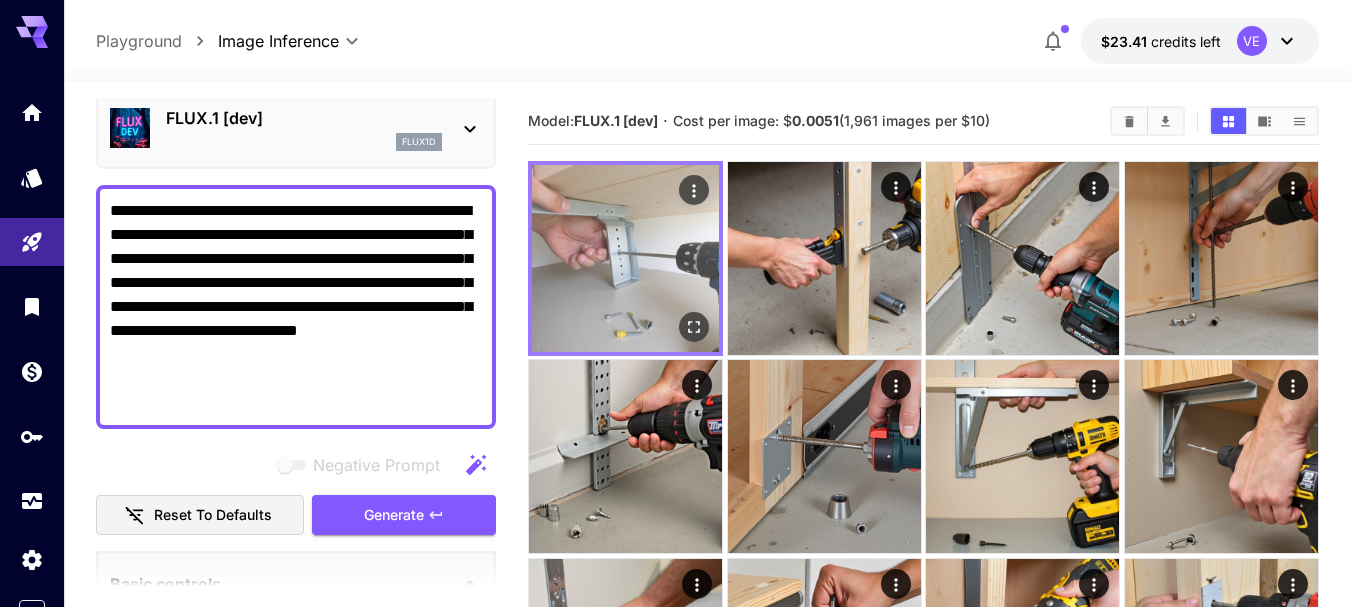 click 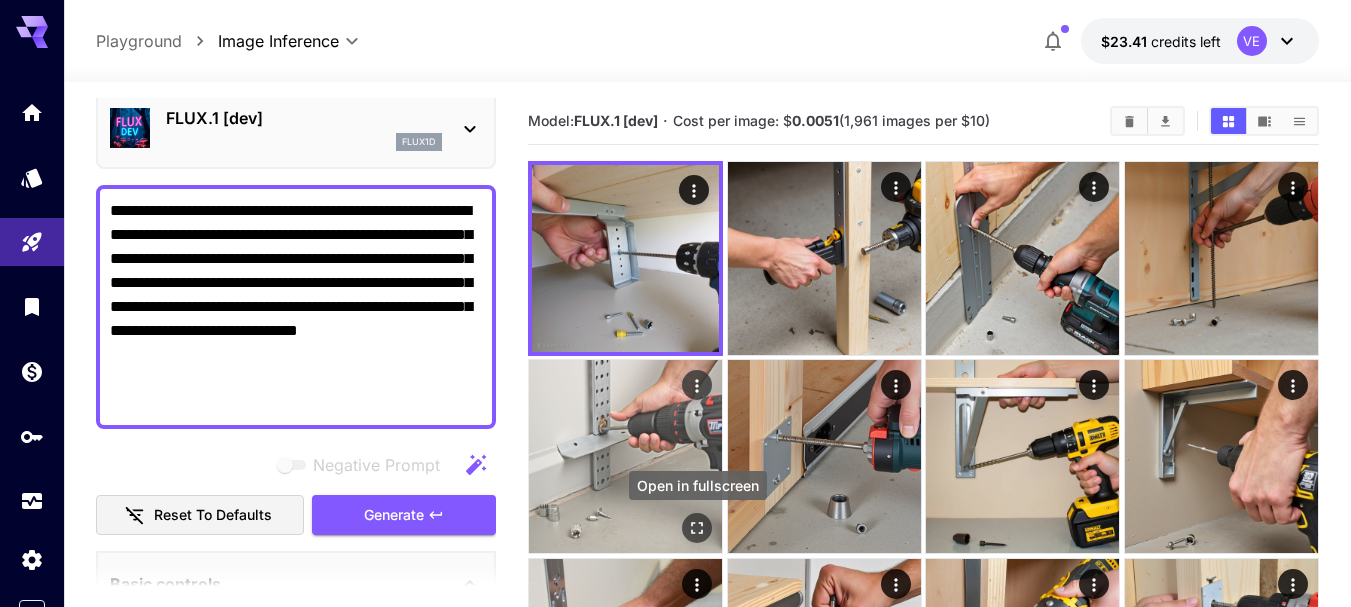 drag, startPoint x: 696, startPoint y: 530, endPoint x: 714, endPoint y: 517, distance: 22.203604 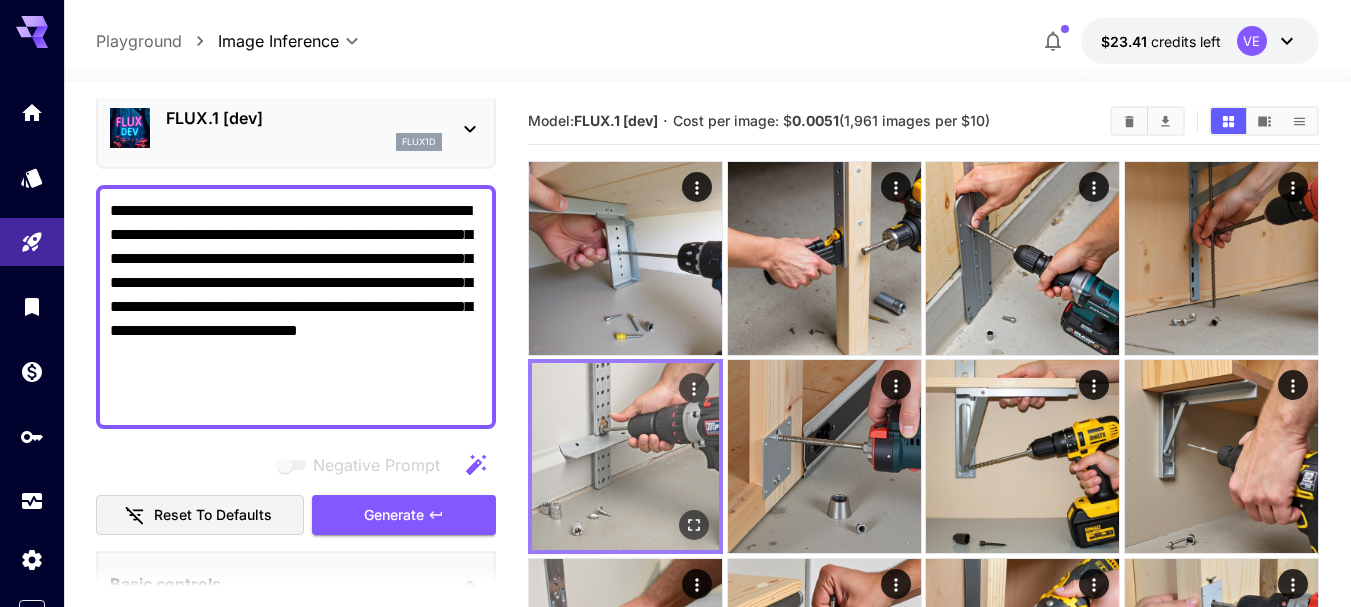 click 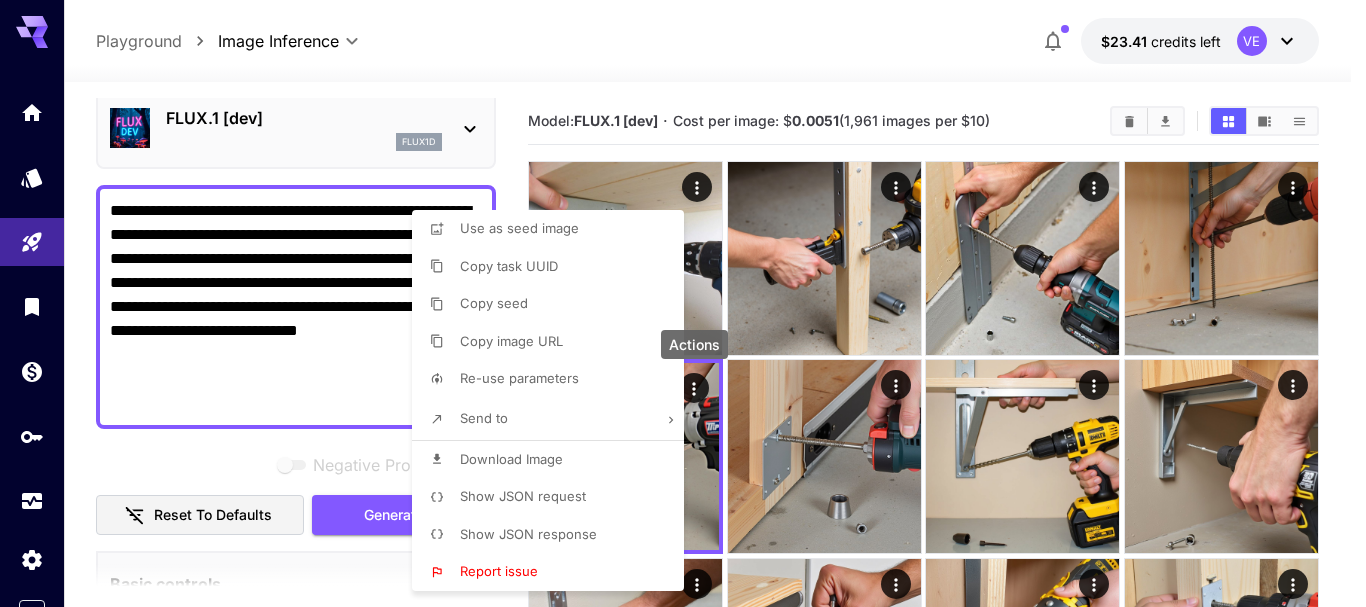 click on "Download Image" at bounding box center [511, 460] 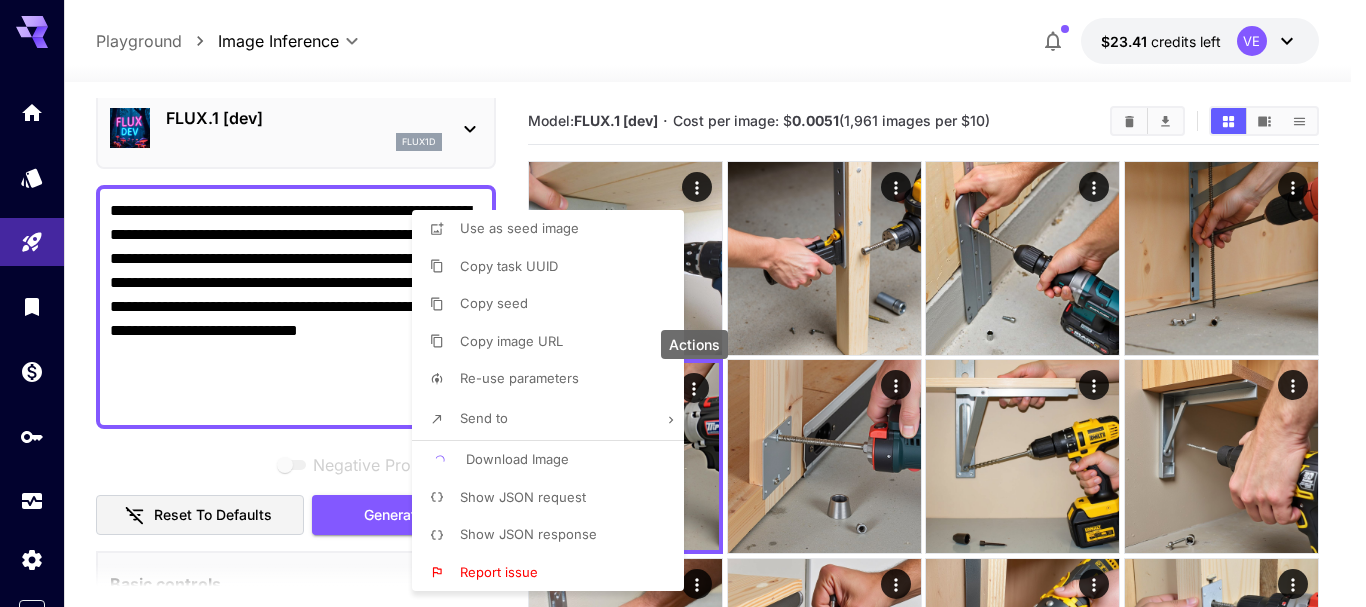 type 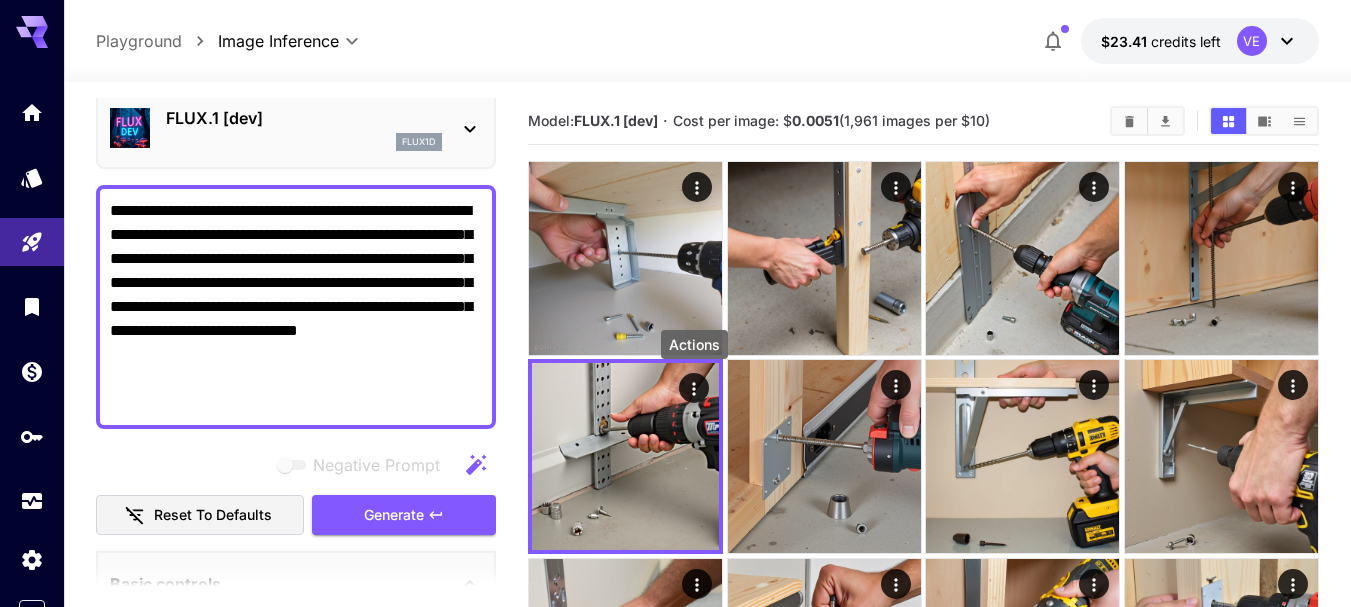 type 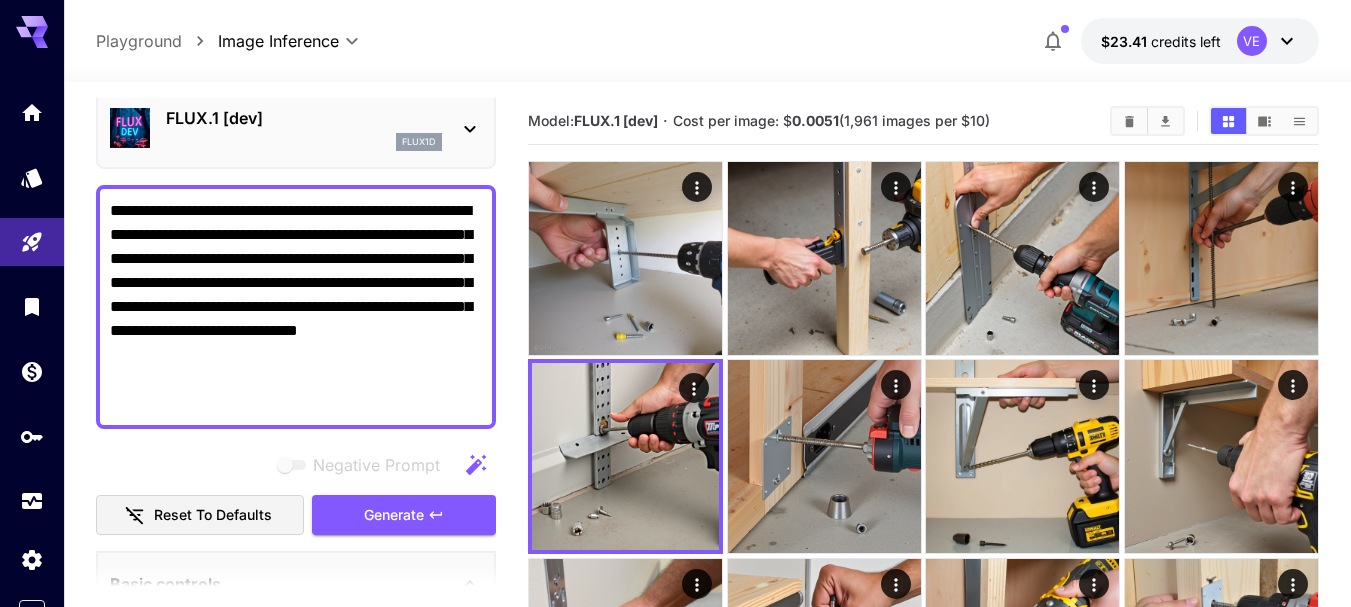 click on "**********" at bounding box center [296, 307] 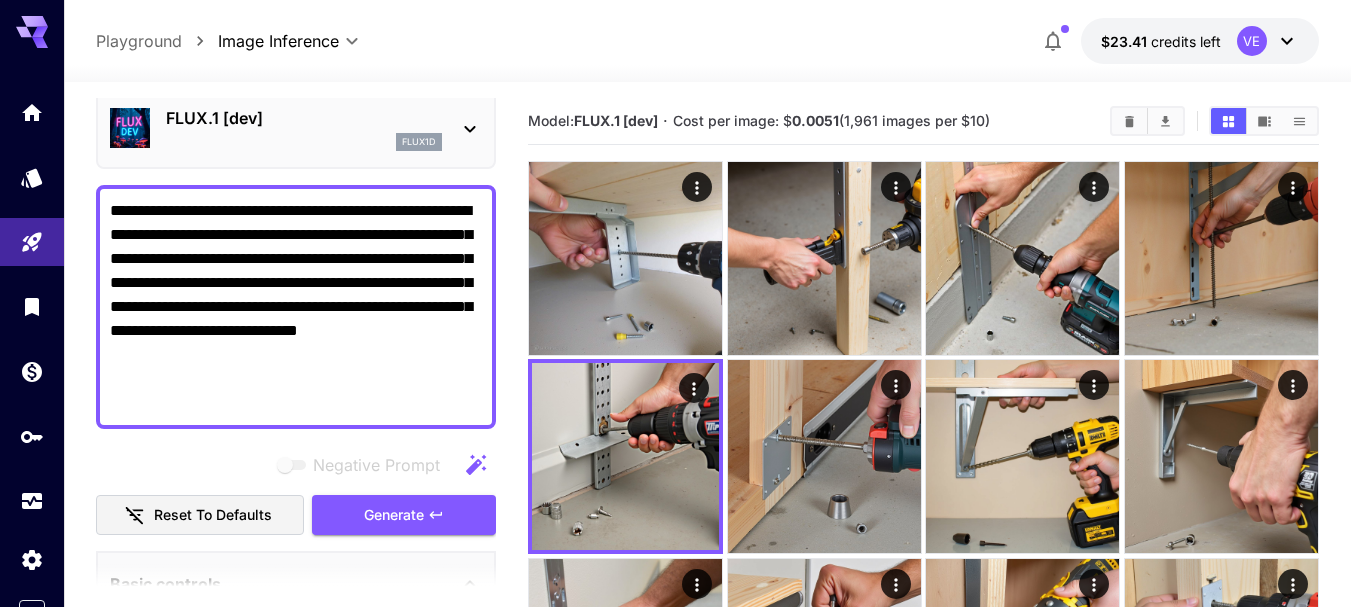 click on "**********" at bounding box center (296, 307) 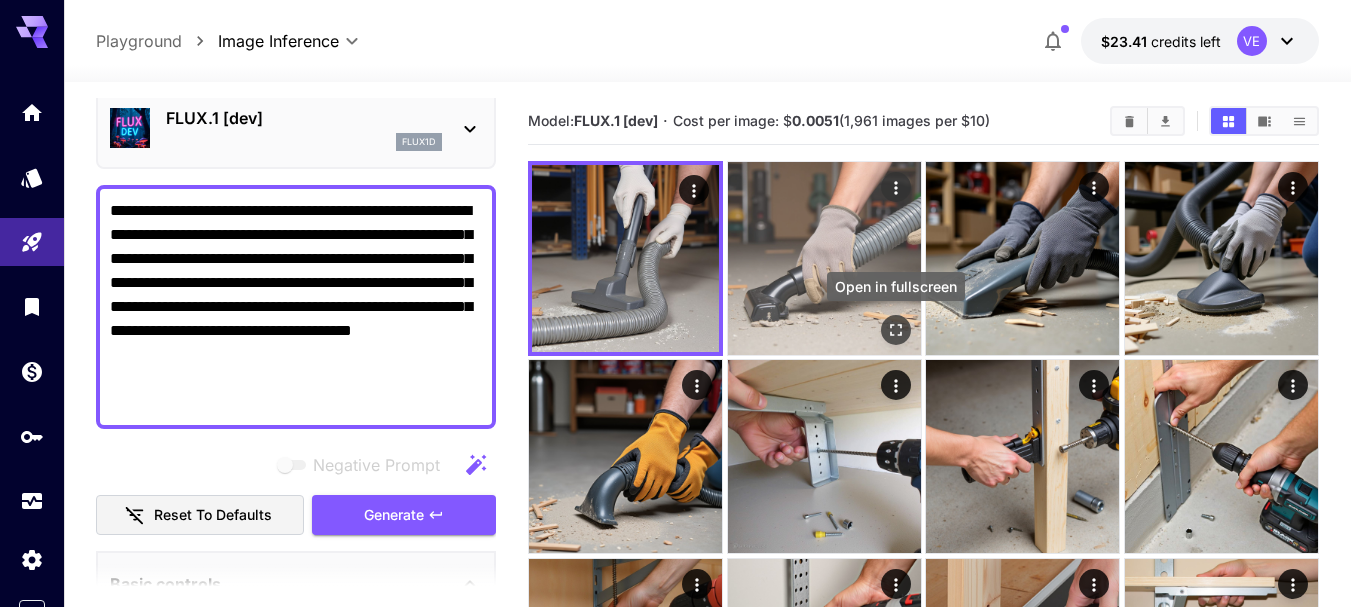 type on "**********" 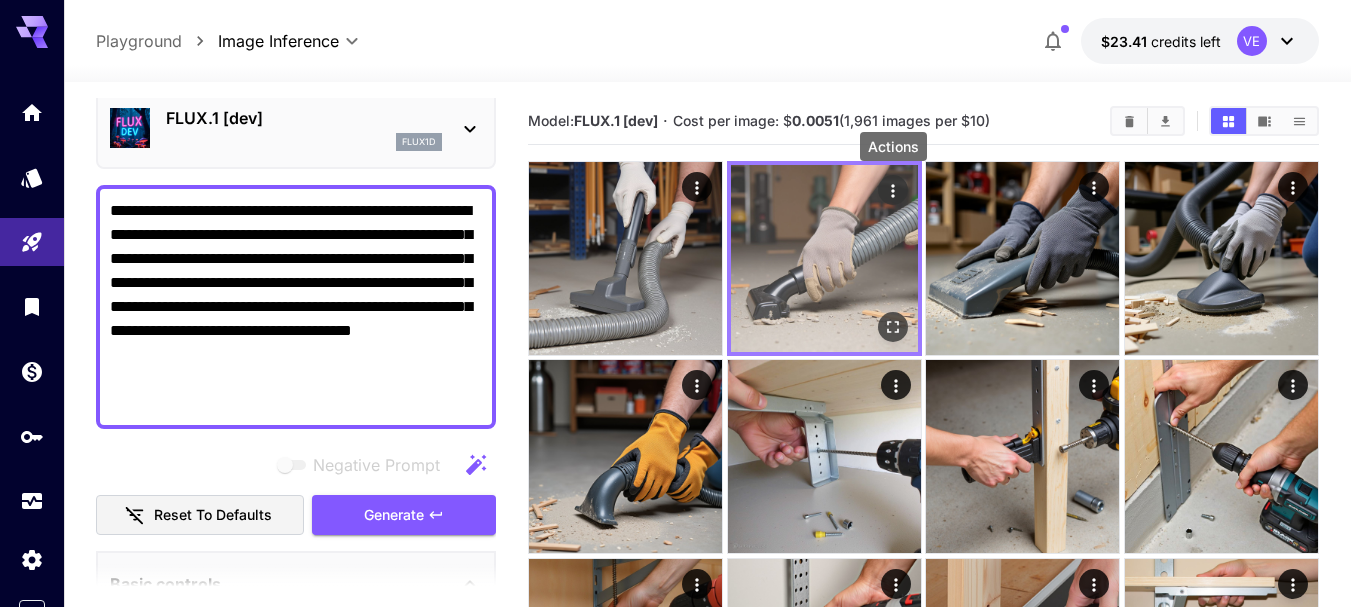 click 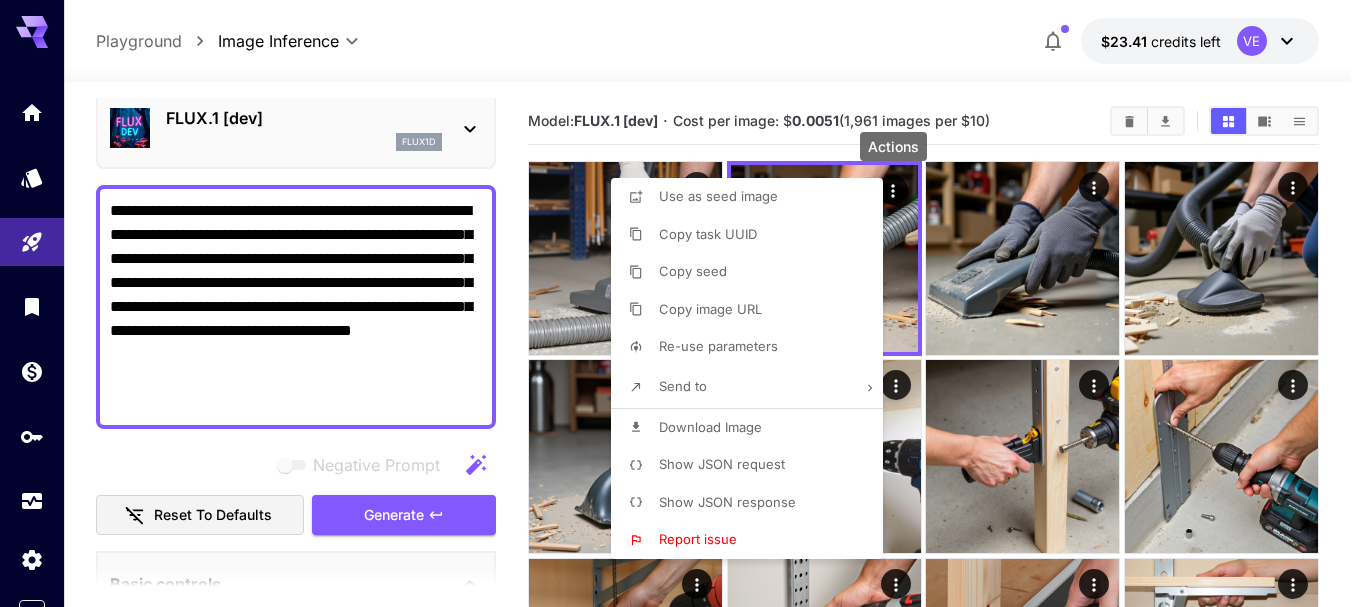 click on "Download Image" at bounding box center (710, 427) 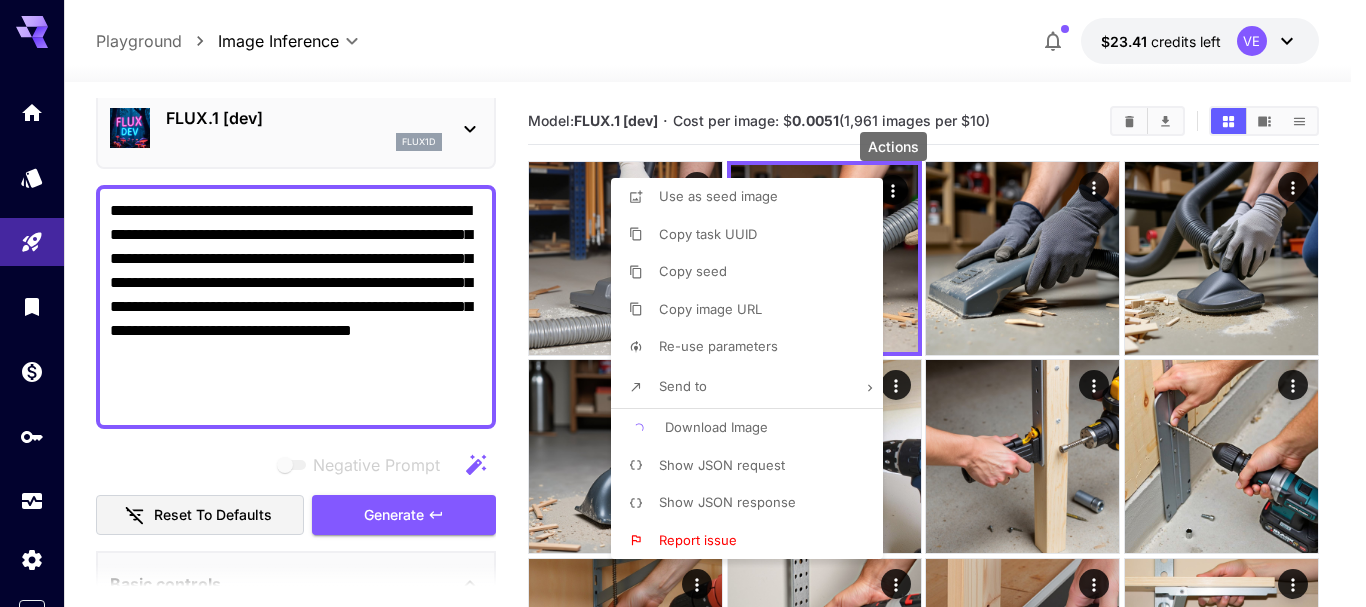 type 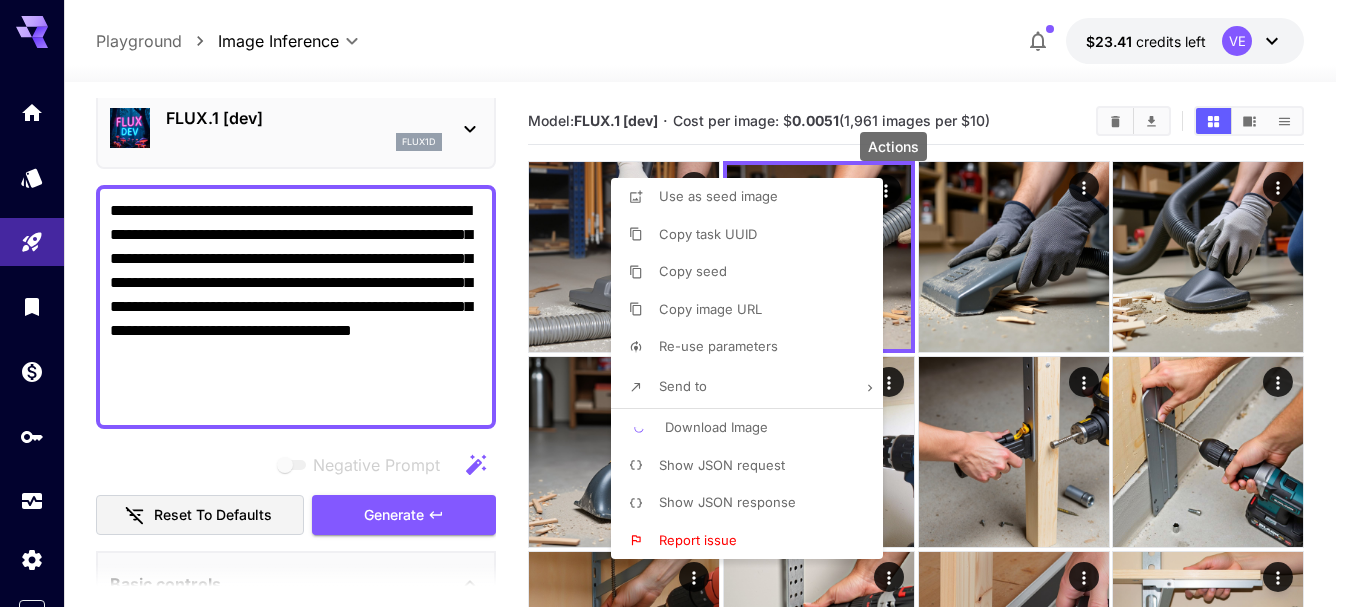 type 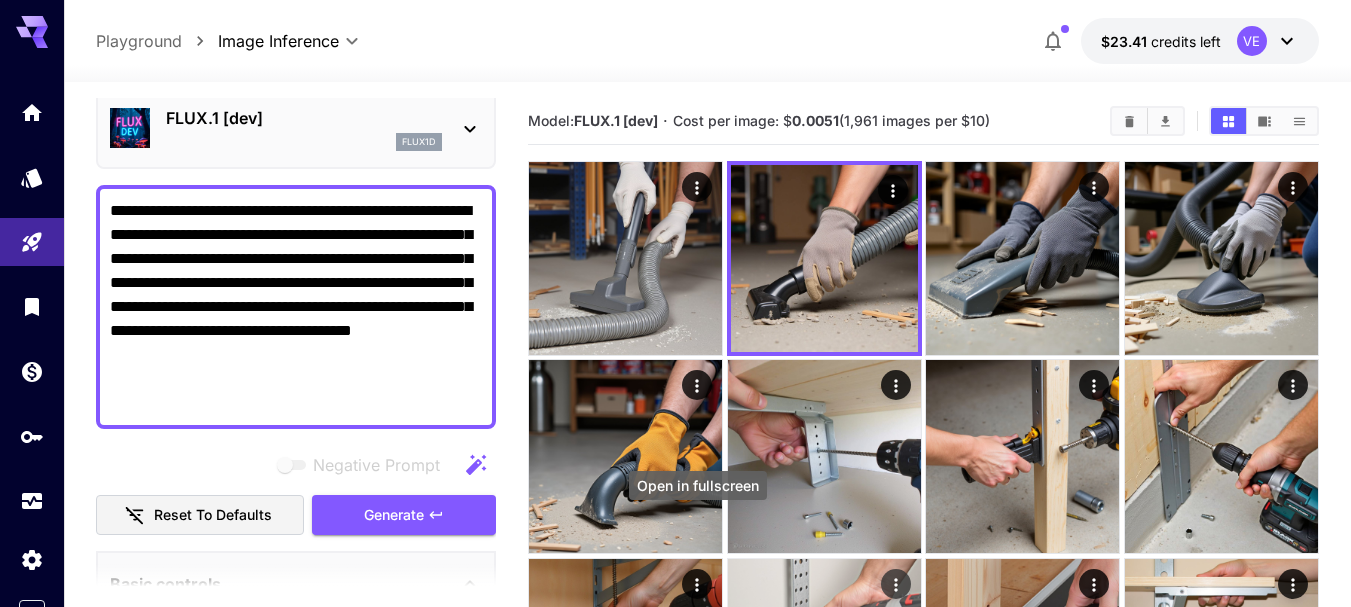 drag, startPoint x: 691, startPoint y: 532, endPoint x: 763, endPoint y: 564, distance: 78.79086 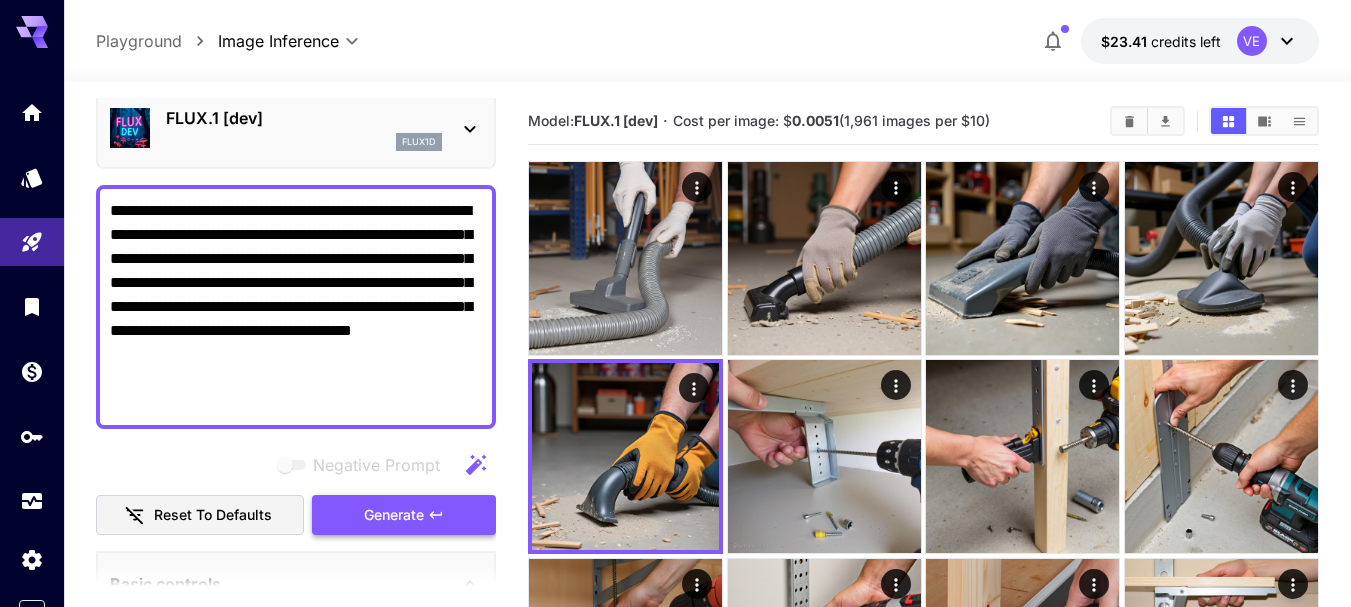 click 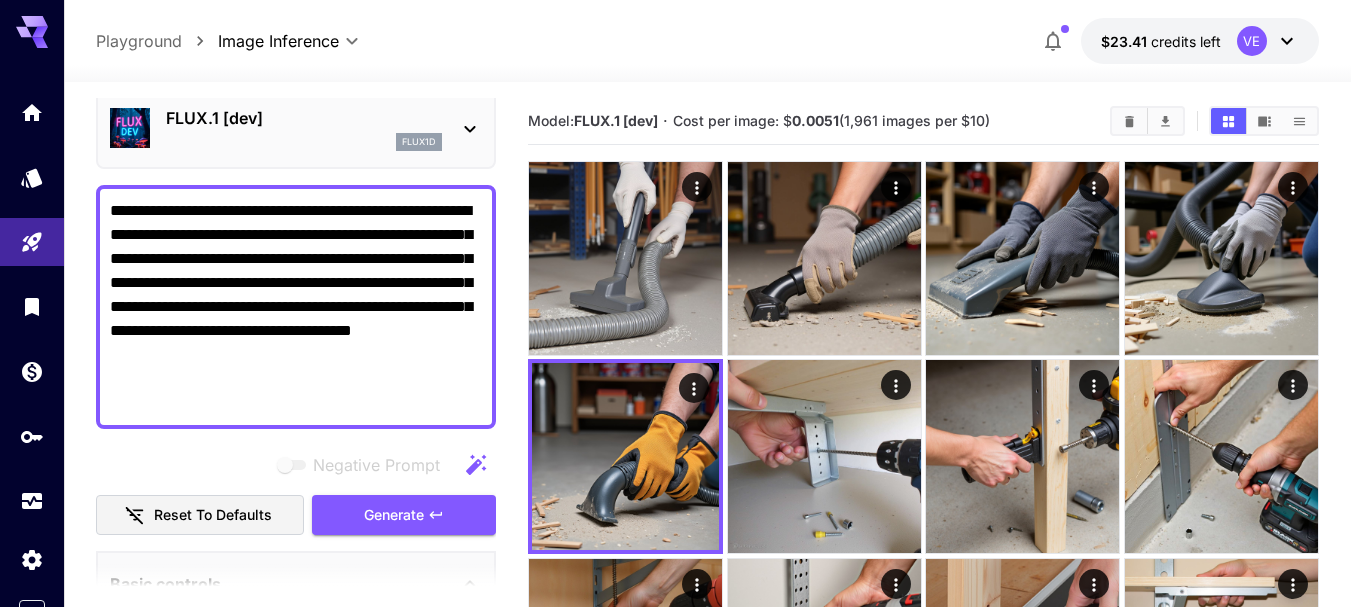 click on "**********" at bounding box center (296, 307) 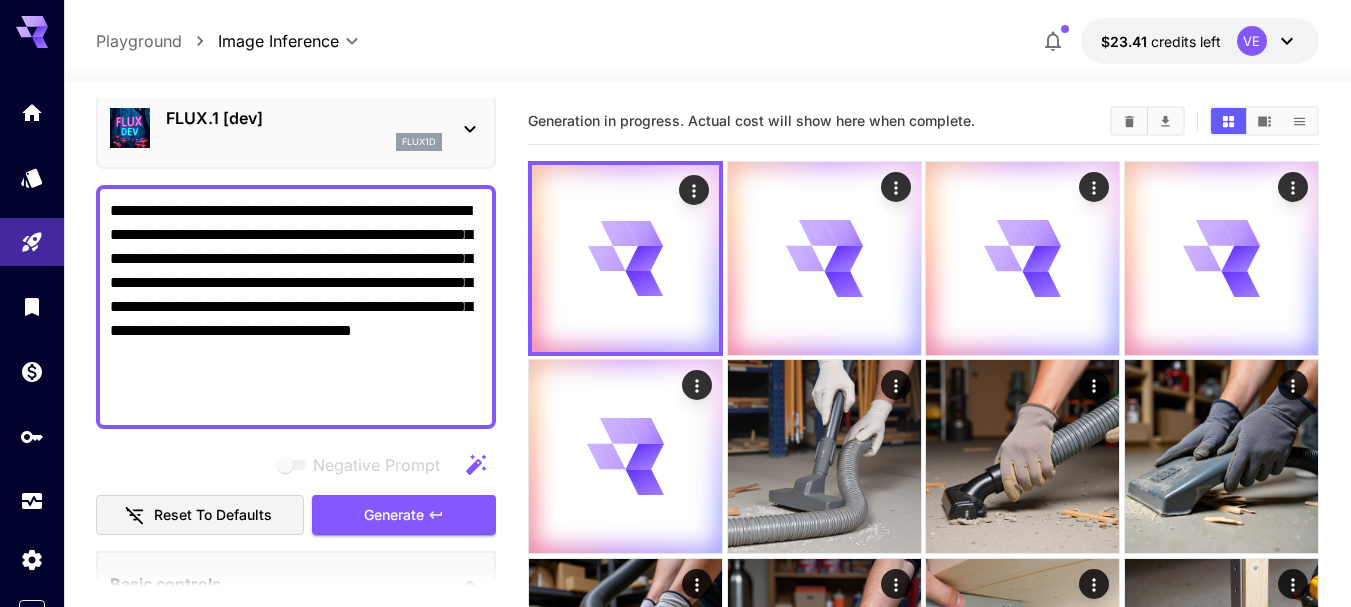click on "**********" at bounding box center [296, 307] 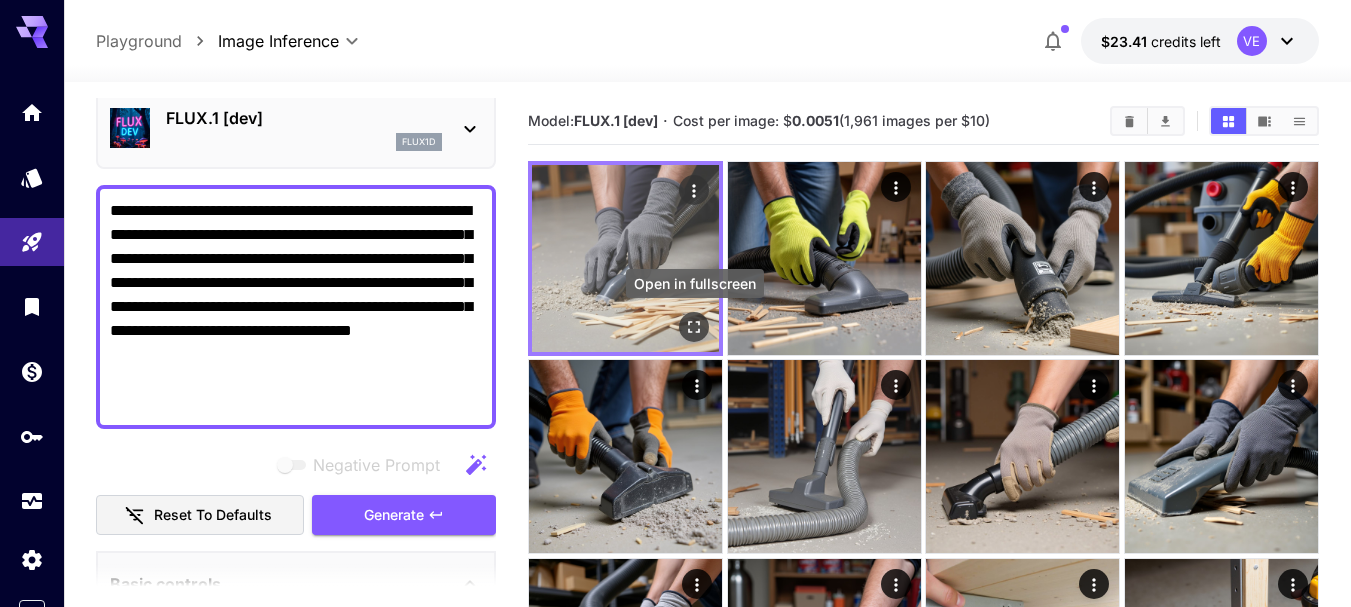 click 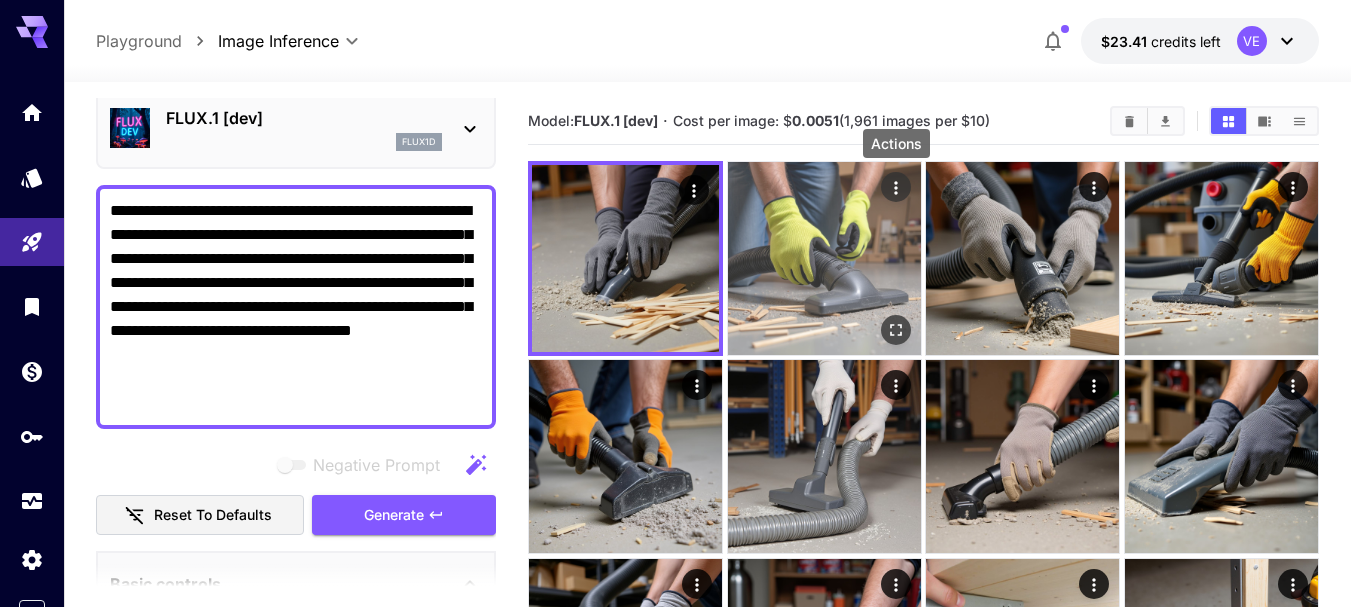 click 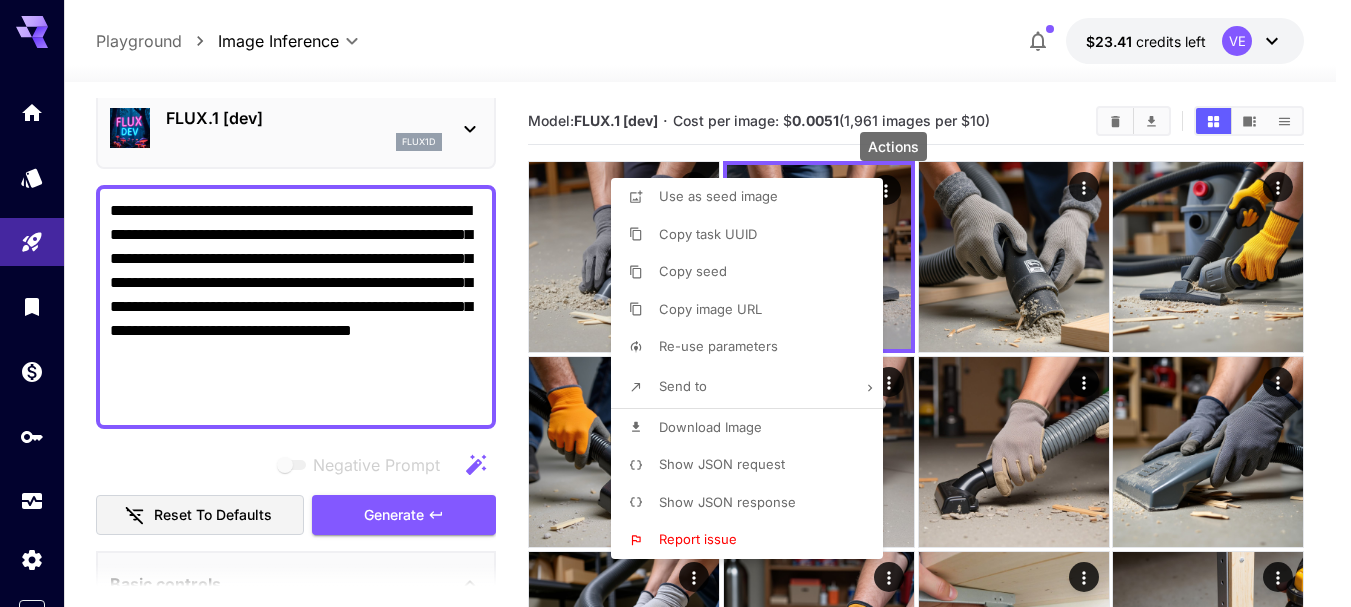 type 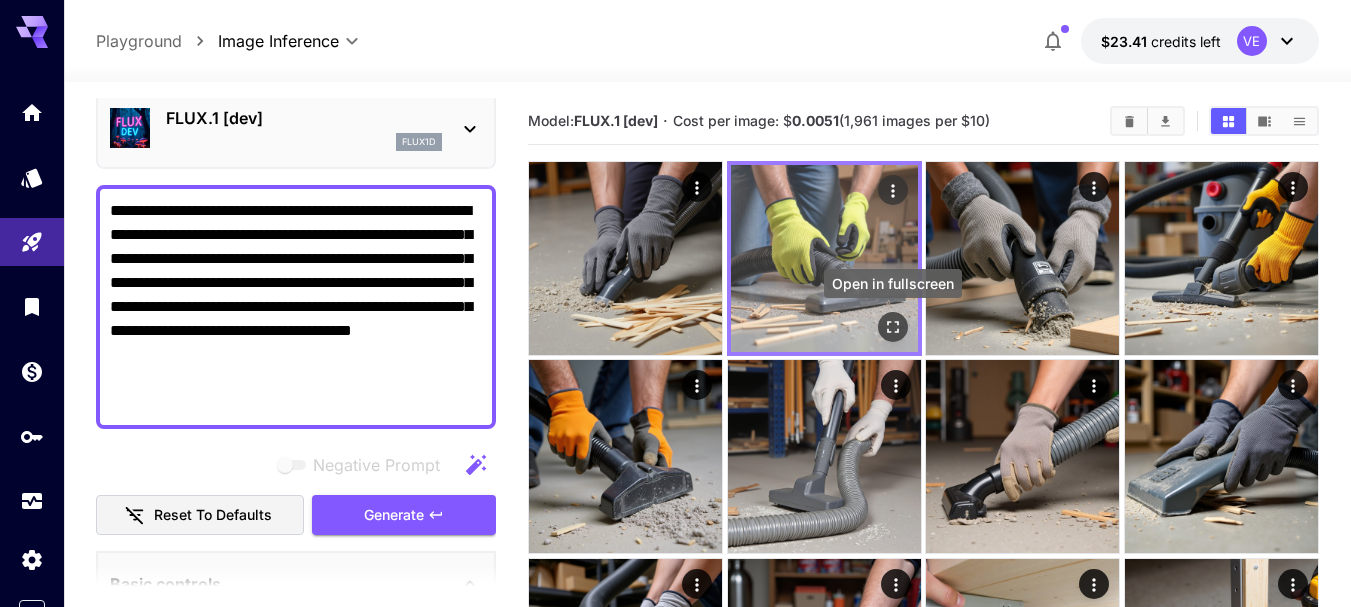 click 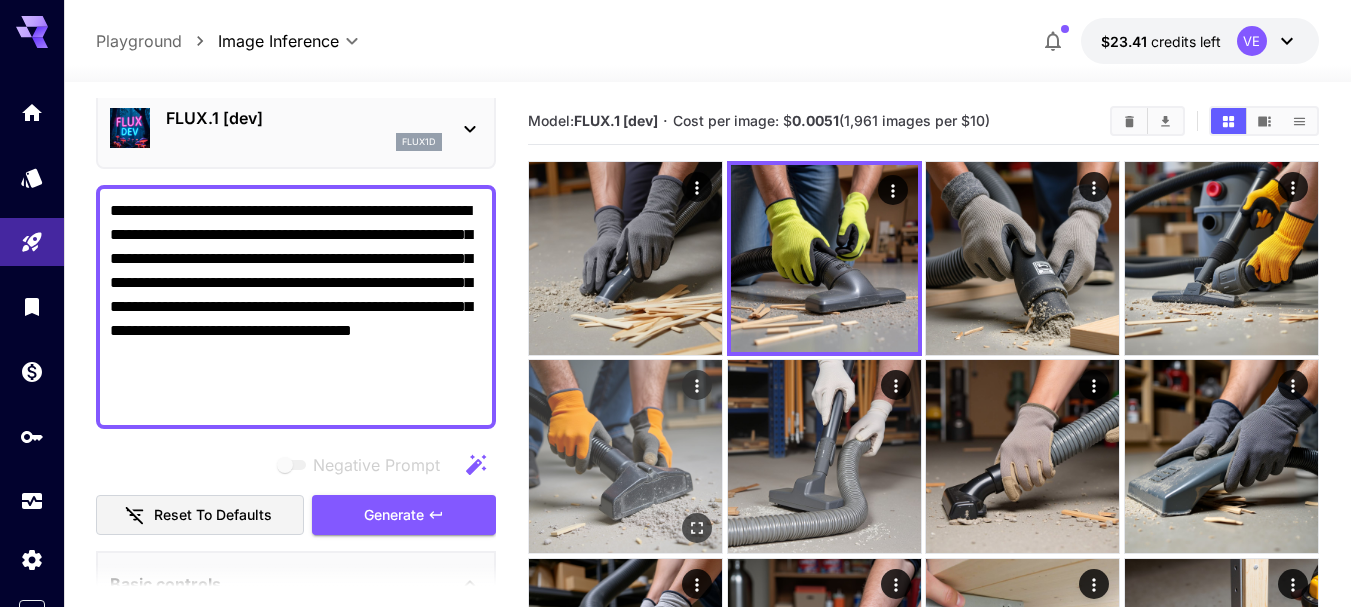 click at bounding box center [697, 385] 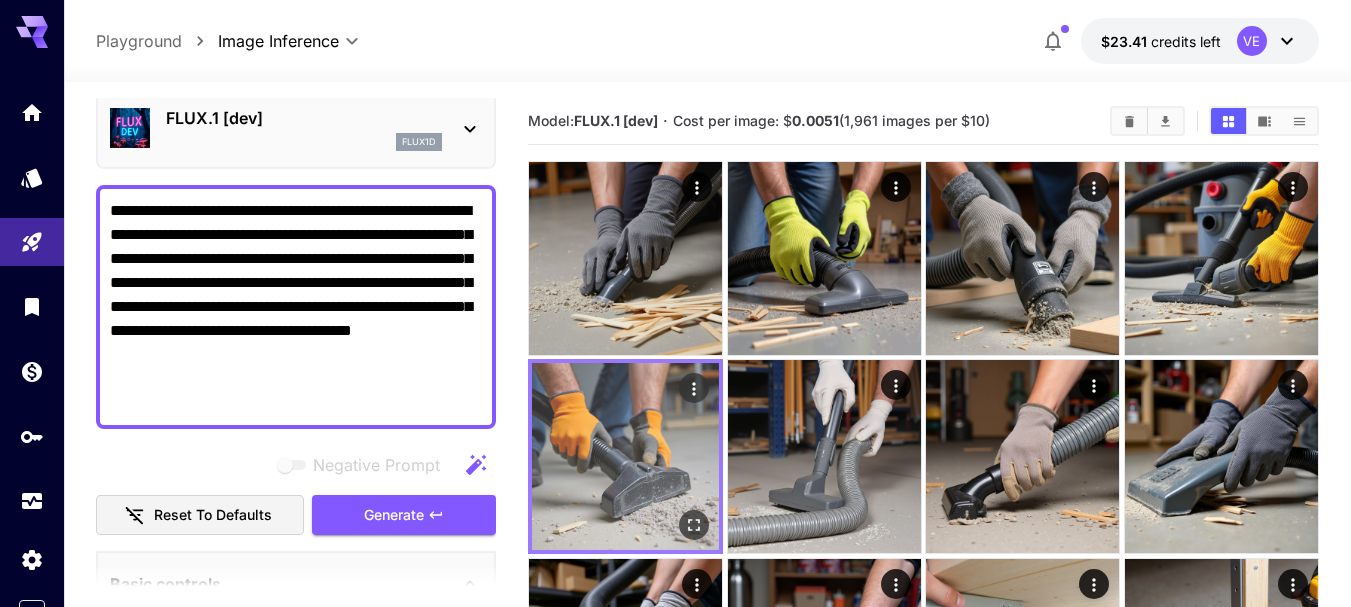 click 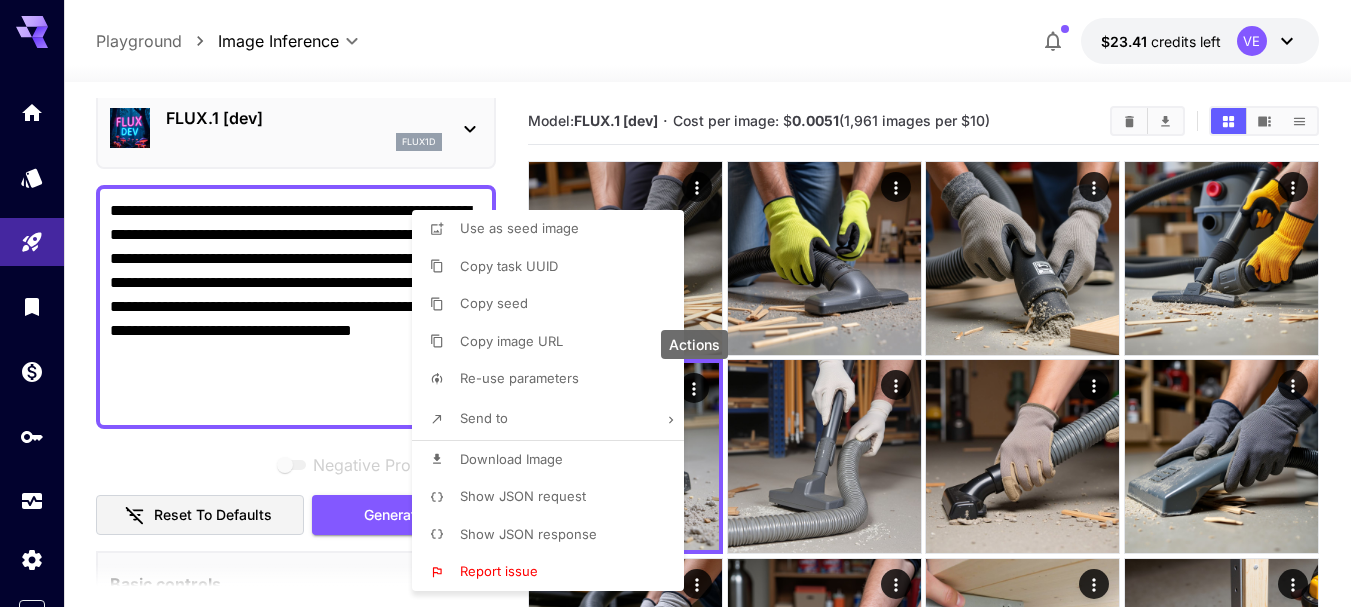 drag, startPoint x: 560, startPoint y: 459, endPoint x: 598, endPoint y: 457, distance: 38.052597 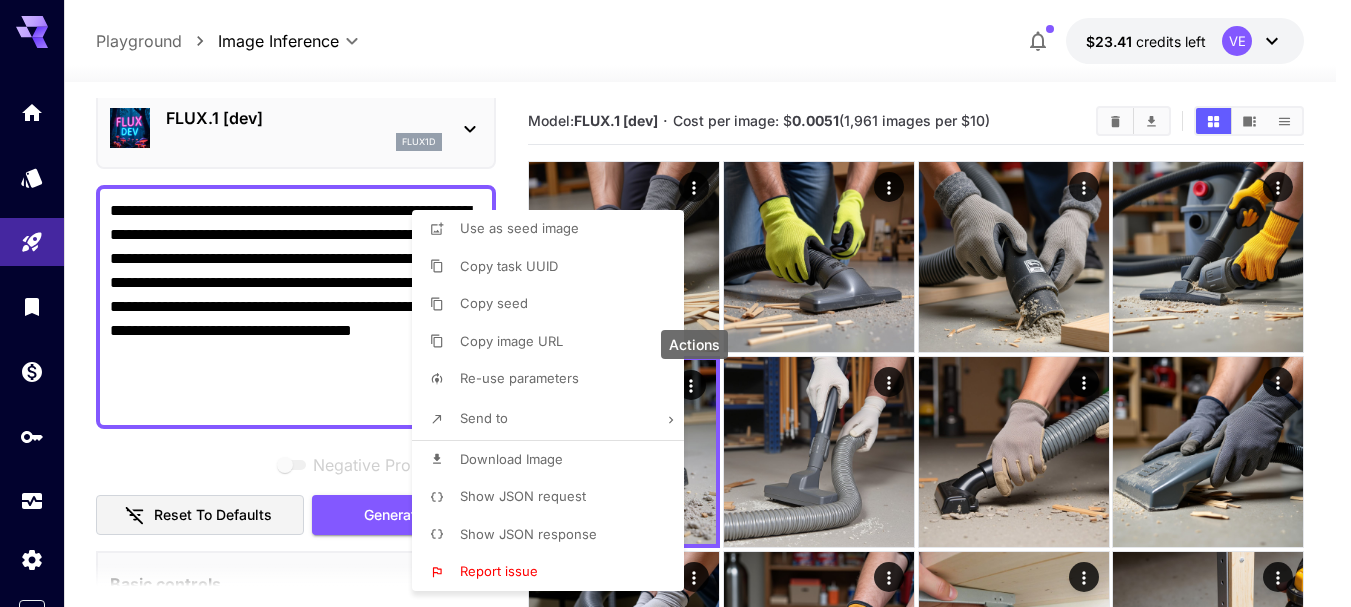 type 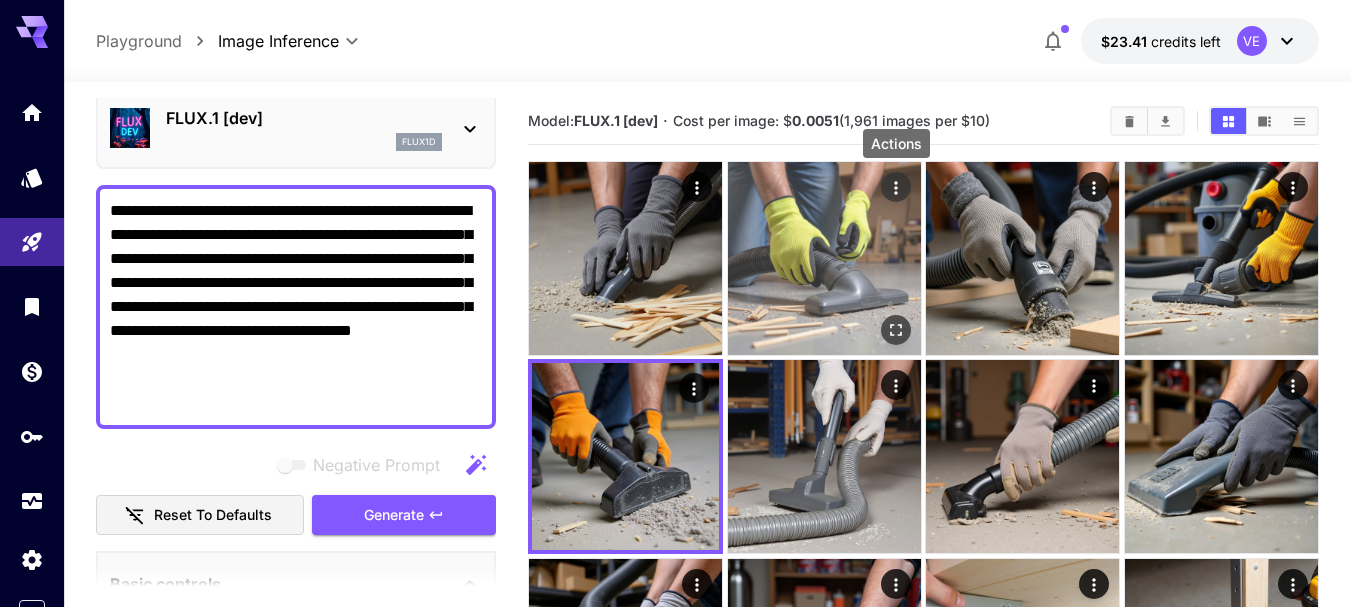 click 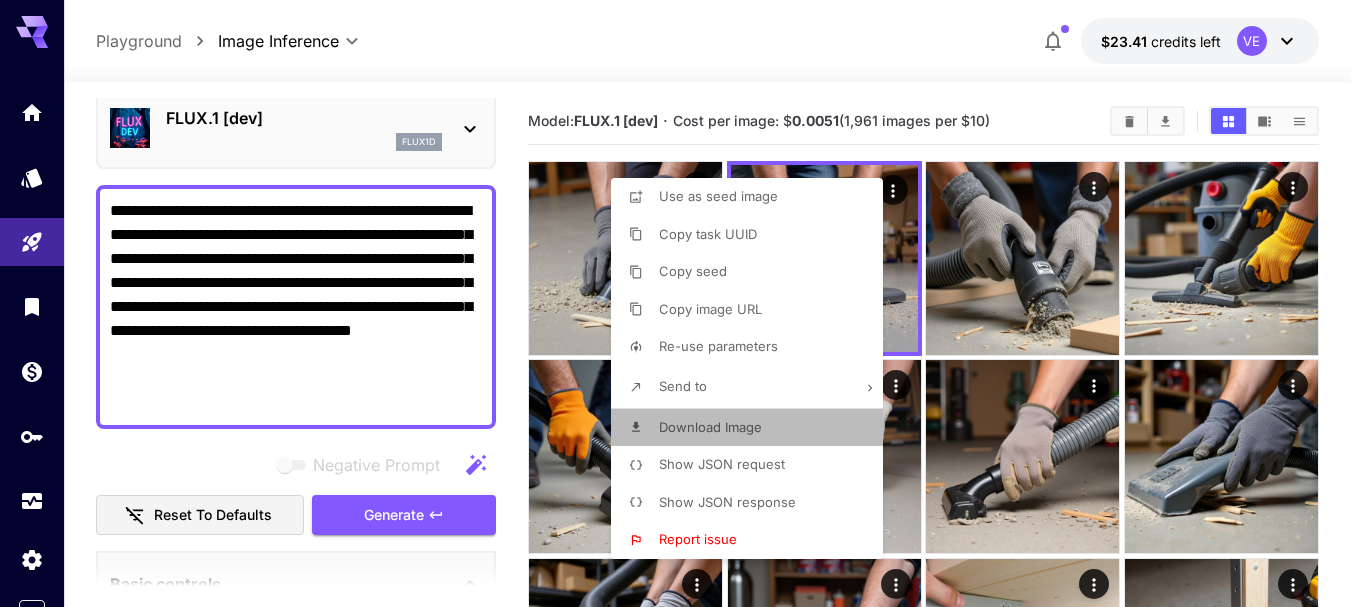 click on "Download Image" at bounding box center (710, 427) 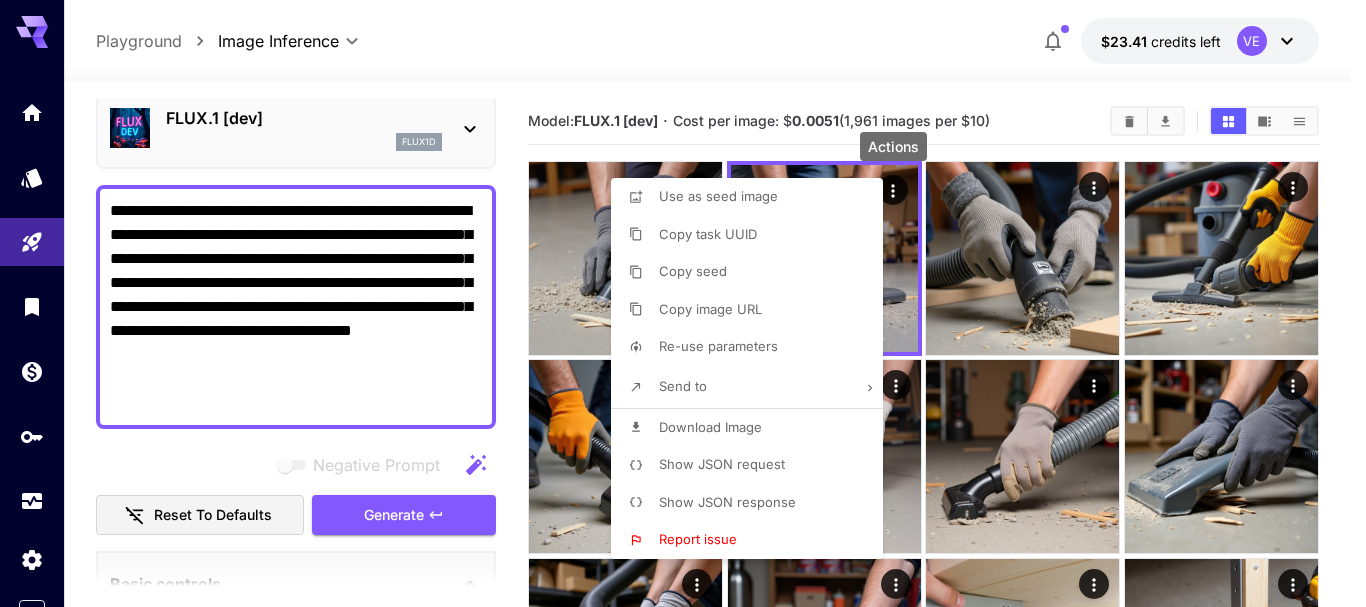 type 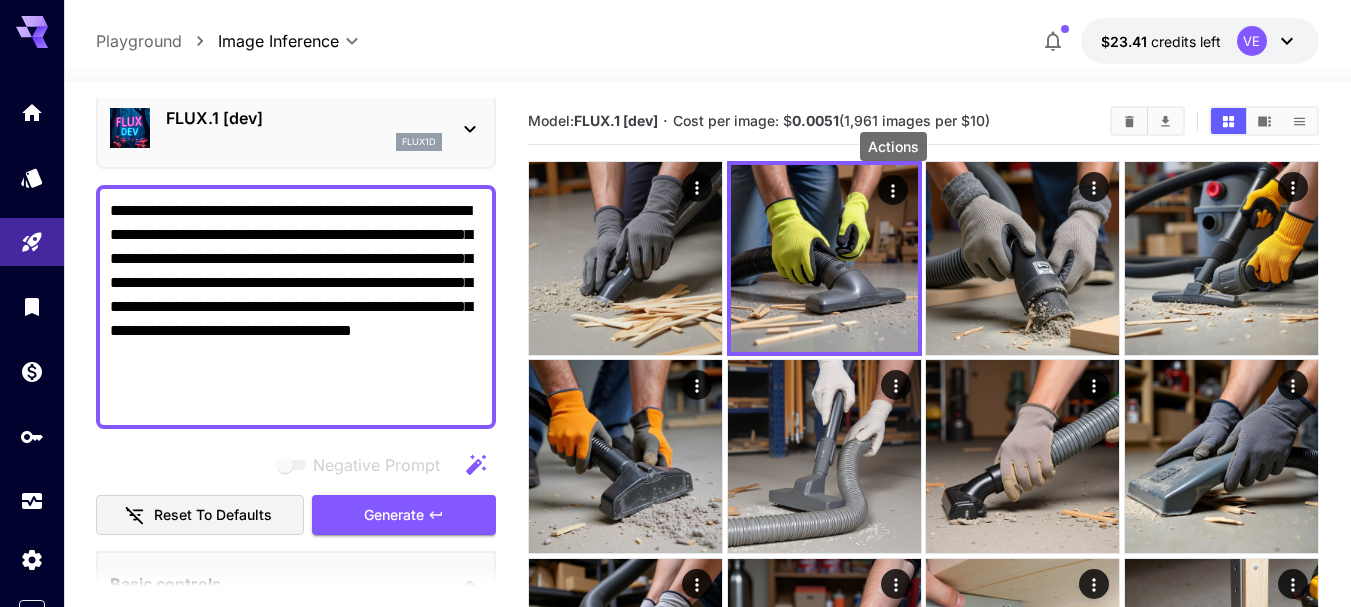 click on "**********" at bounding box center (296, 307) 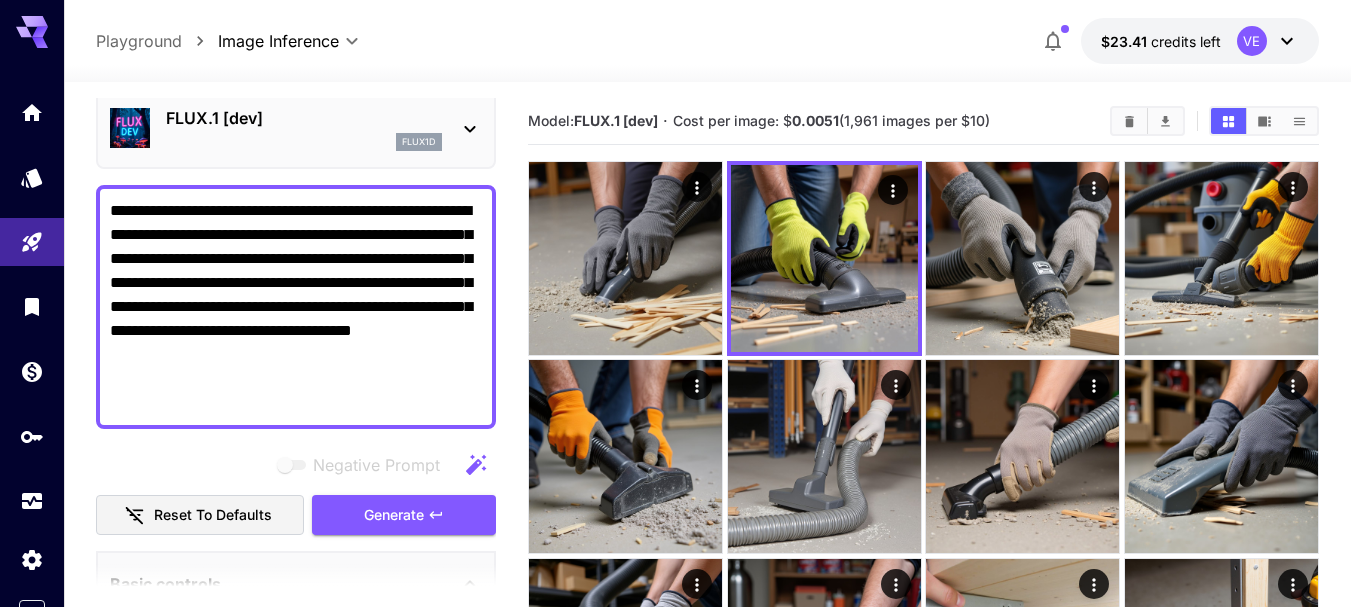 paste 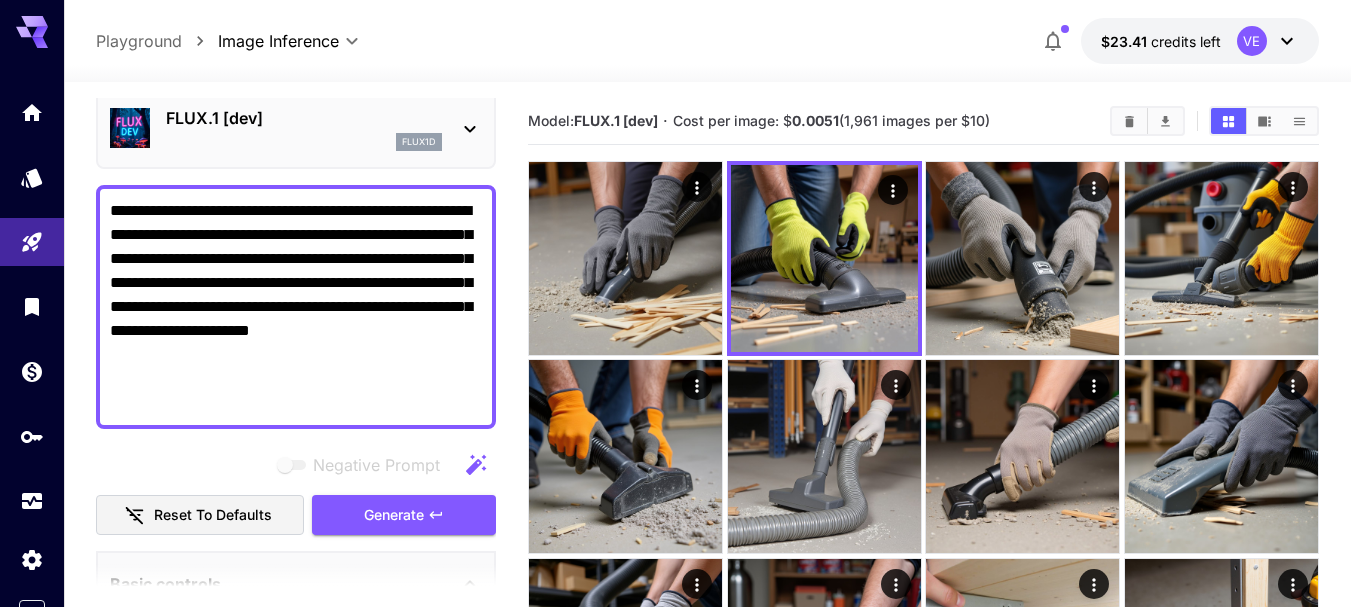 type on "**********" 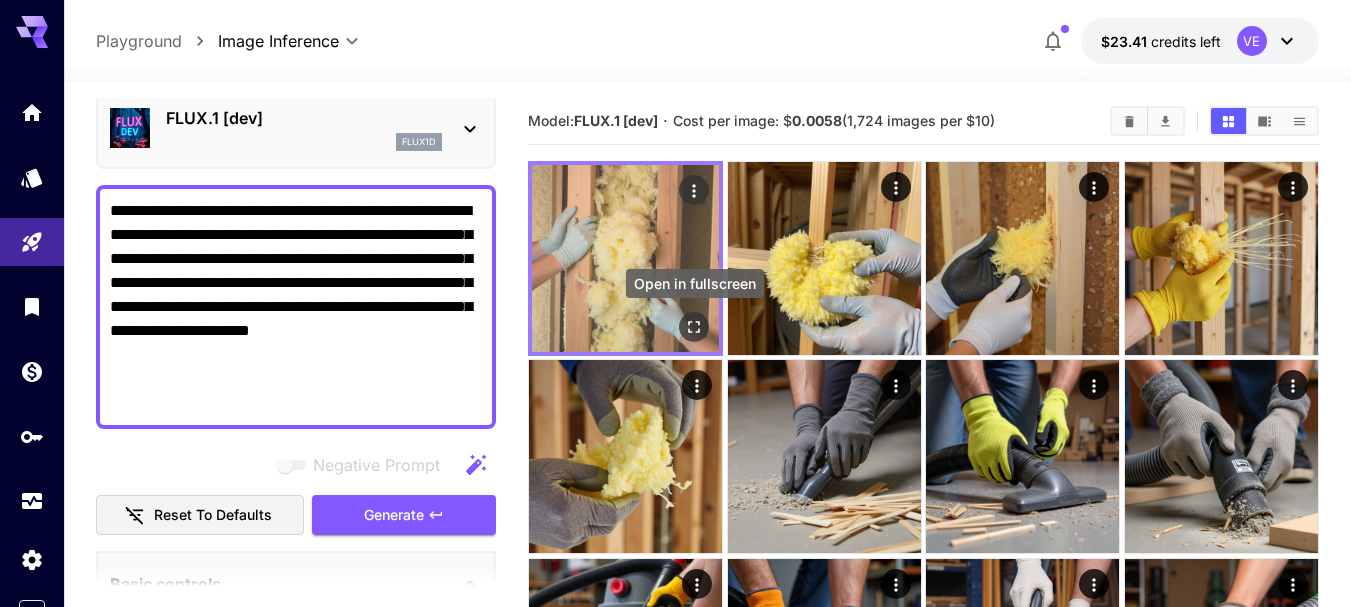click 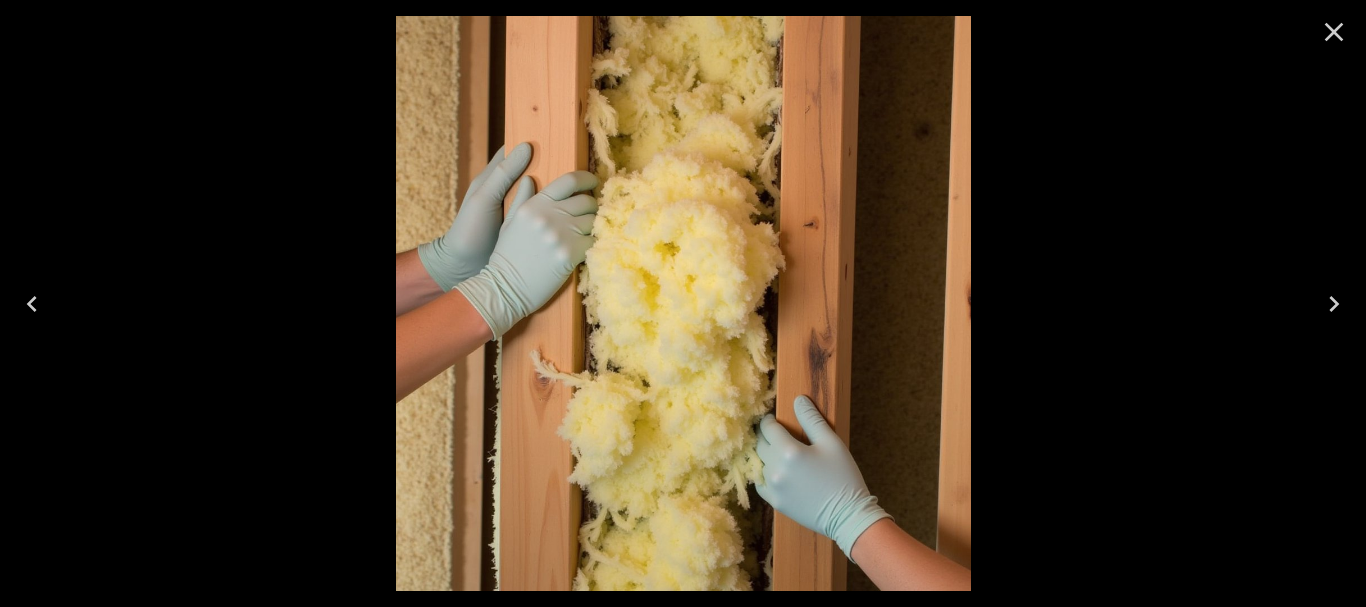 scroll, scrollTop: 0, scrollLeft: 0, axis: both 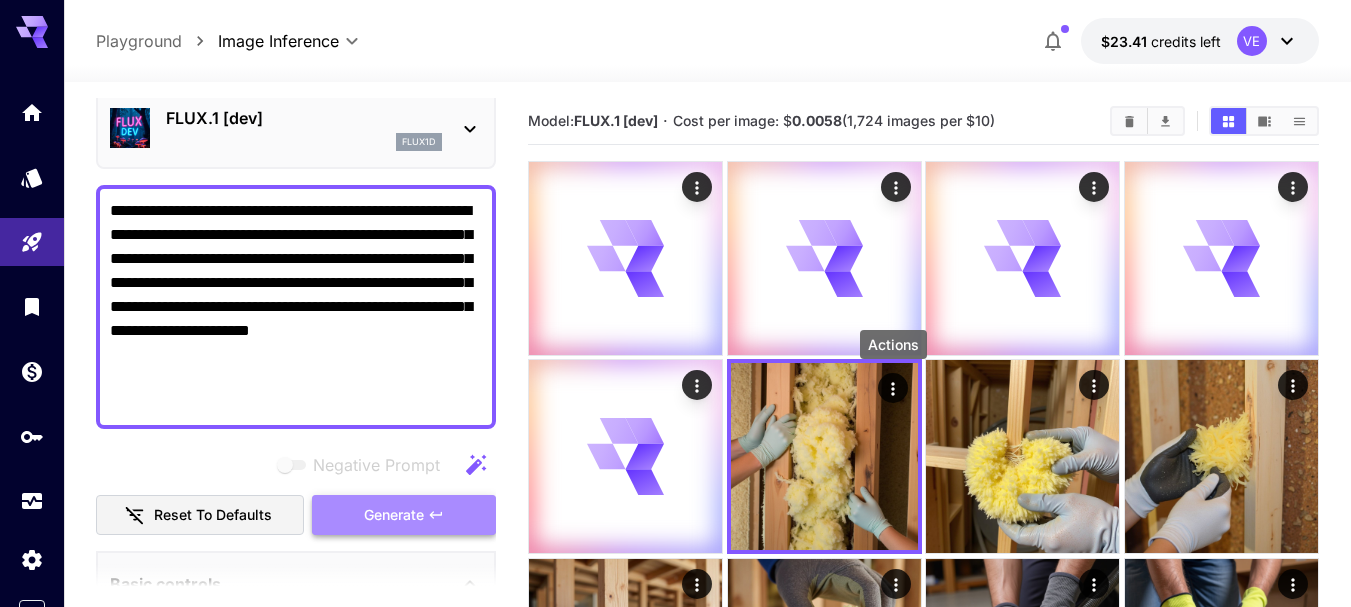 click 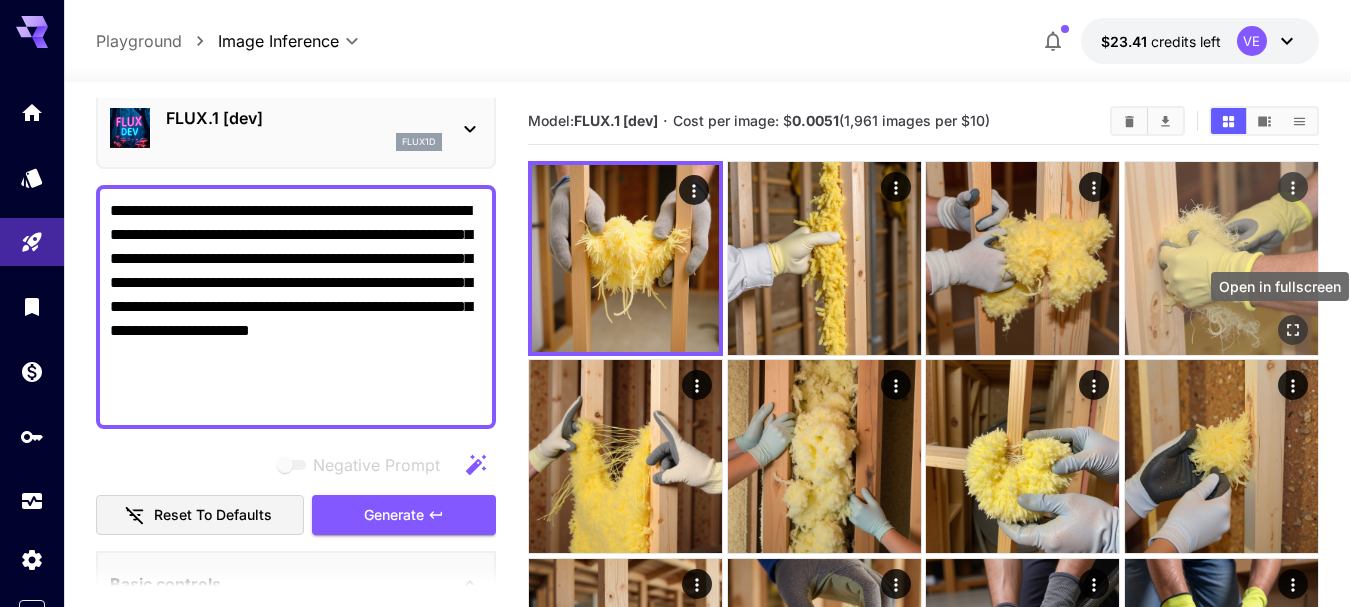click 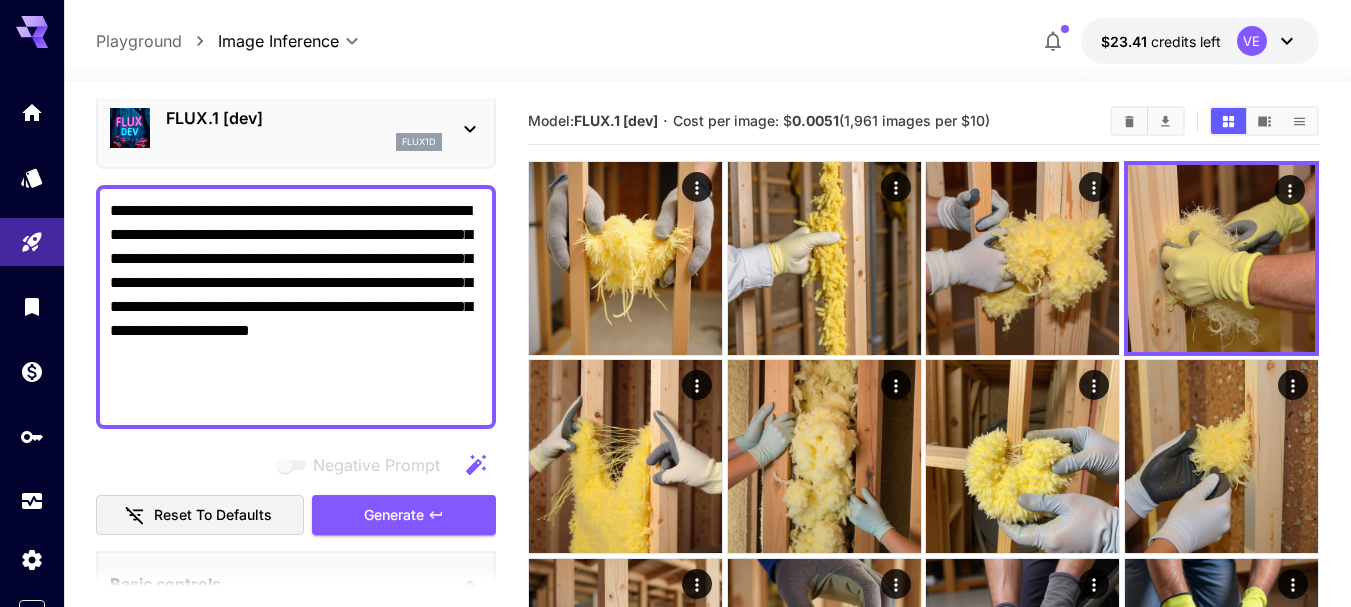 click on "**********" at bounding box center [296, 307] 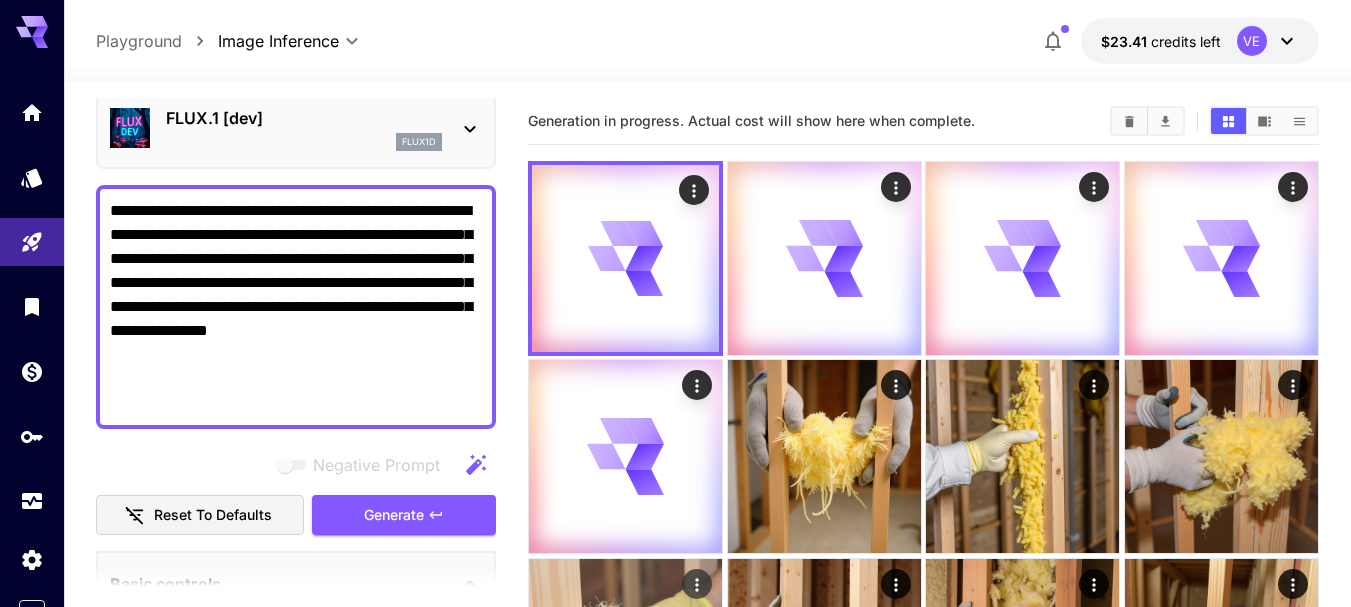 type on "**********" 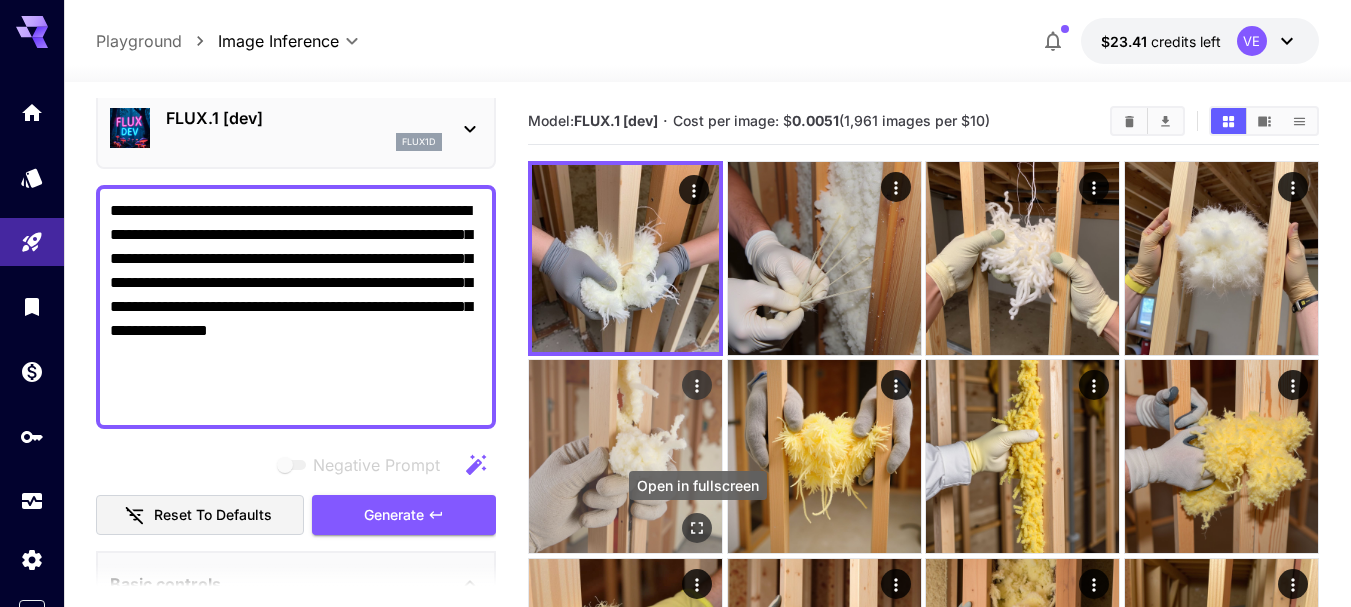 click 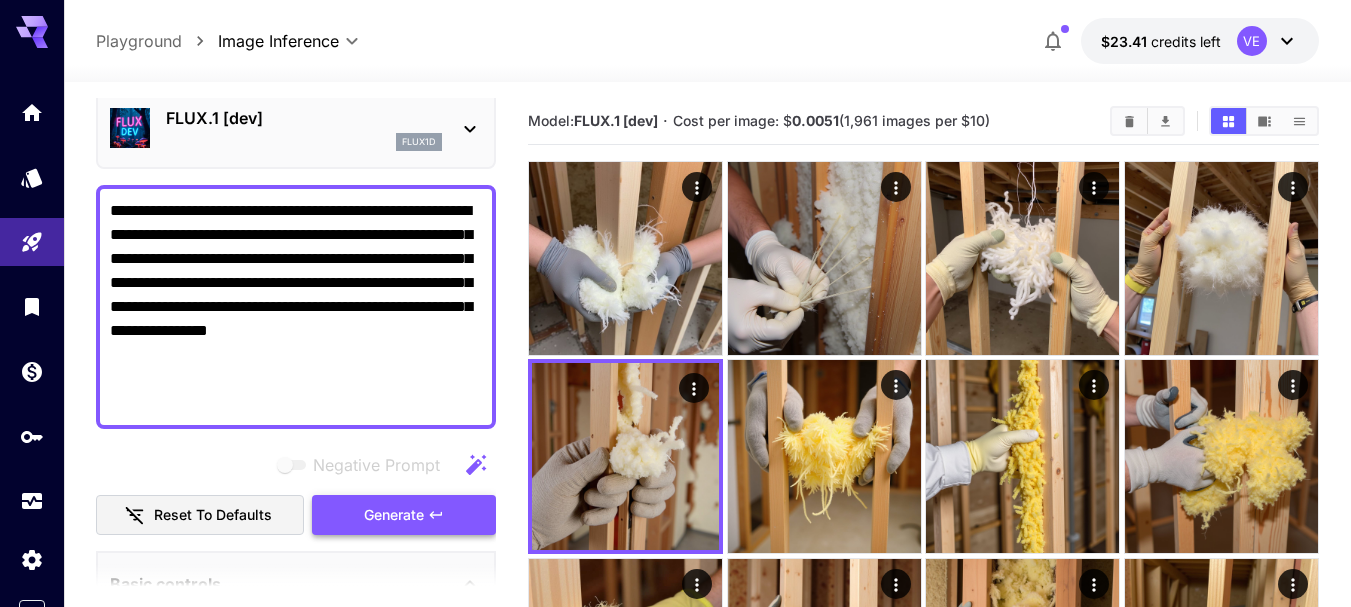 click on "Generate" at bounding box center (404, 515) 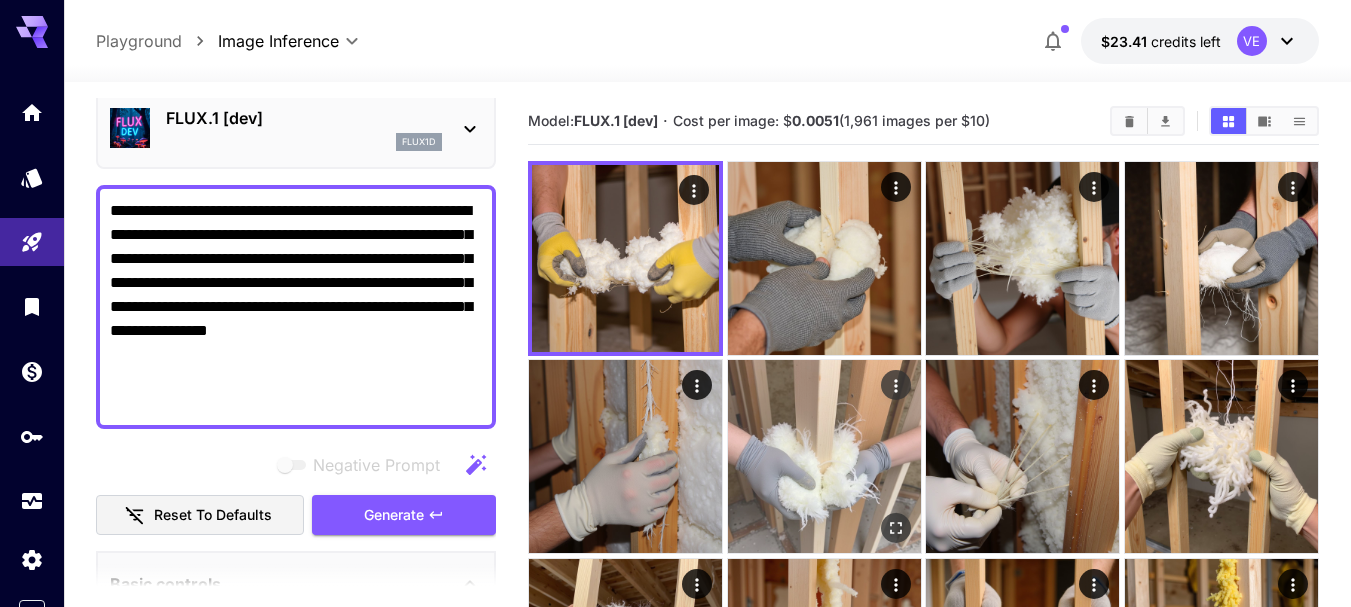 type 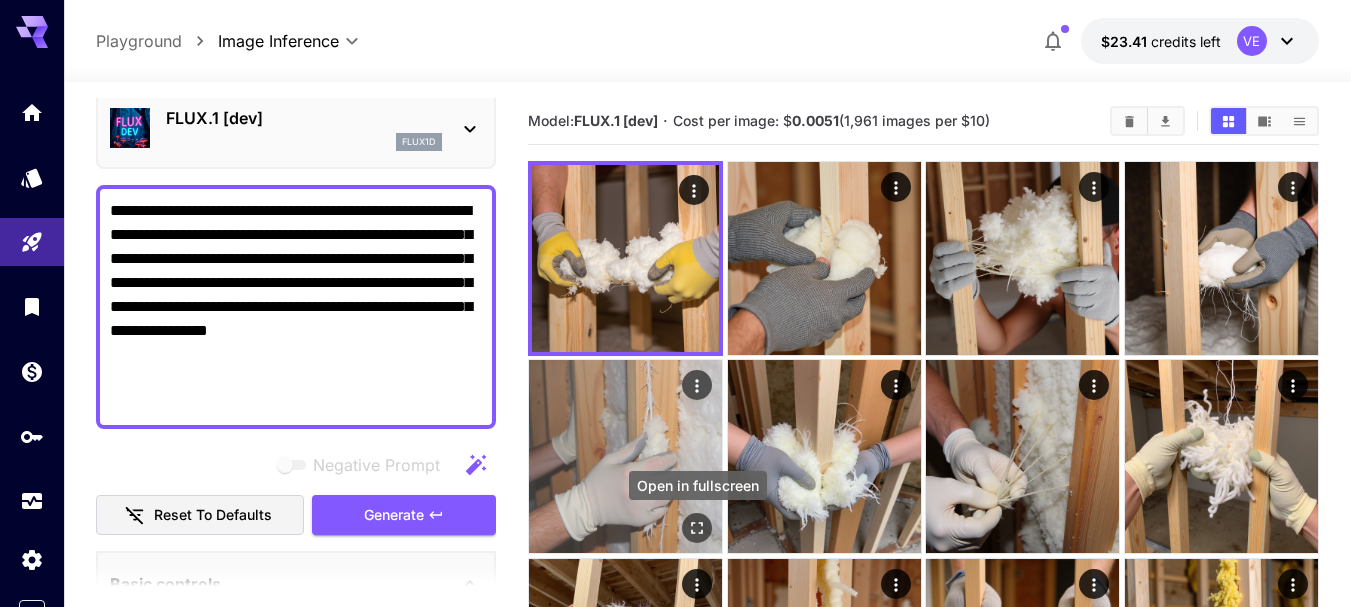 click 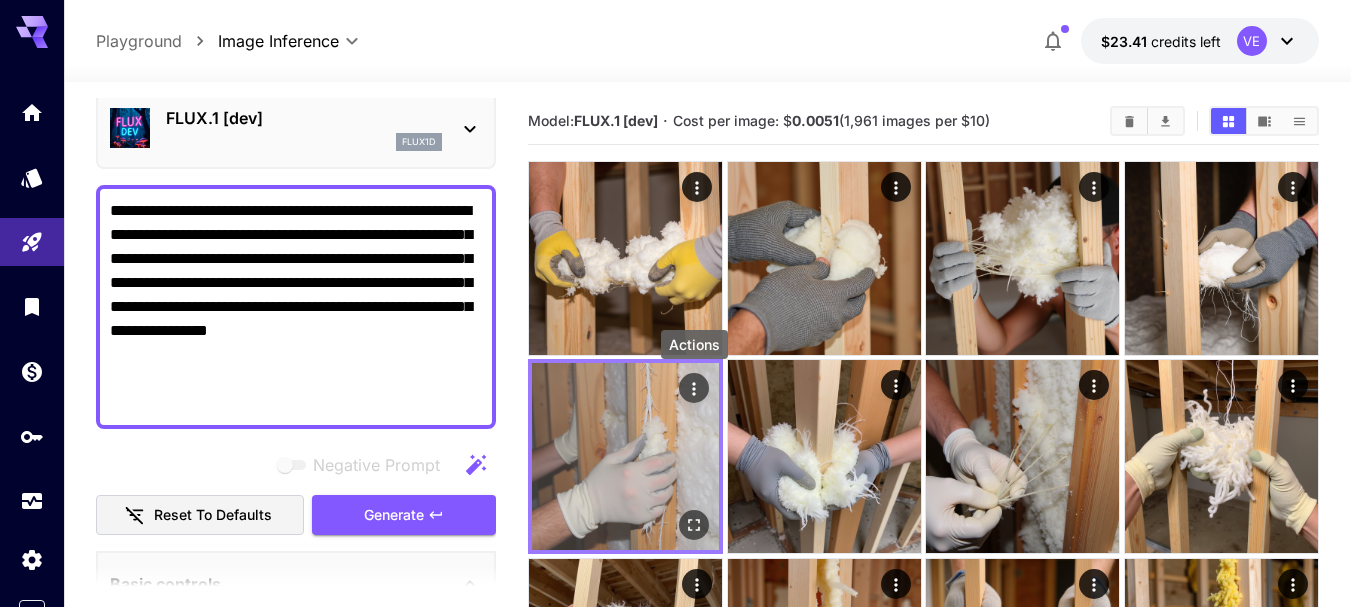 click 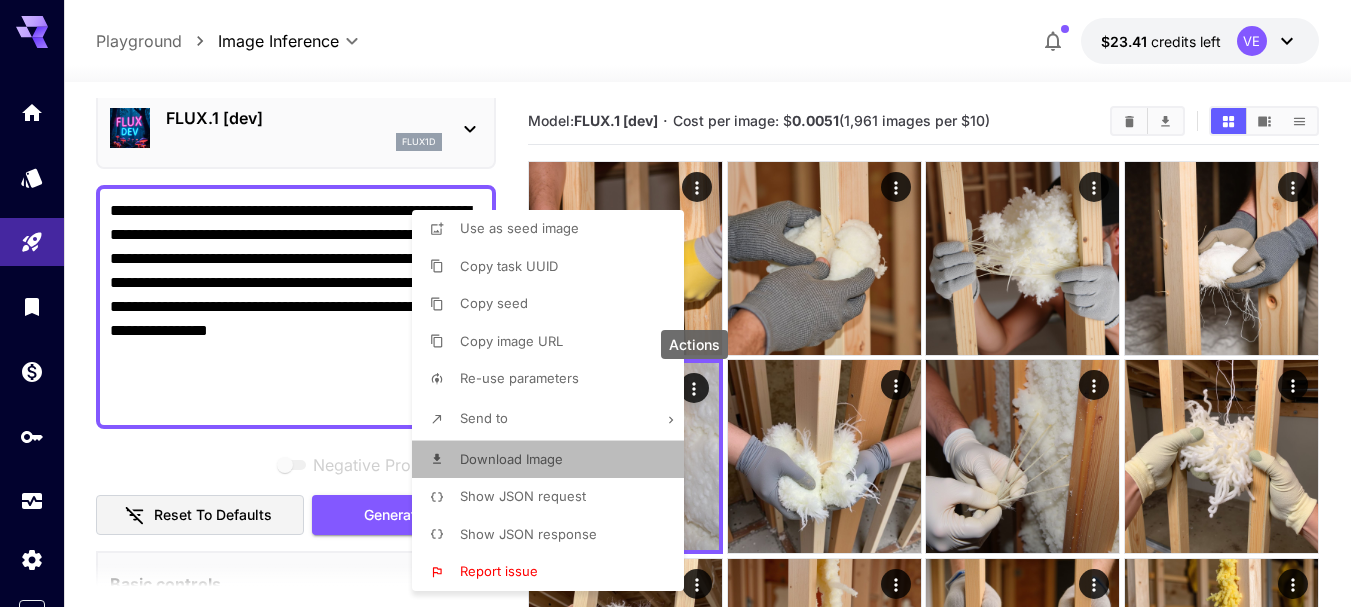 drag, startPoint x: 521, startPoint y: 460, endPoint x: 545, endPoint y: 477, distance: 29.410883 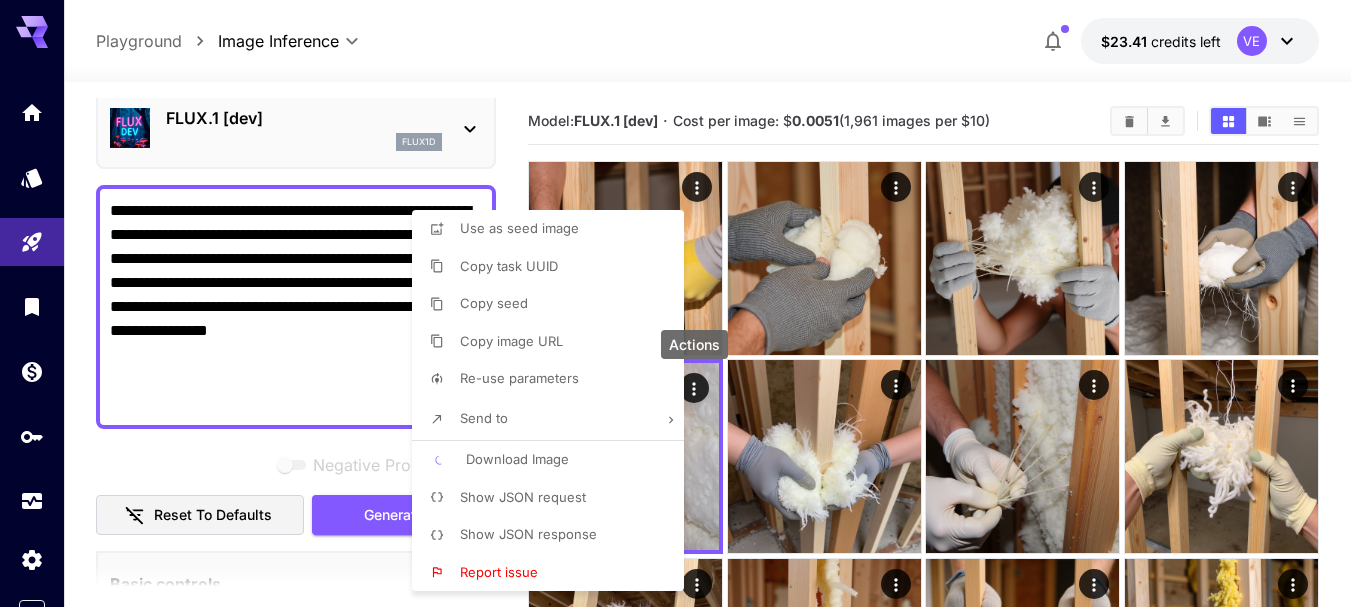 type 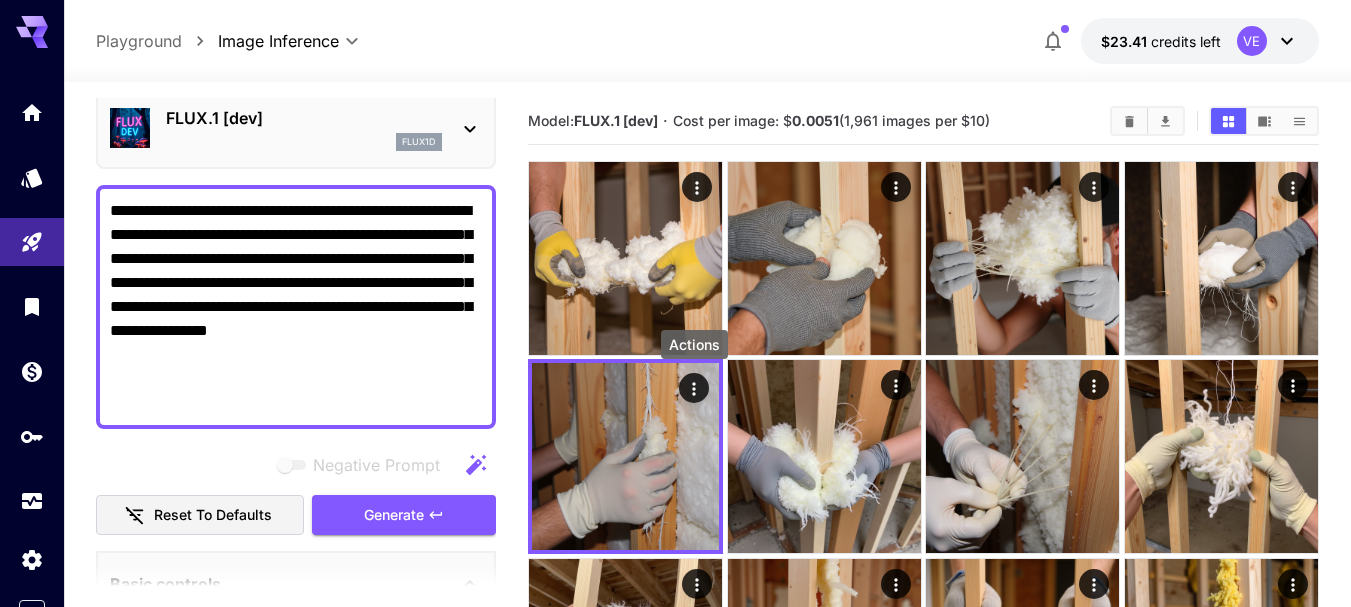 type 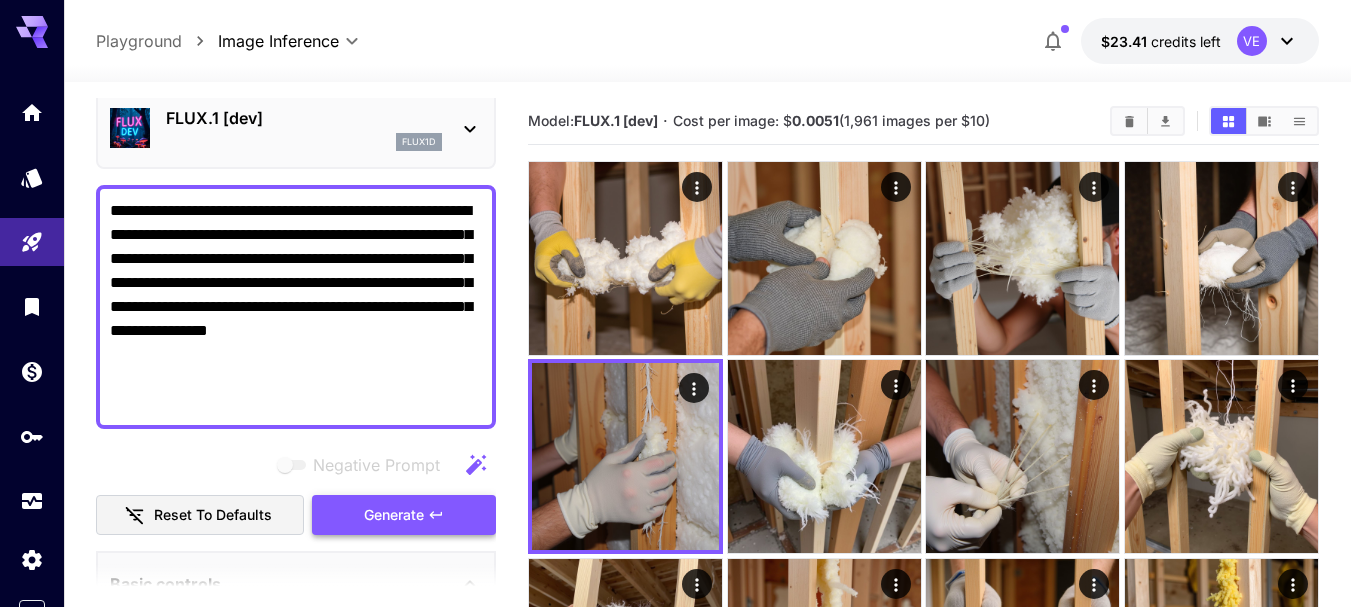 click on "Generate" at bounding box center (404, 515) 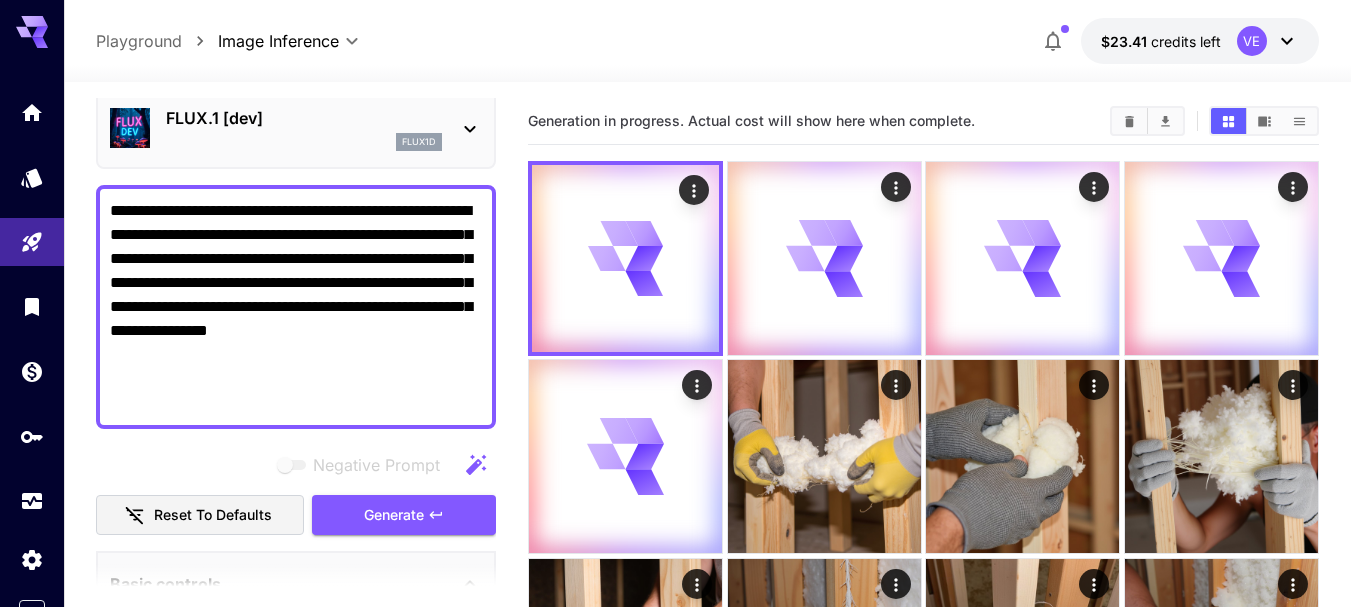 click on "**********" at bounding box center [296, 307] 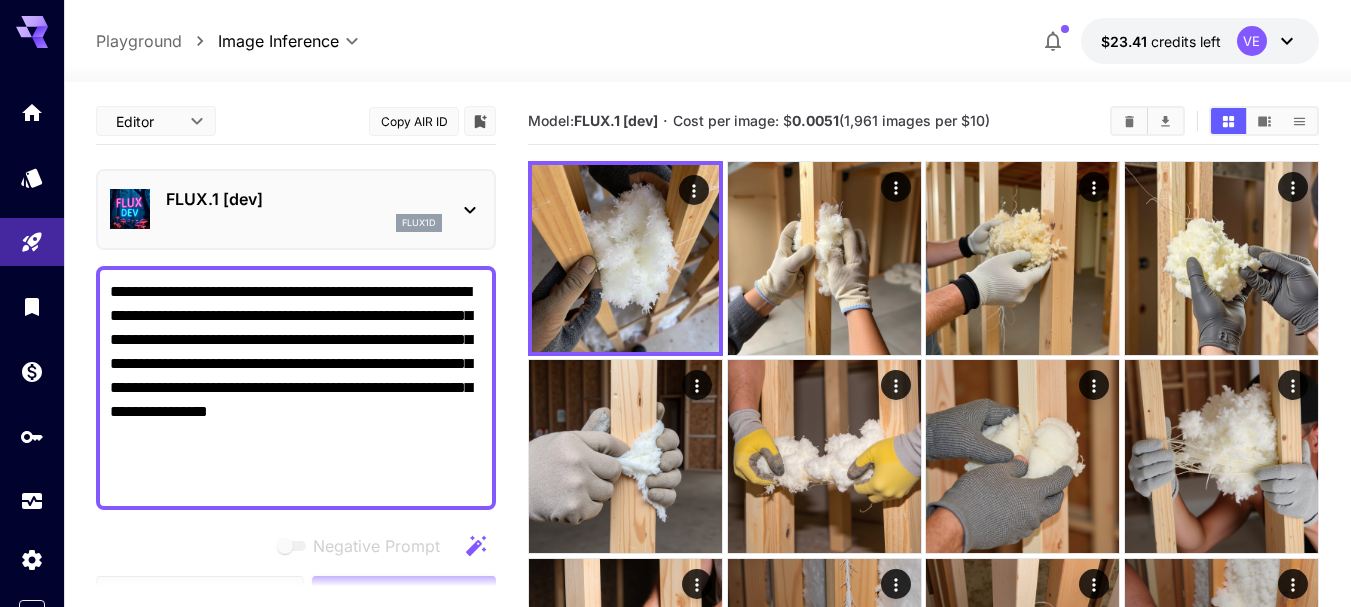 scroll, scrollTop: 0, scrollLeft: 0, axis: both 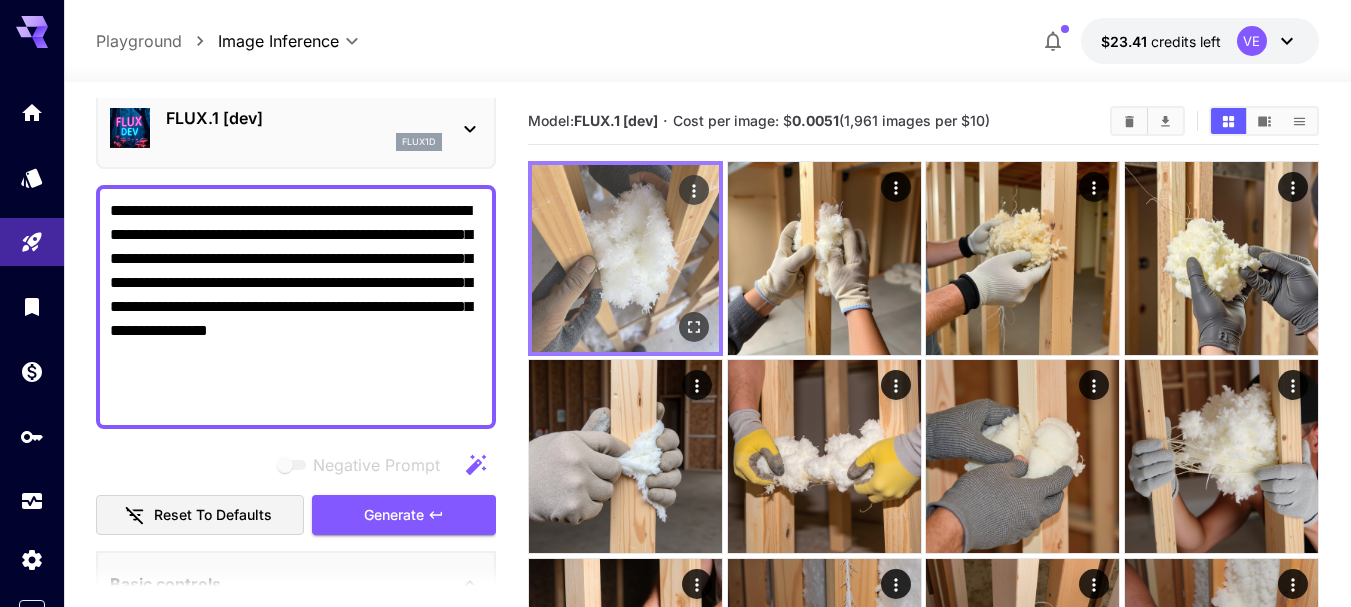 click 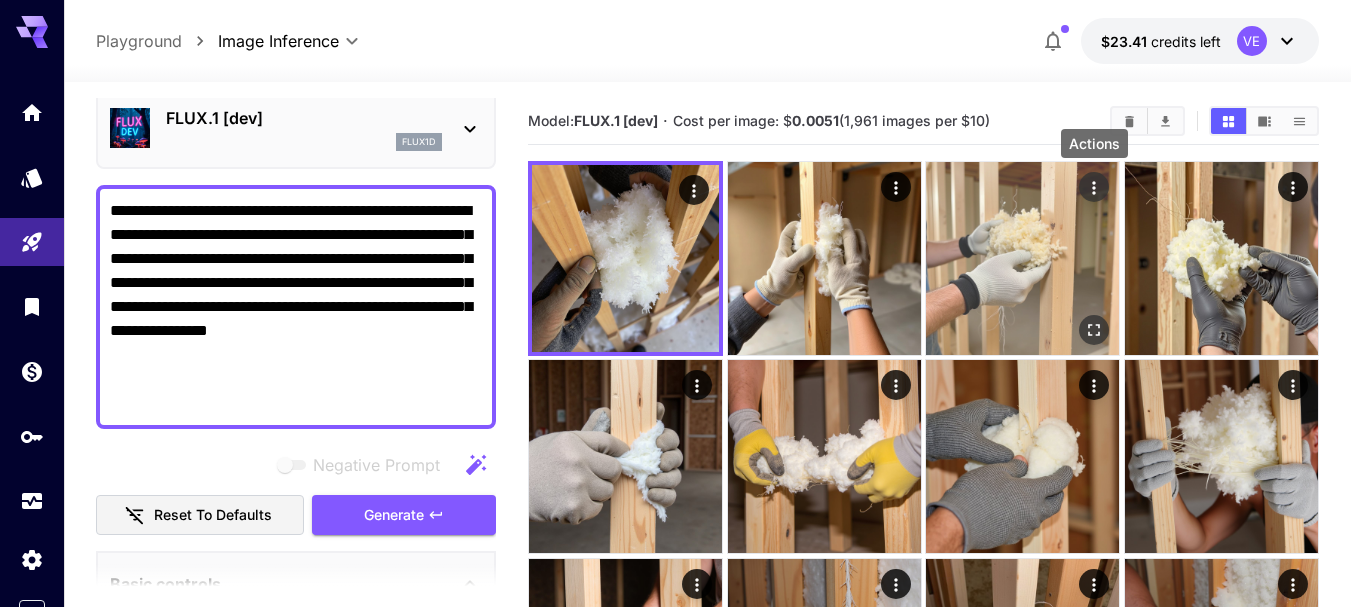 click at bounding box center [1022, 258] 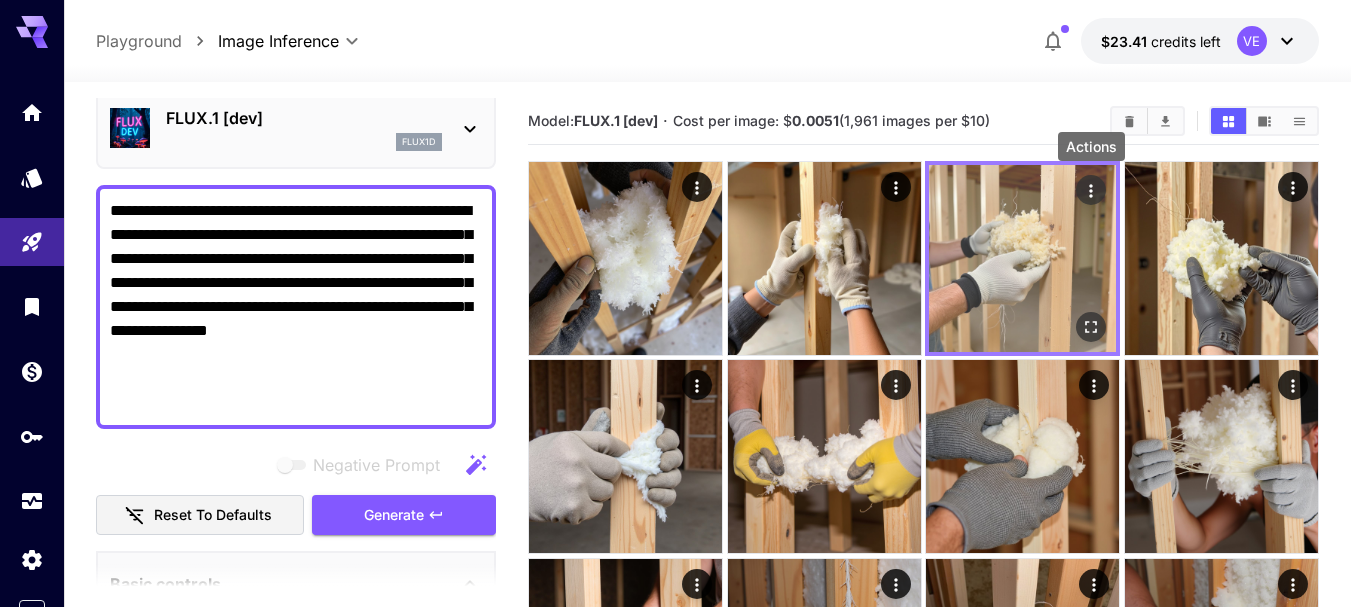 click 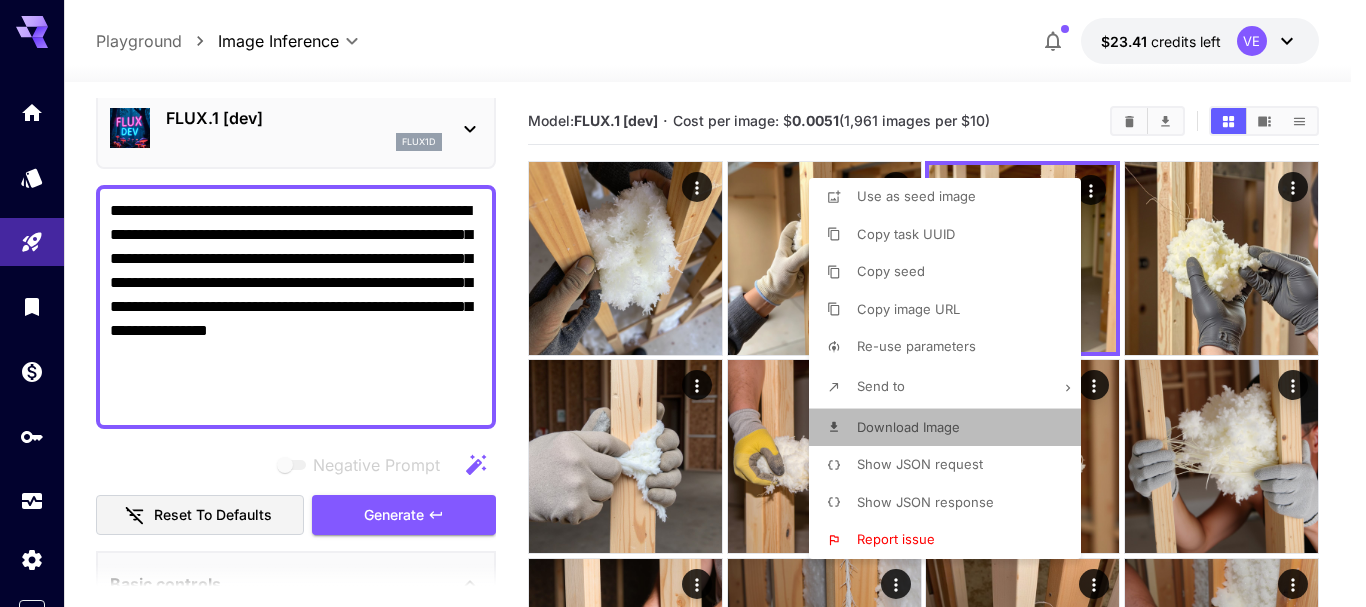click on "Download Image" at bounding box center [908, 427] 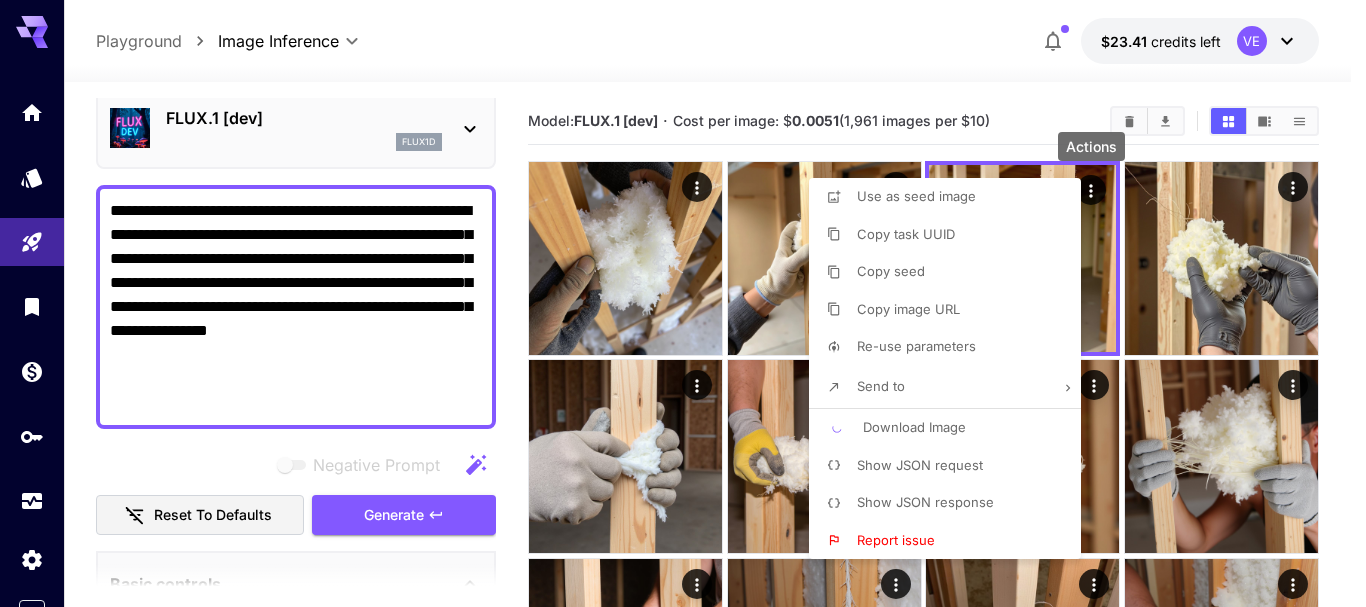 type 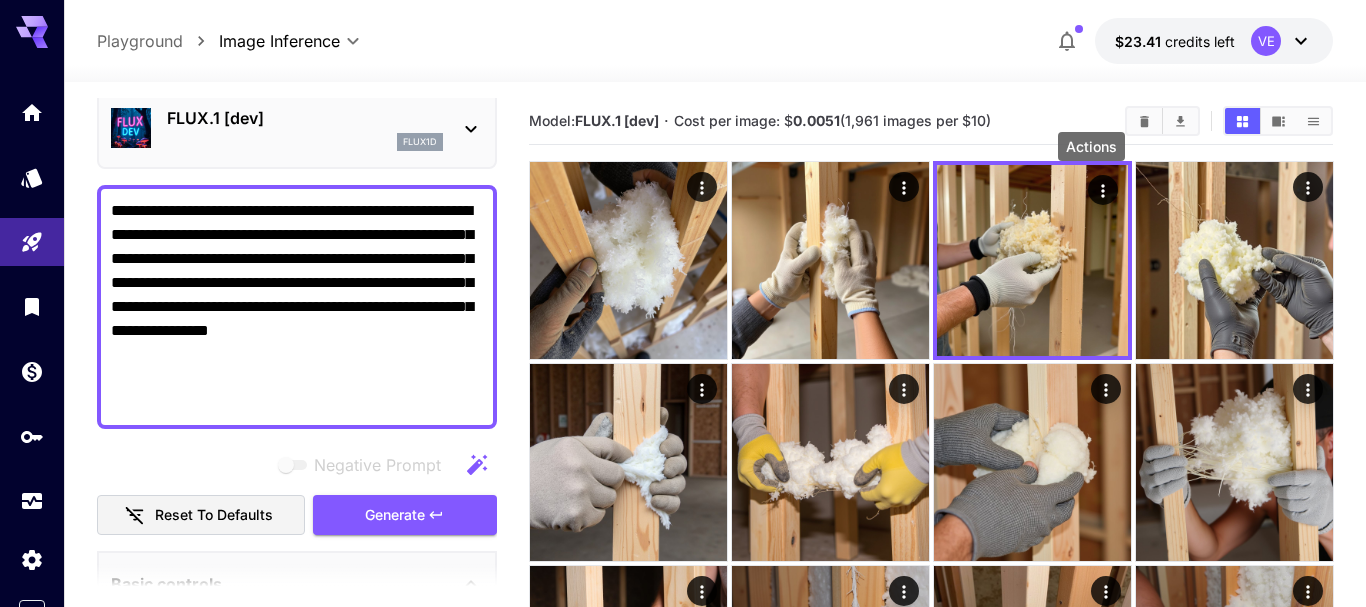 type 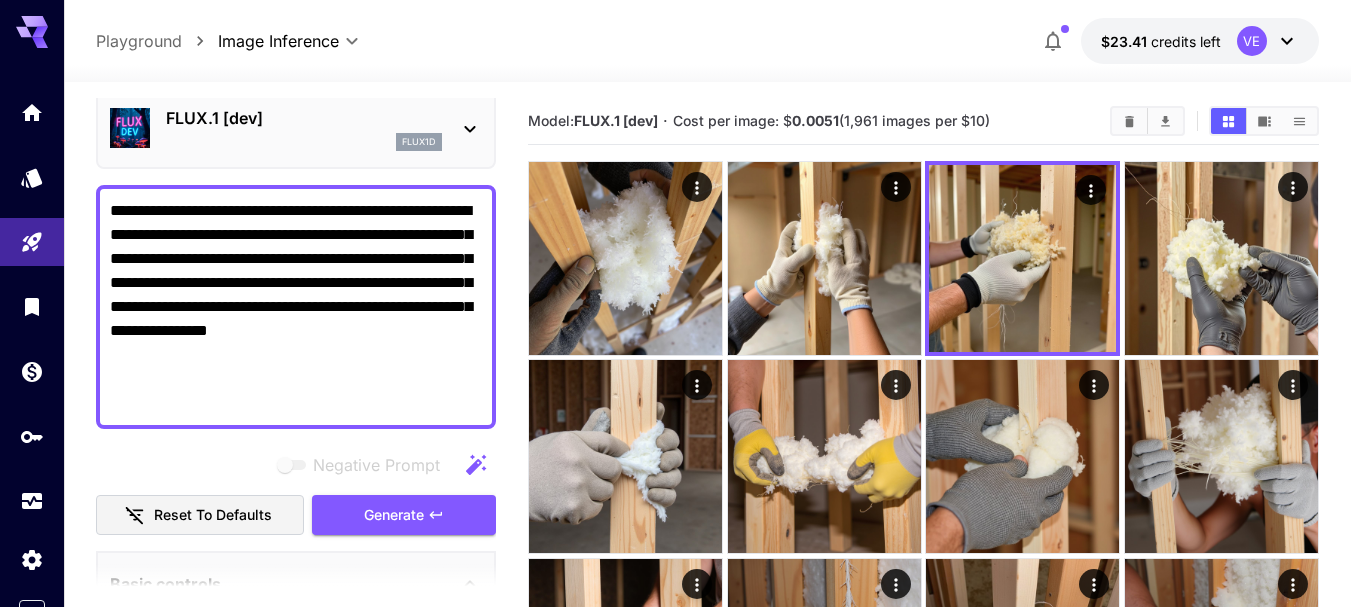 click on "**********" at bounding box center [296, 818] 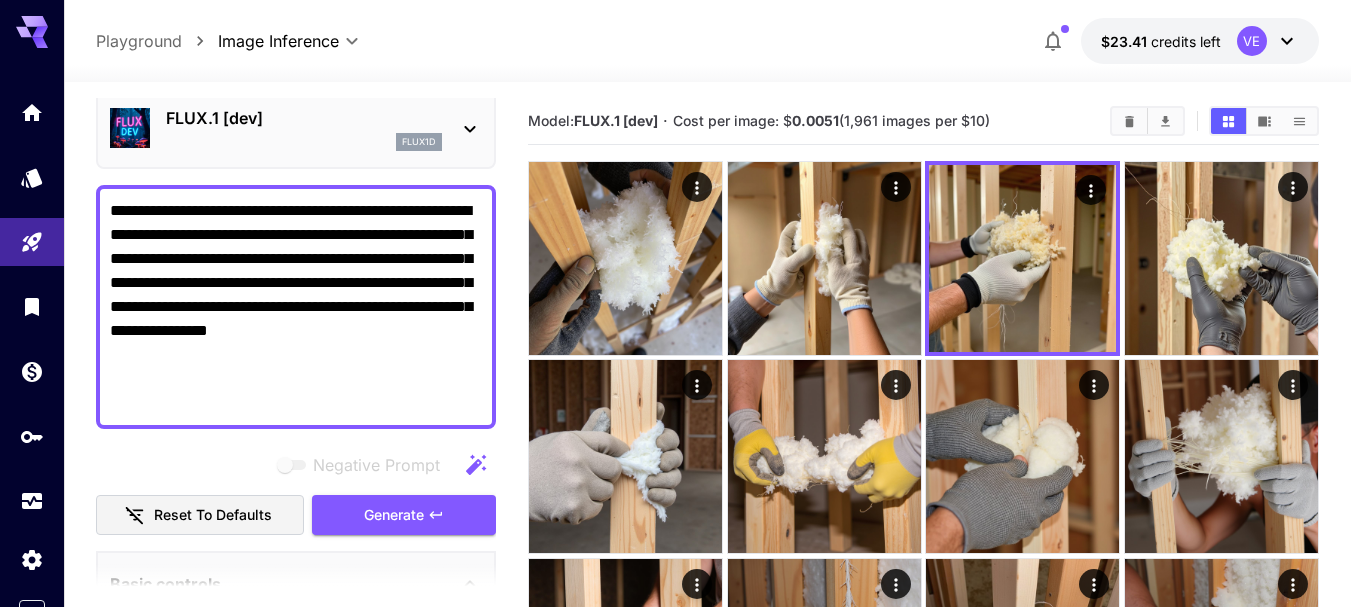 click on "Generate" at bounding box center (404, 515) 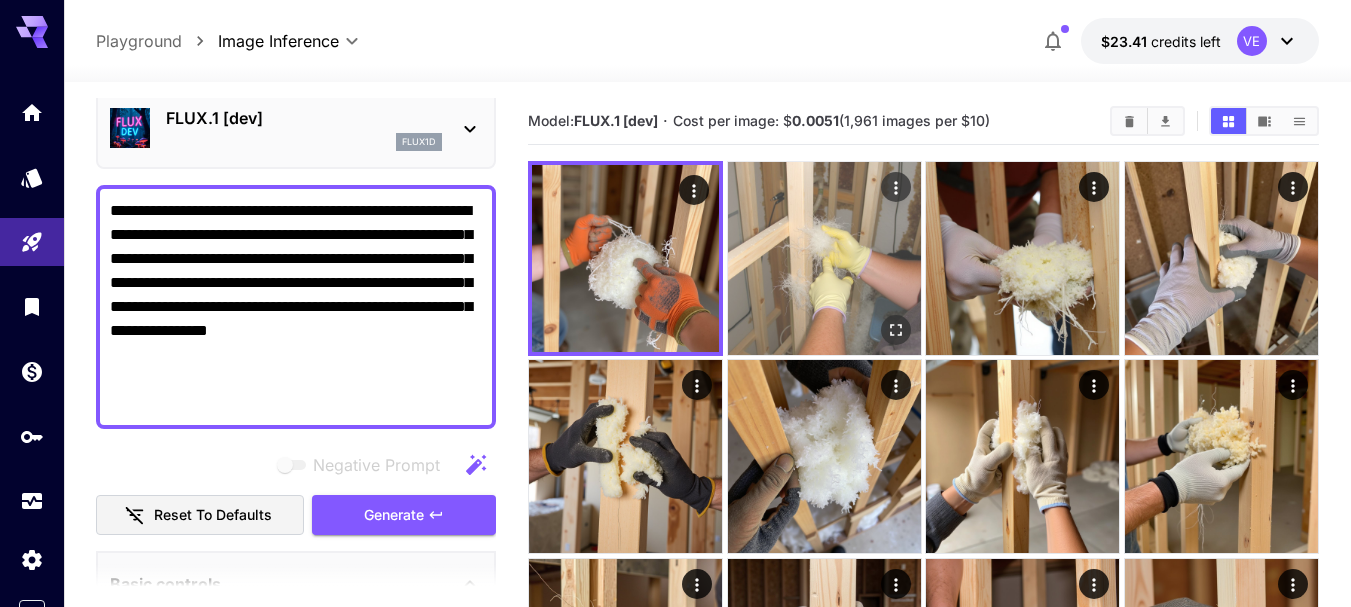 click 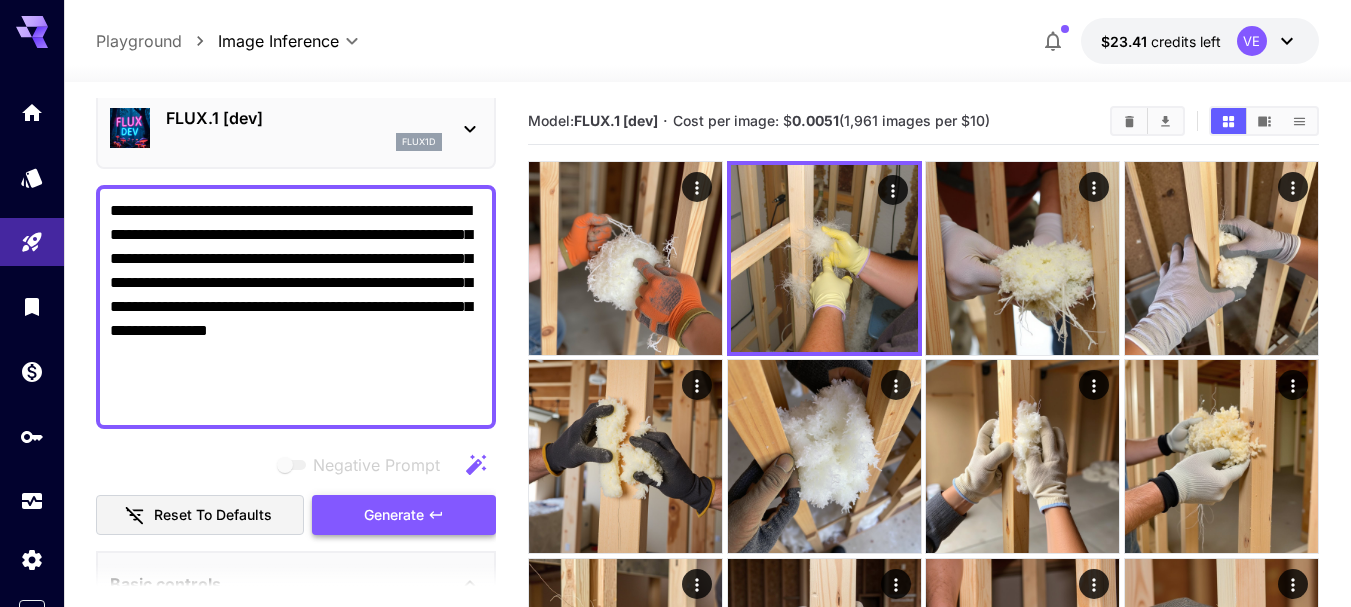 click on "Generate" at bounding box center [404, 515] 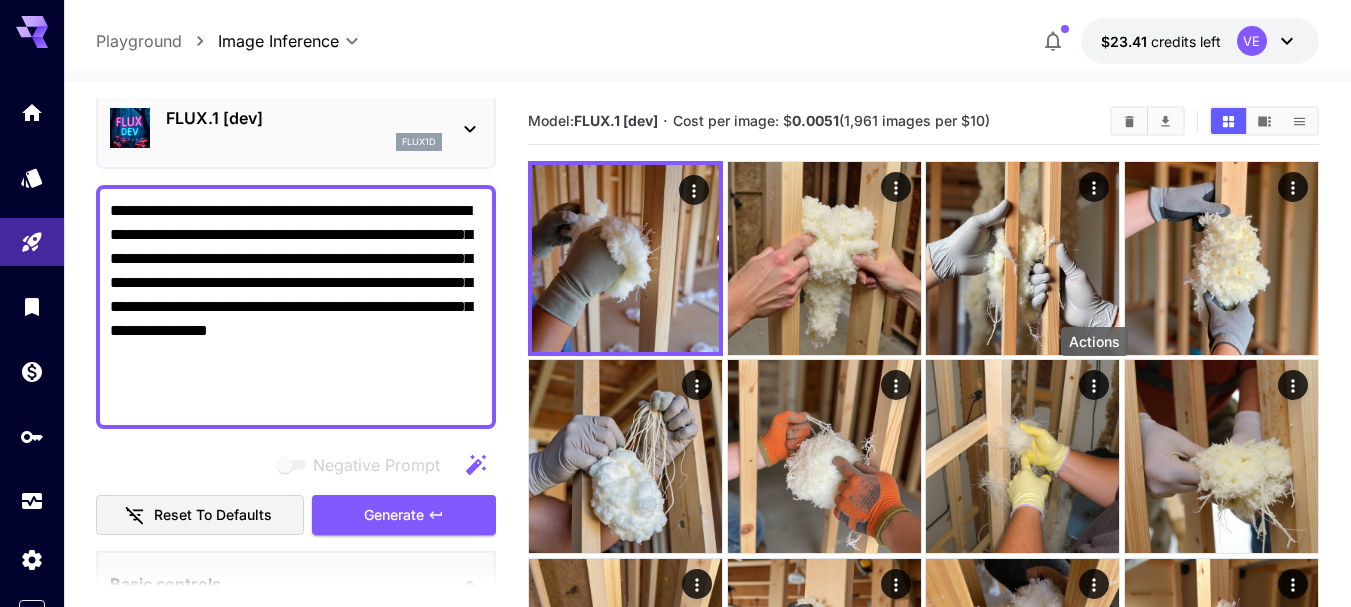 type 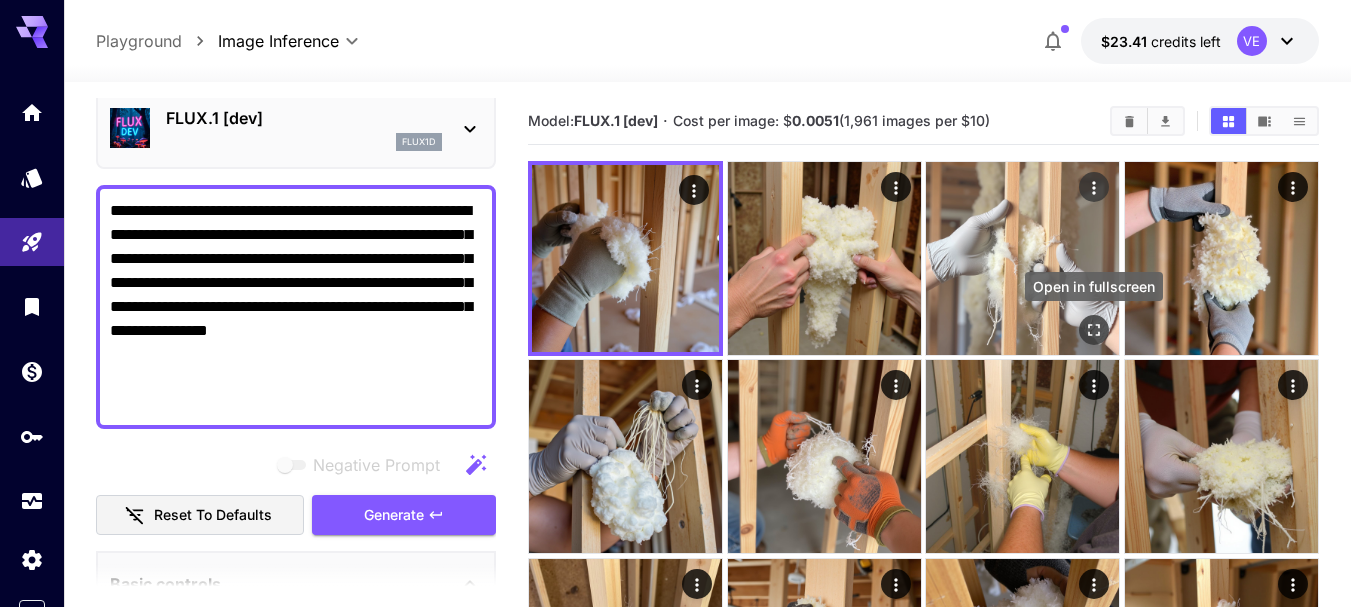 click 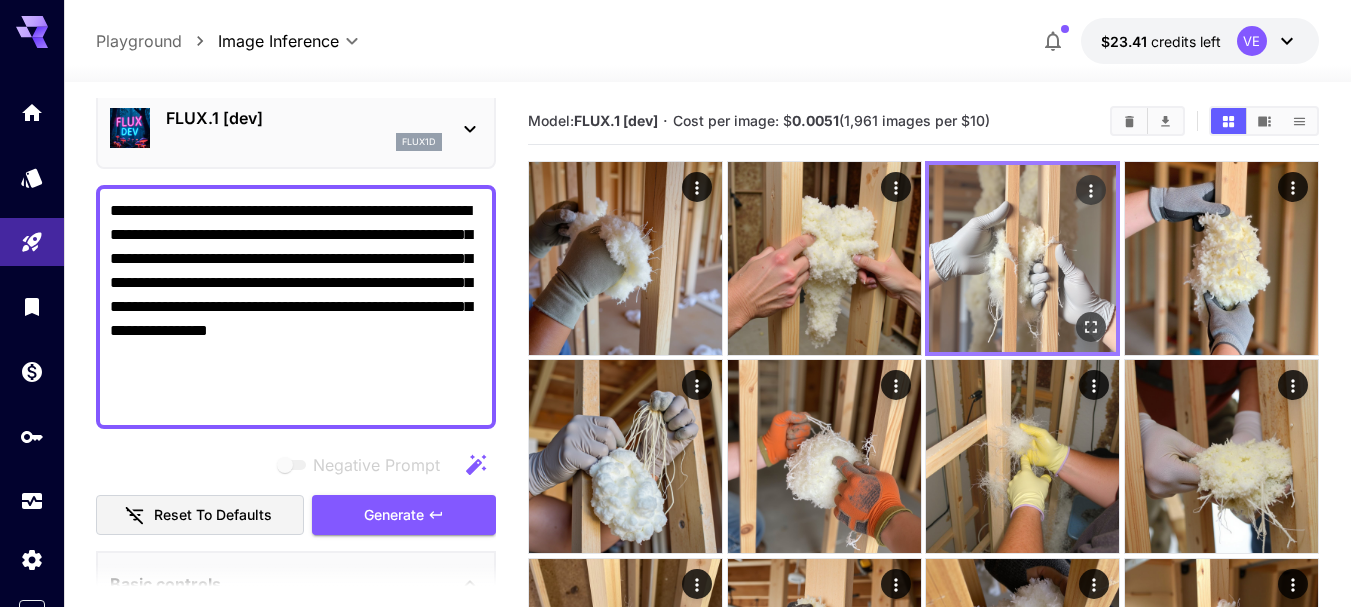 click 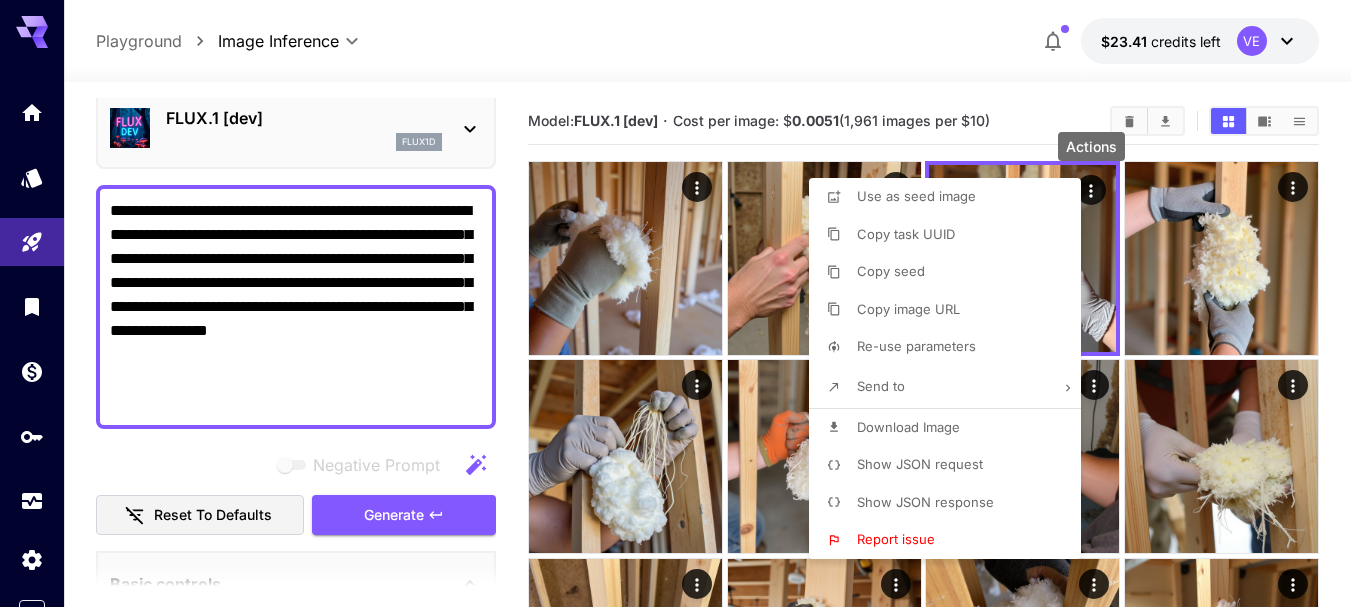 click on "Download Image" at bounding box center [908, 427] 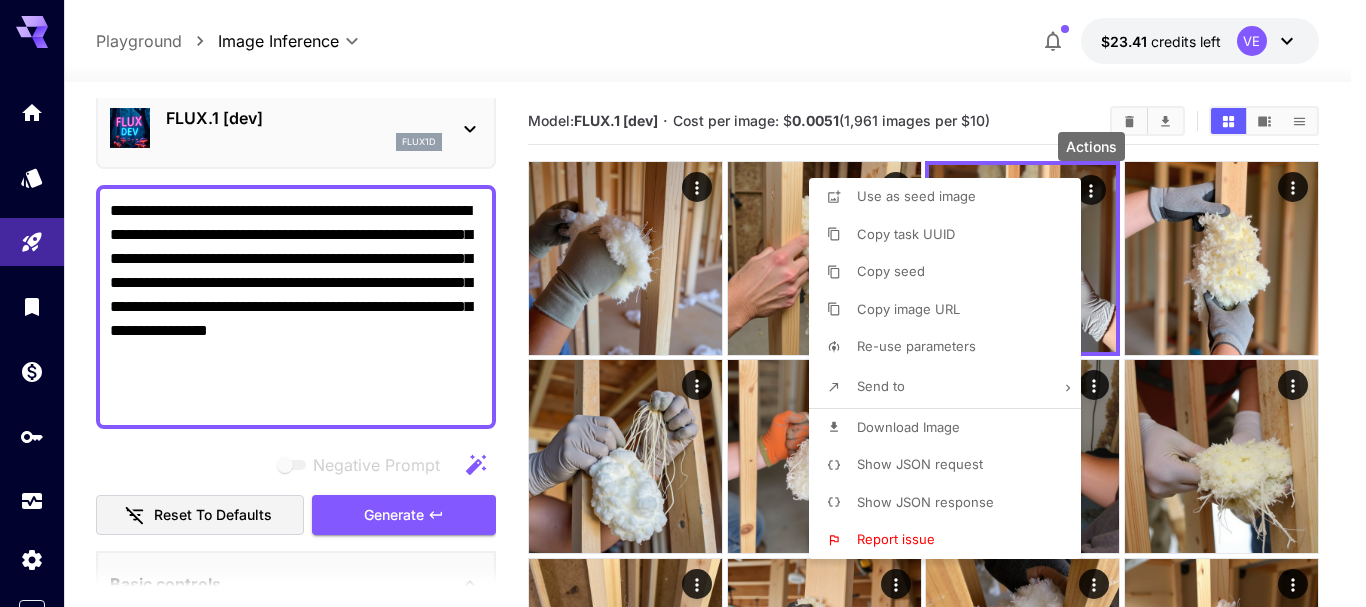 type 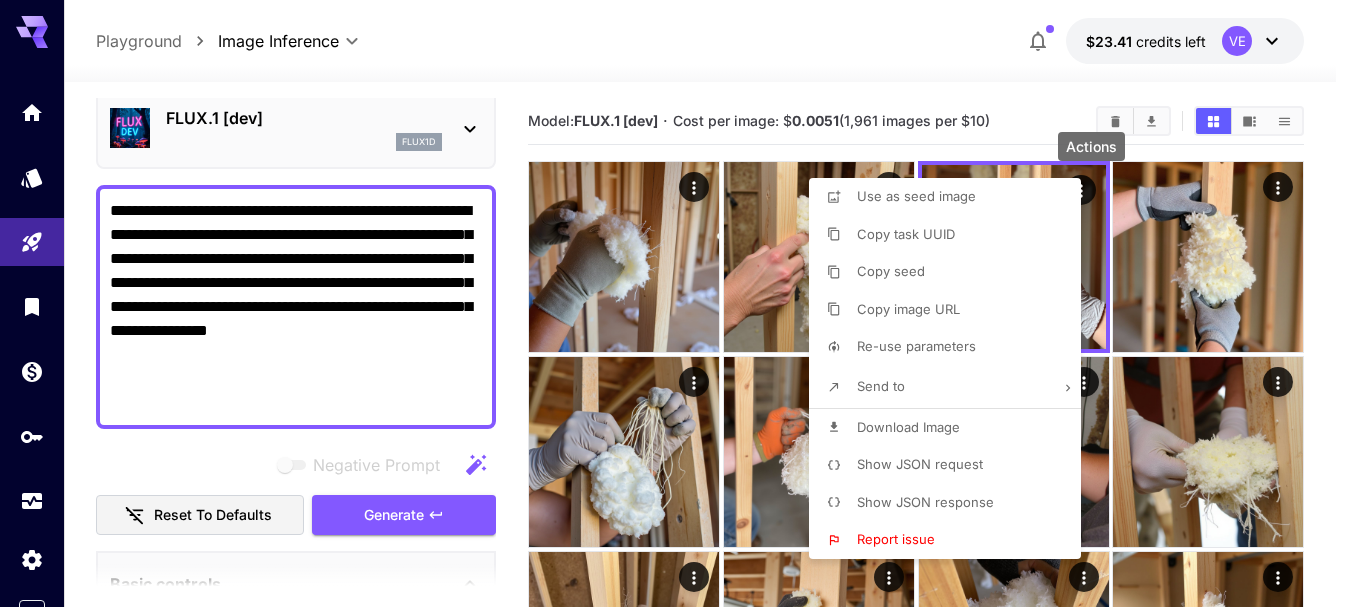 type 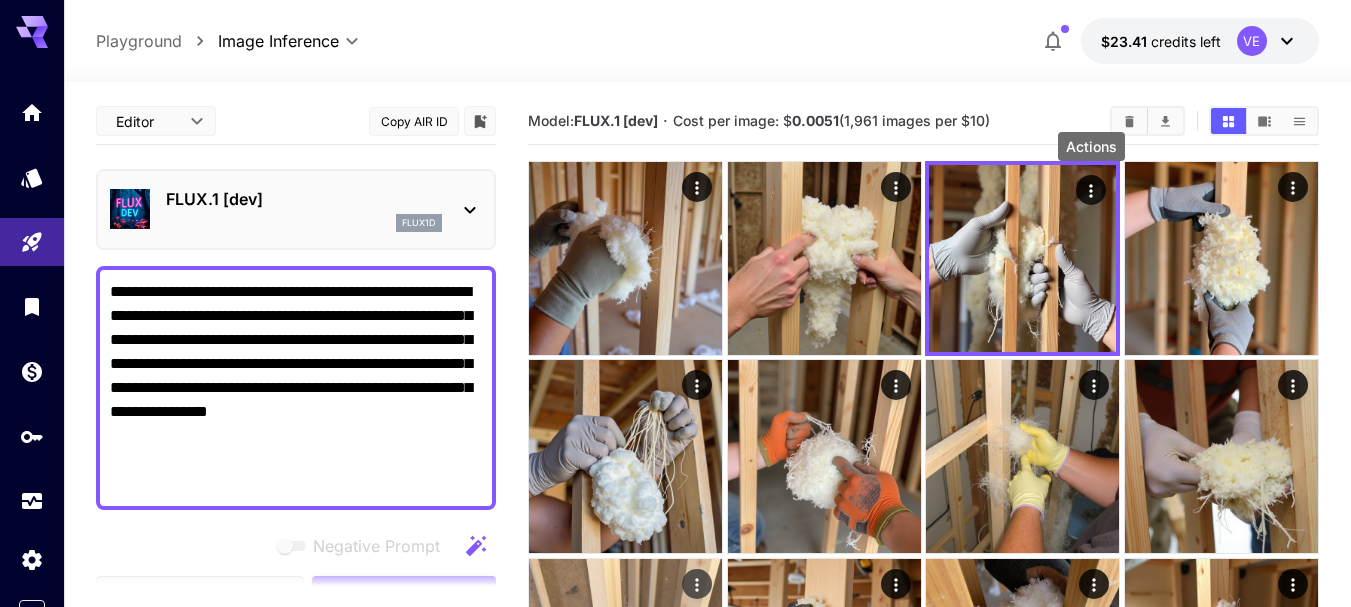 scroll, scrollTop: 0, scrollLeft: 0, axis: both 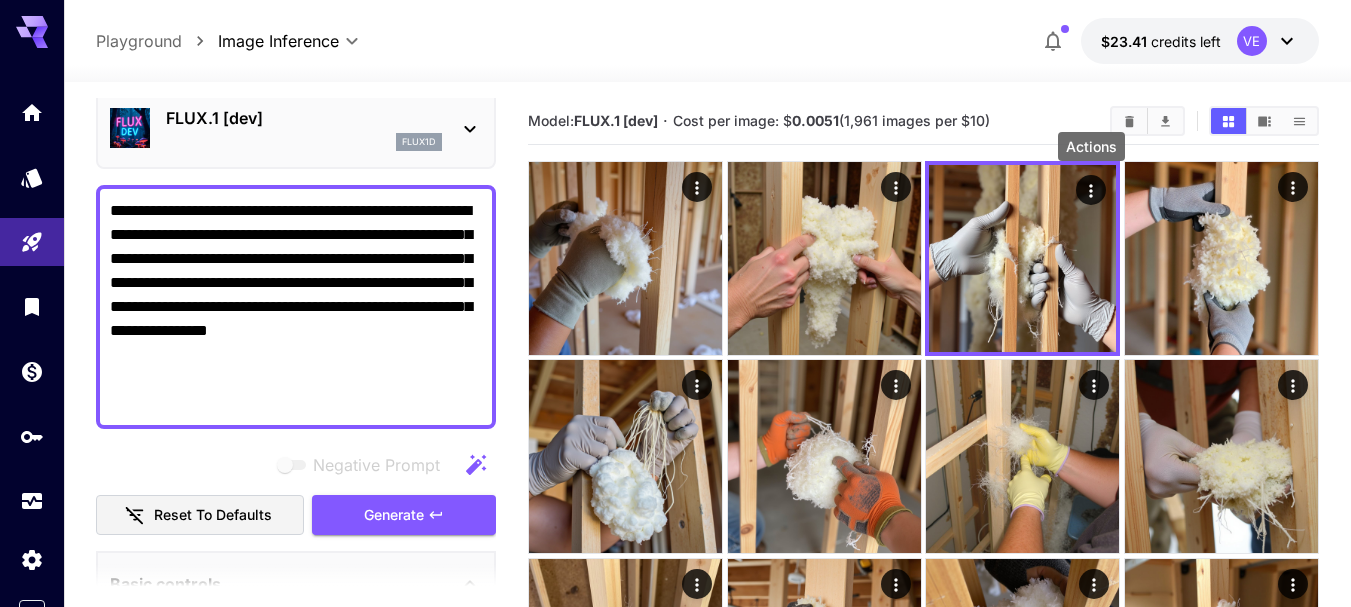 click on "**********" at bounding box center [296, 307] 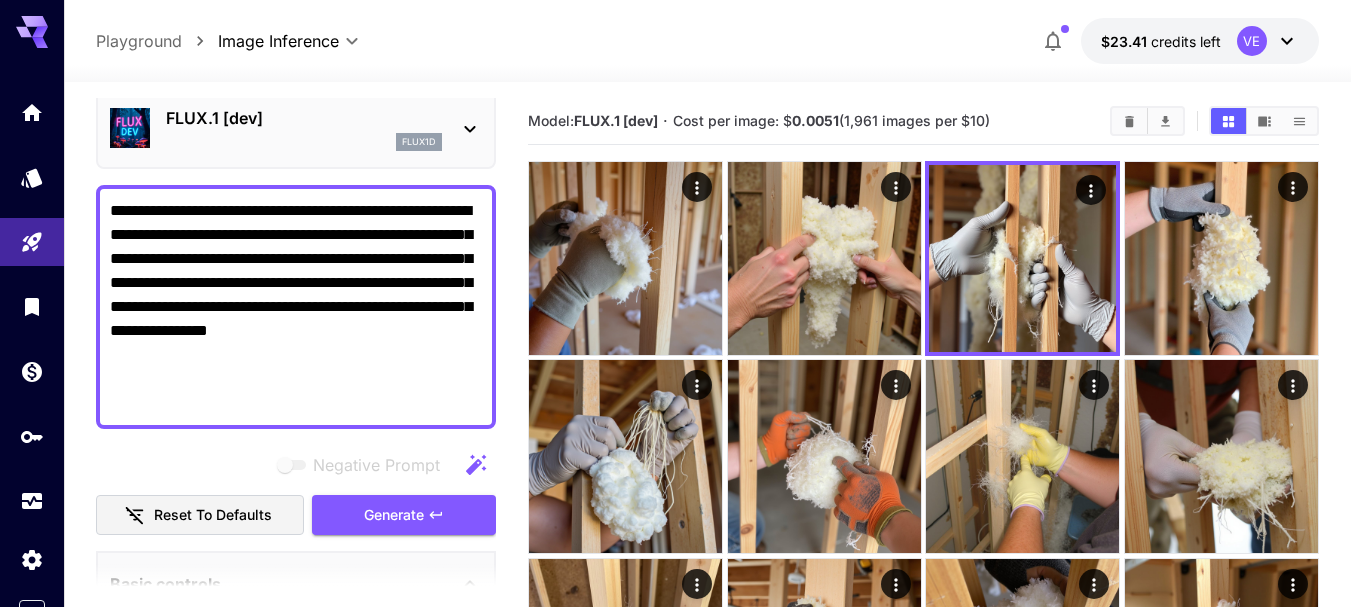 paste 